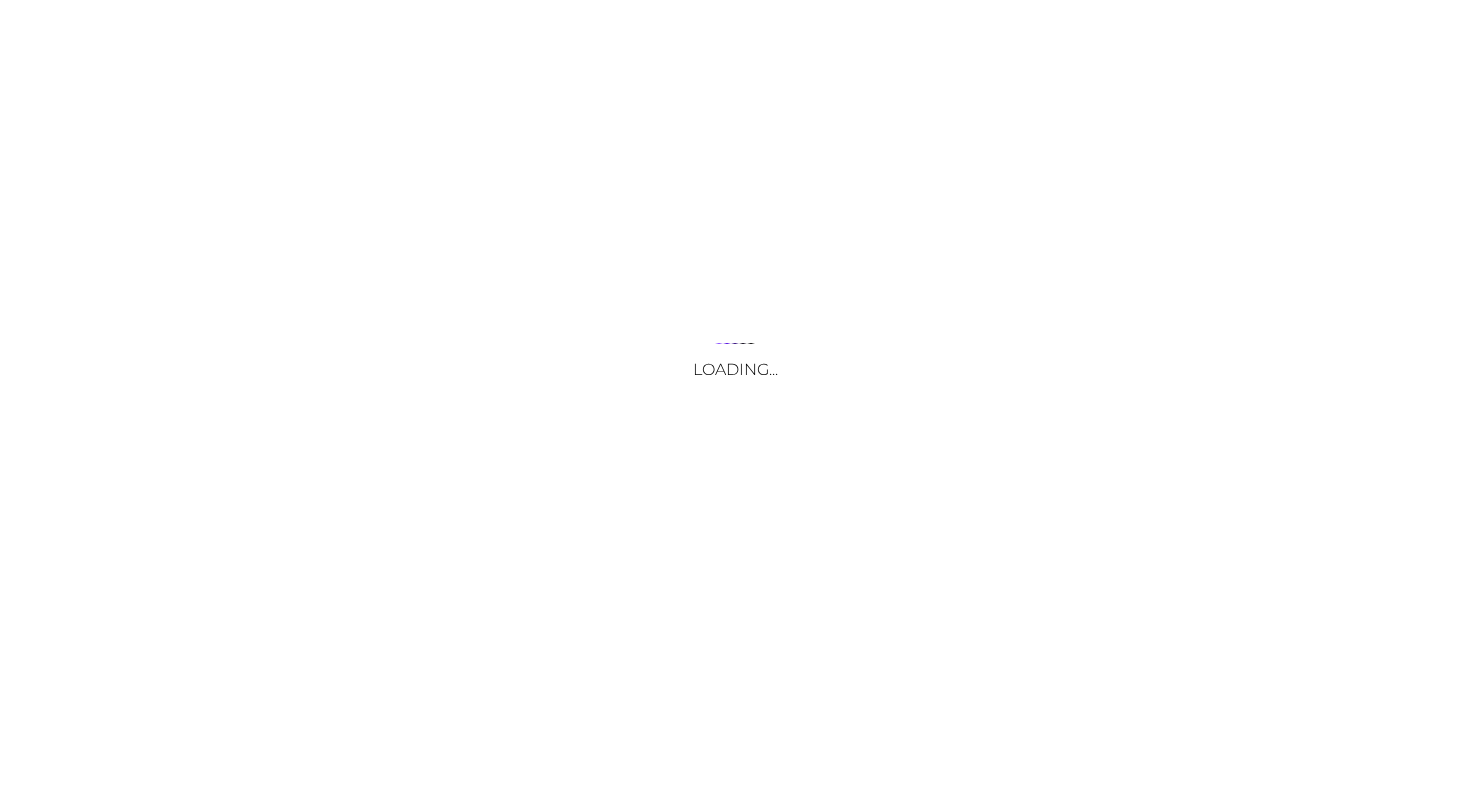 scroll, scrollTop: 0, scrollLeft: 0, axis: both 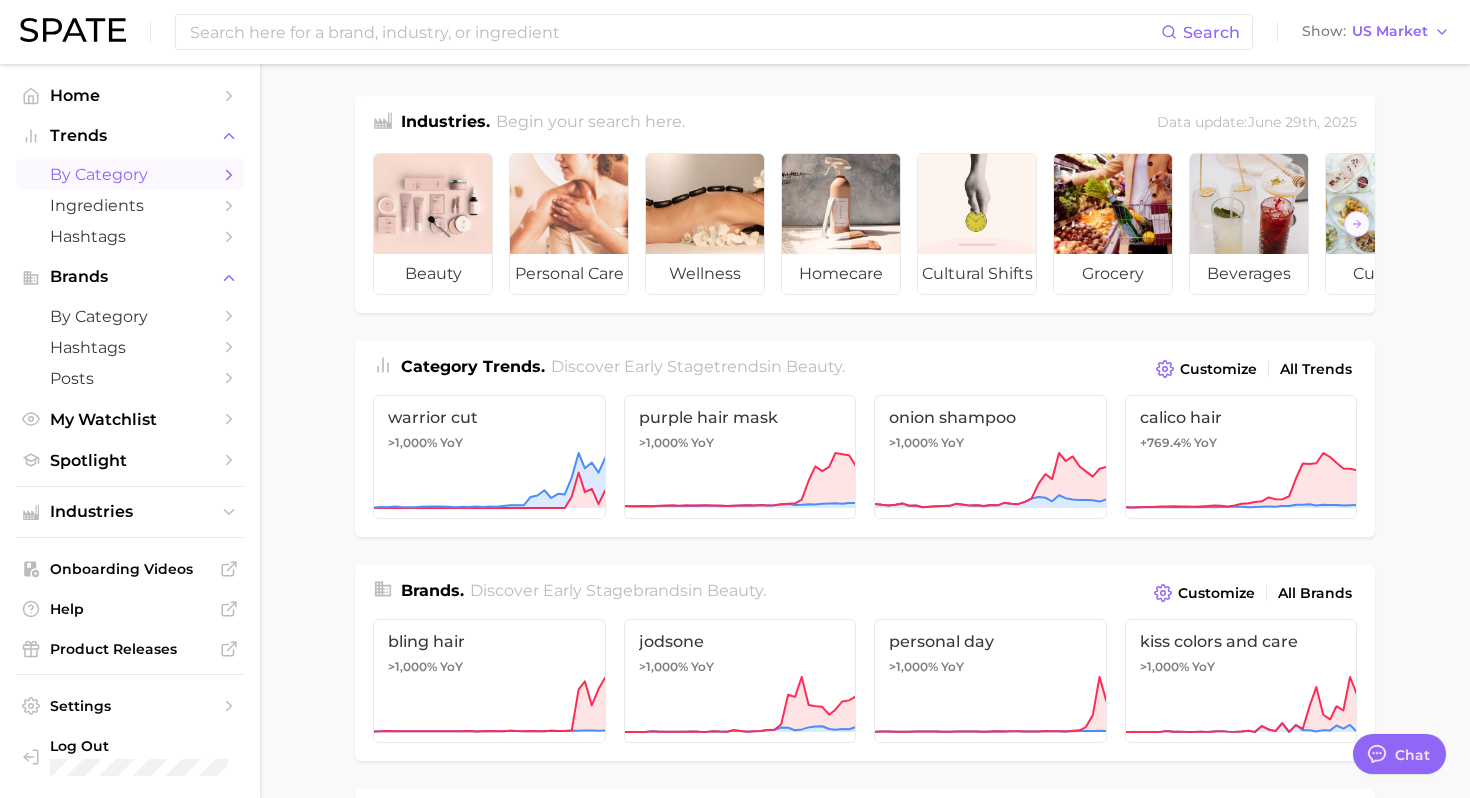click on "by Category" at bounding box center (130, 174) 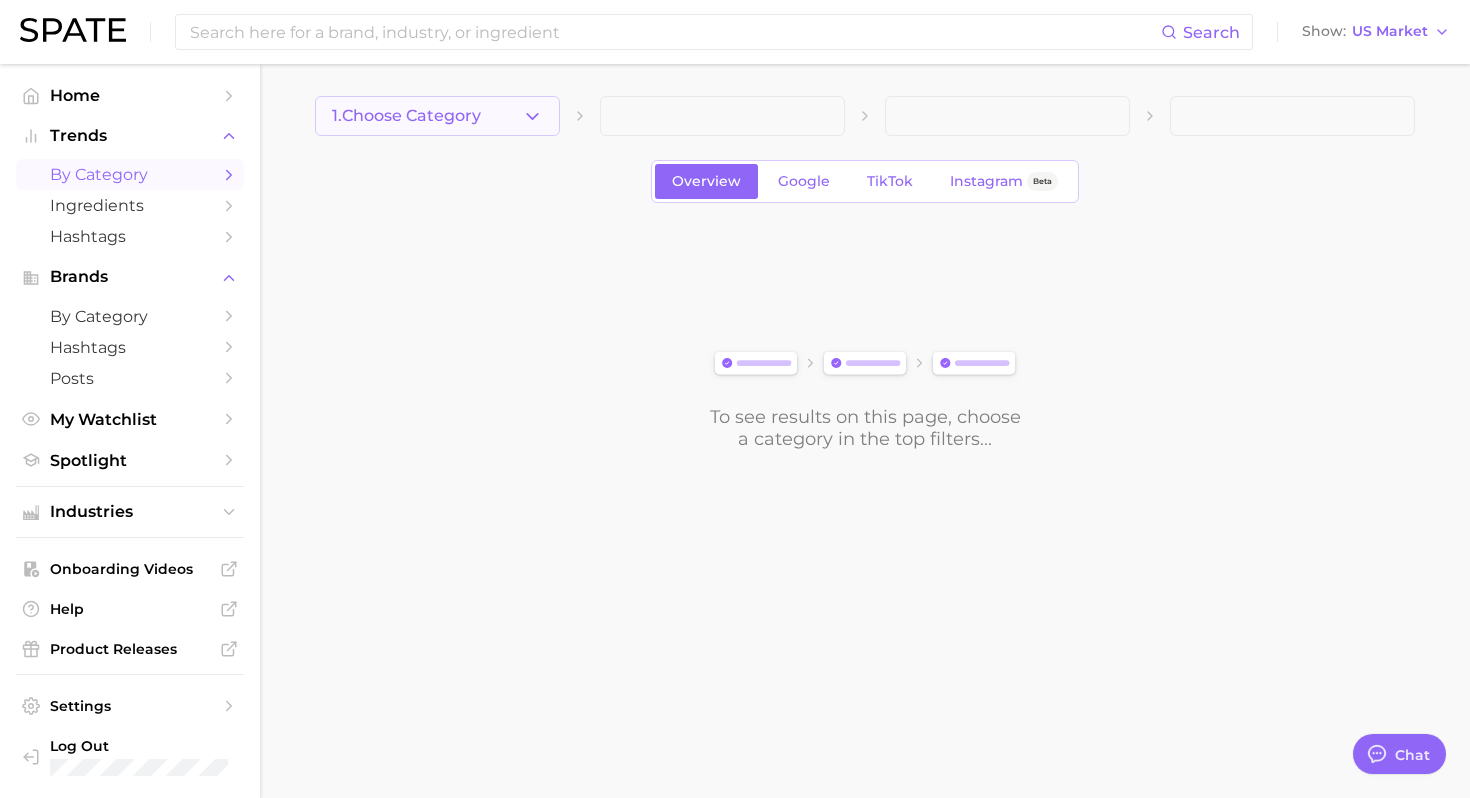 click 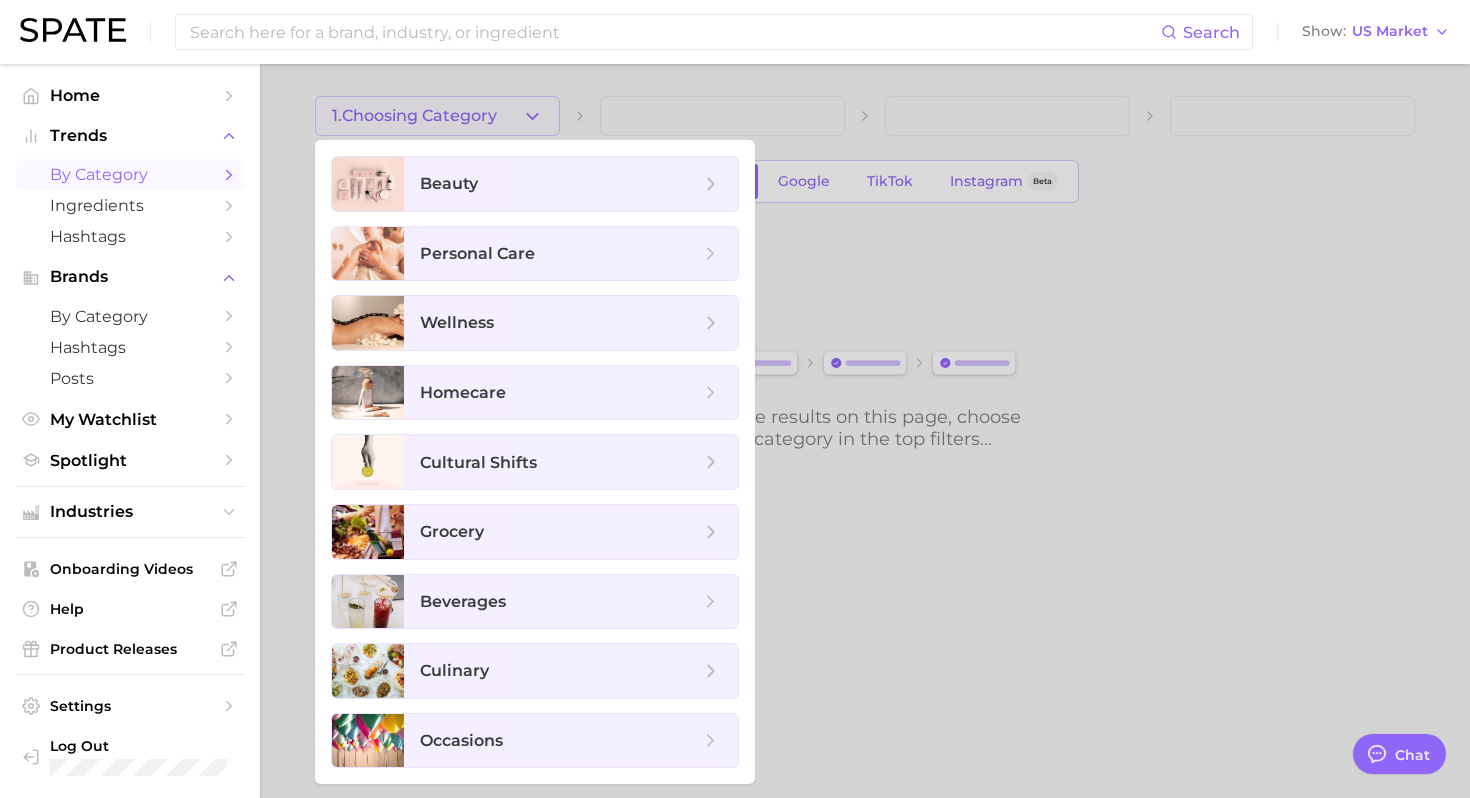 click at bounding box center (735, 399) 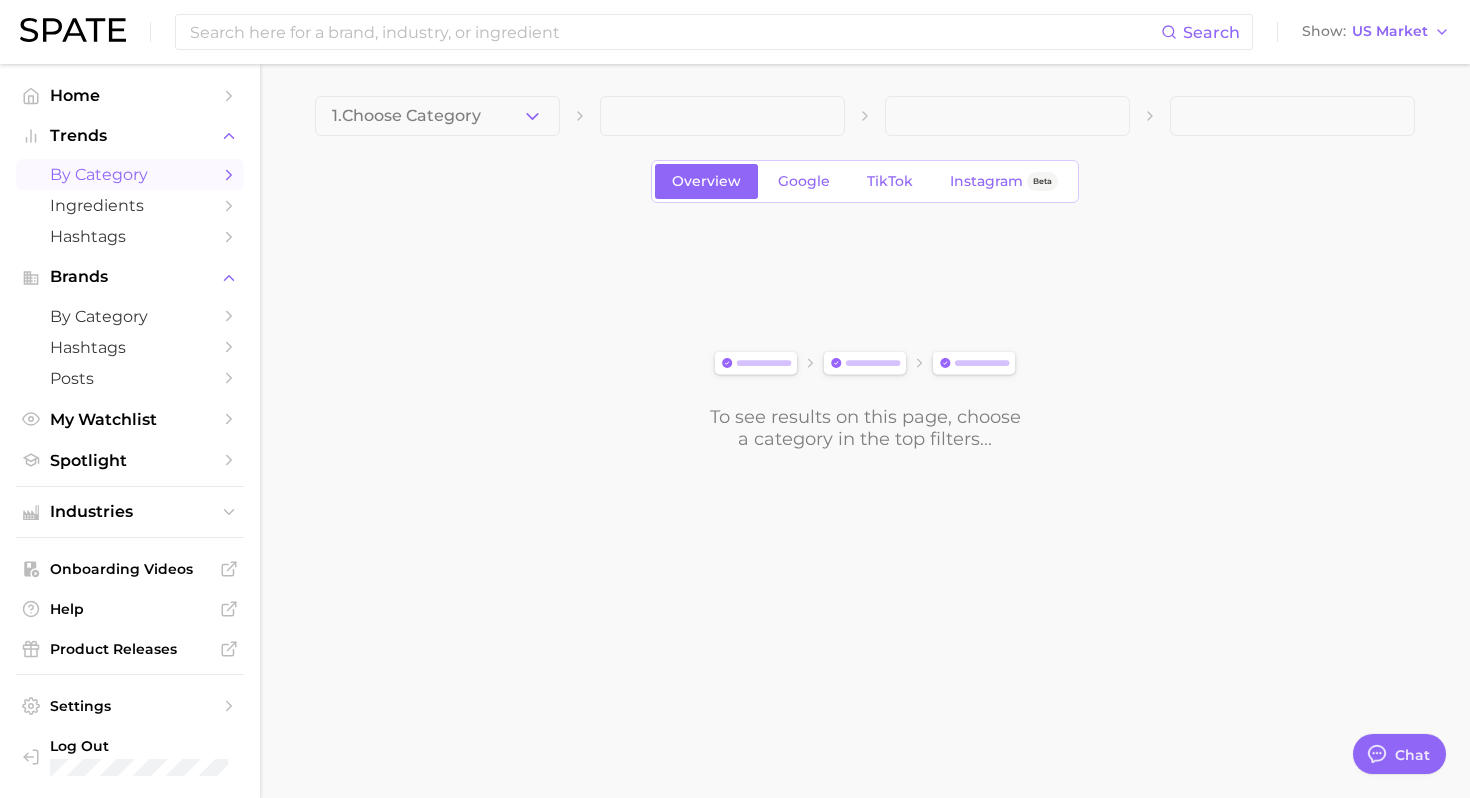 click on "by Category" at bounding box center (130, 174) 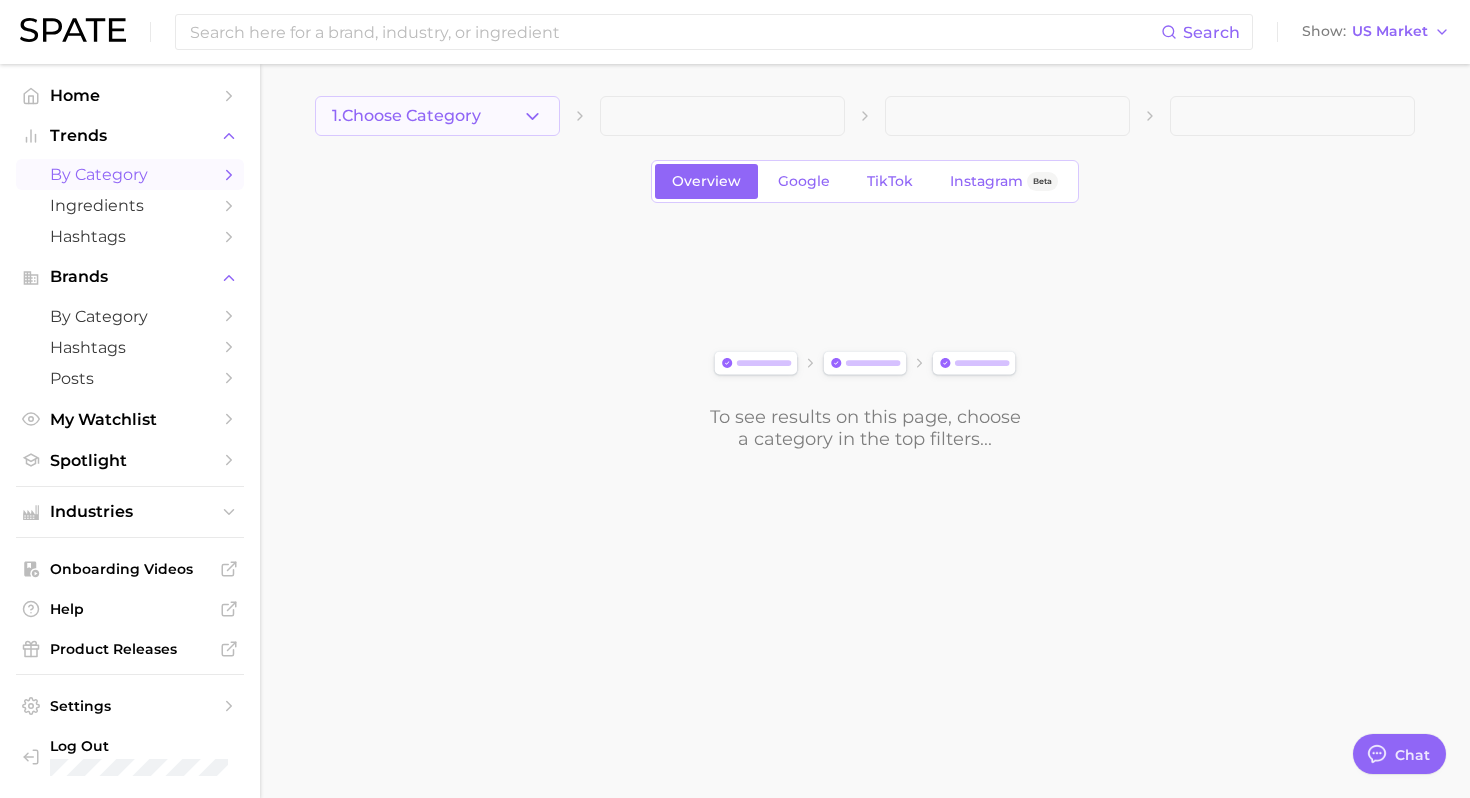 click 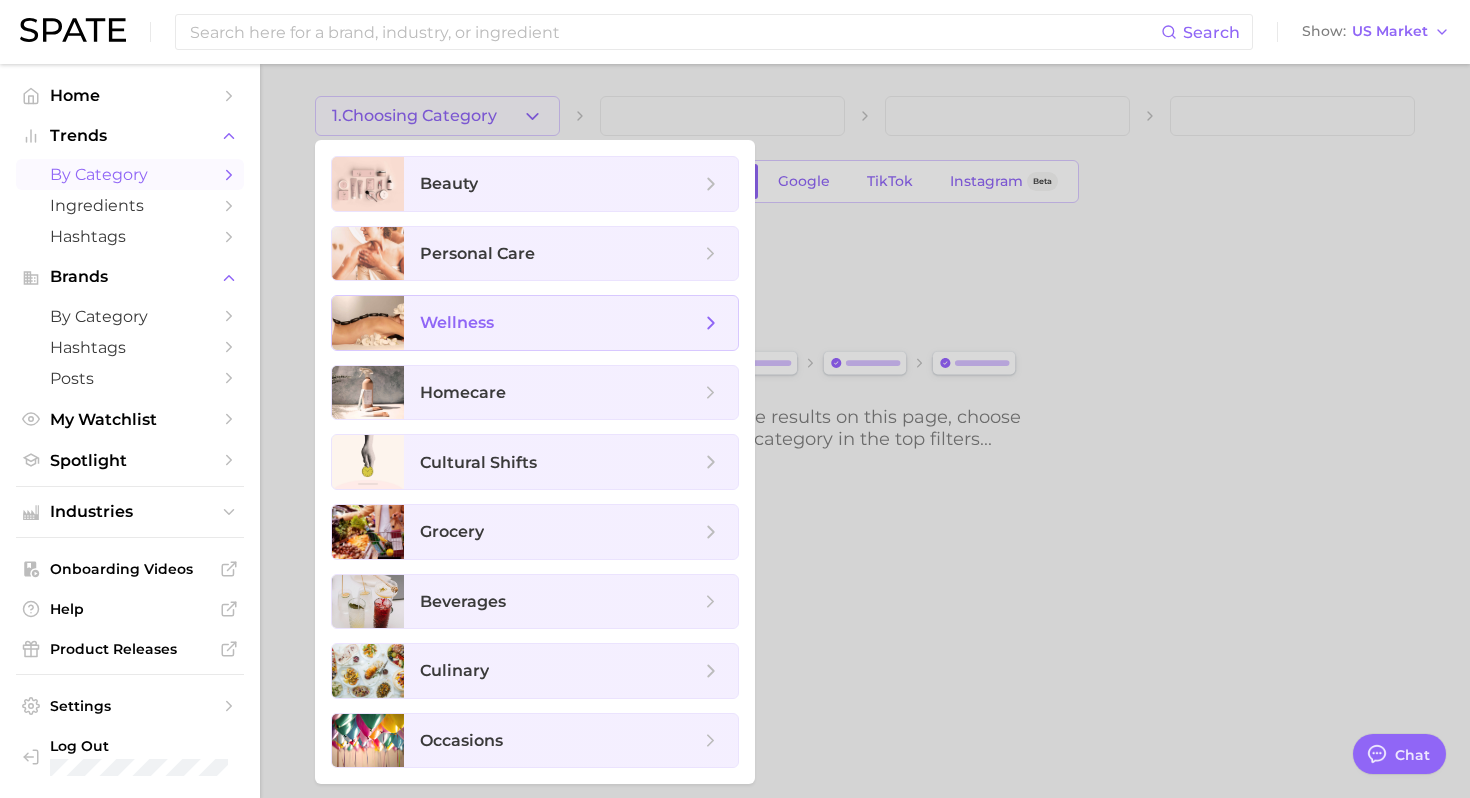 click on "wellness" at bounding box center (571, 323) 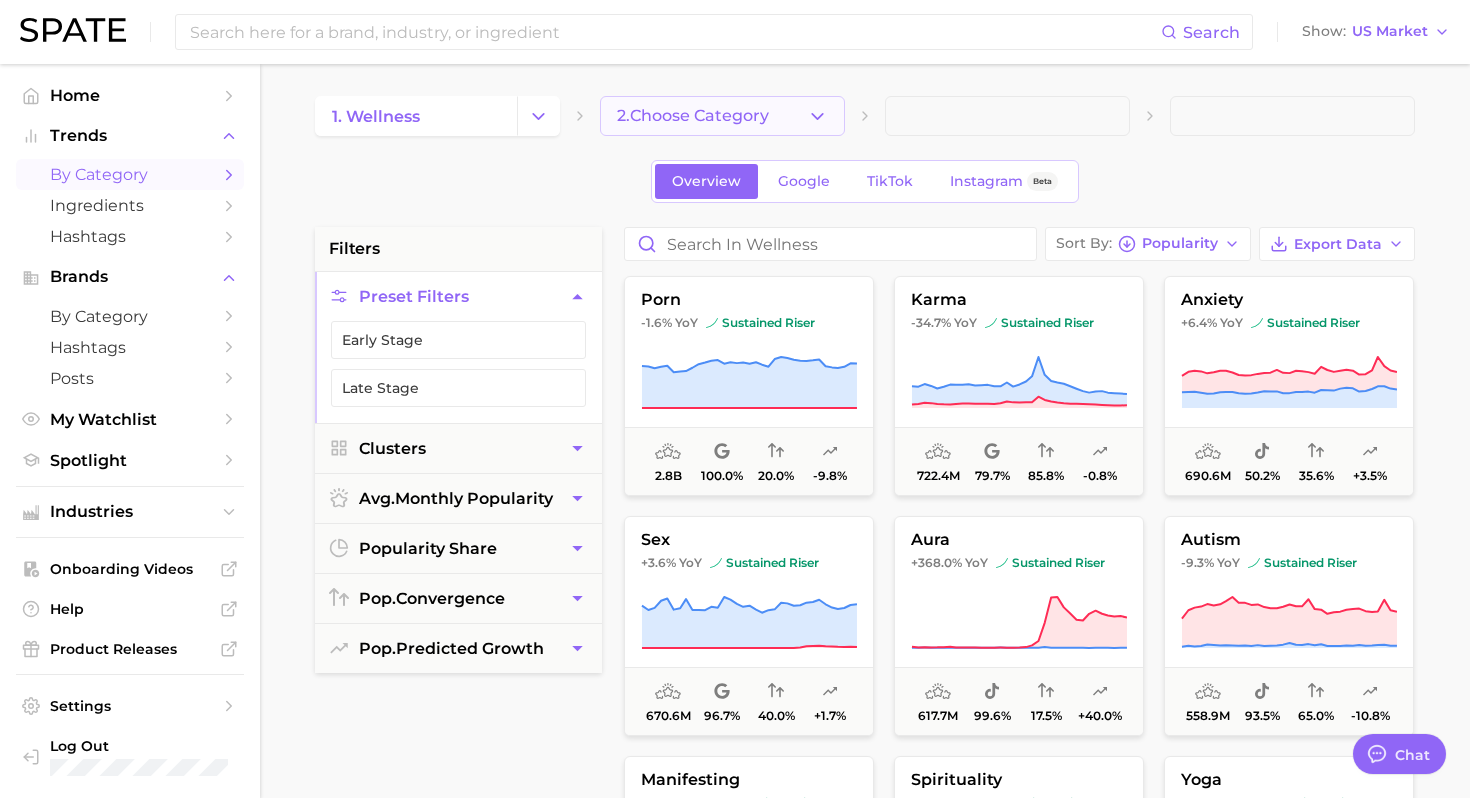click 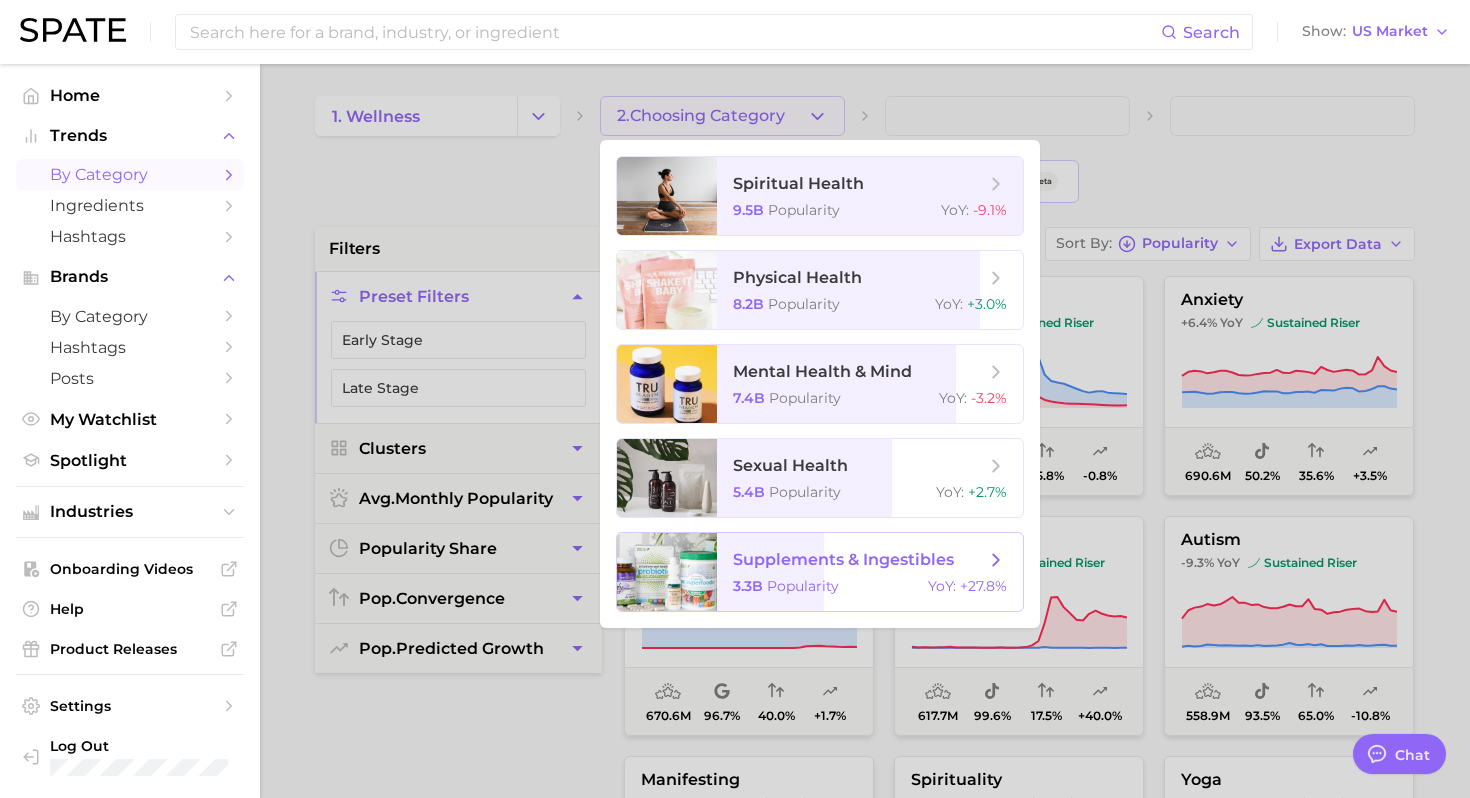 click on "Popularity" at bounding box center (803, 586) 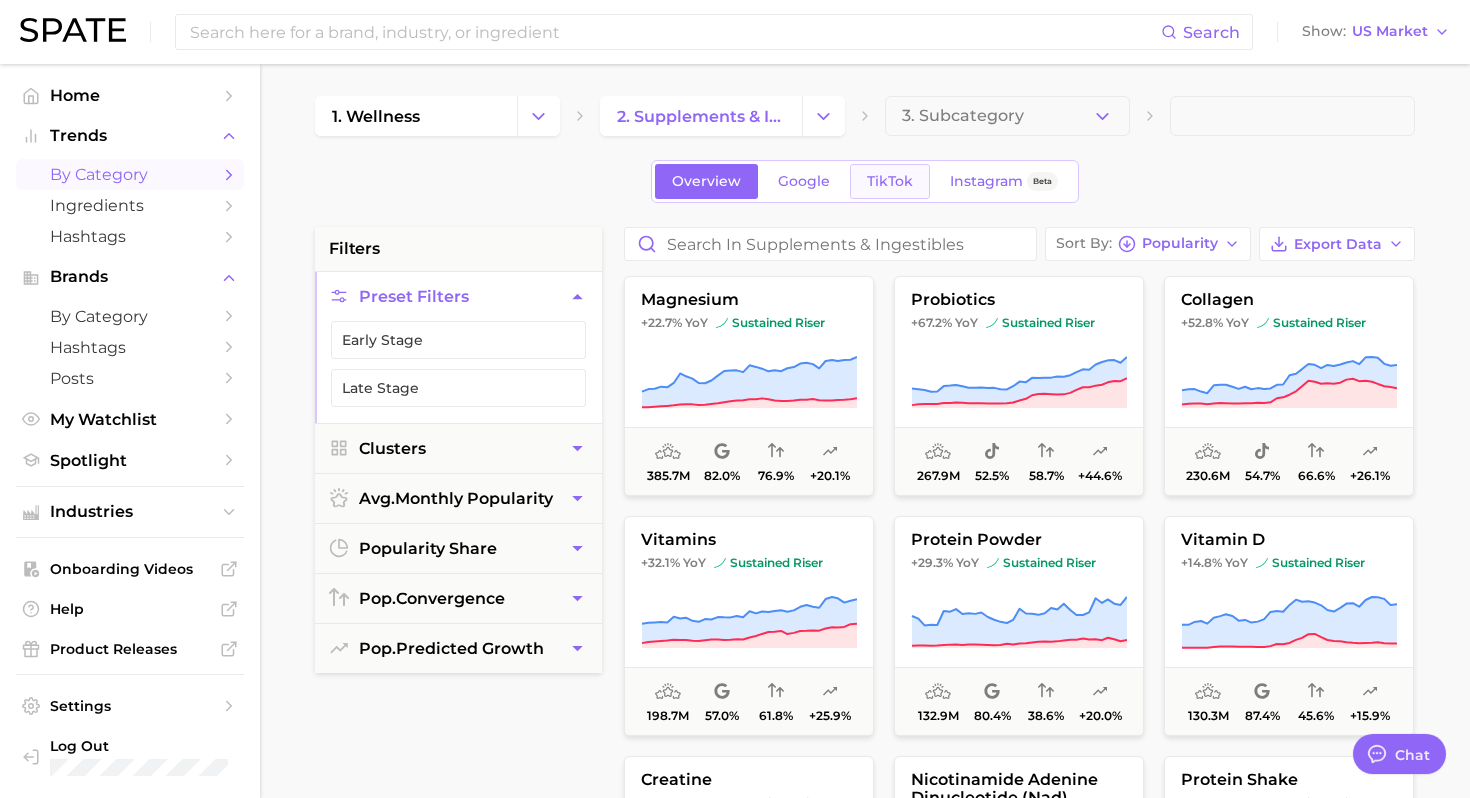 click on "TikTok" at bounding box center [890, 181] 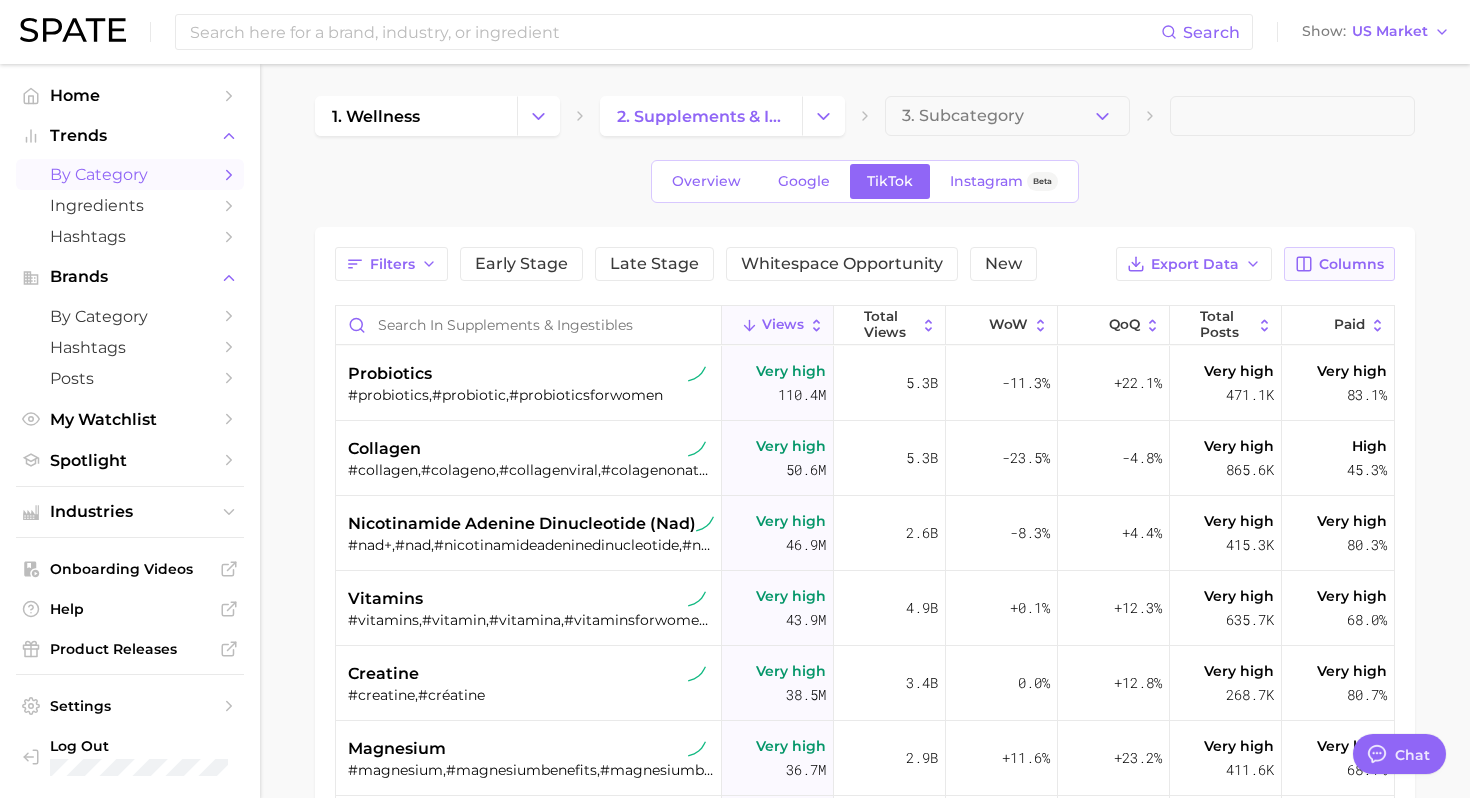 type on "x" 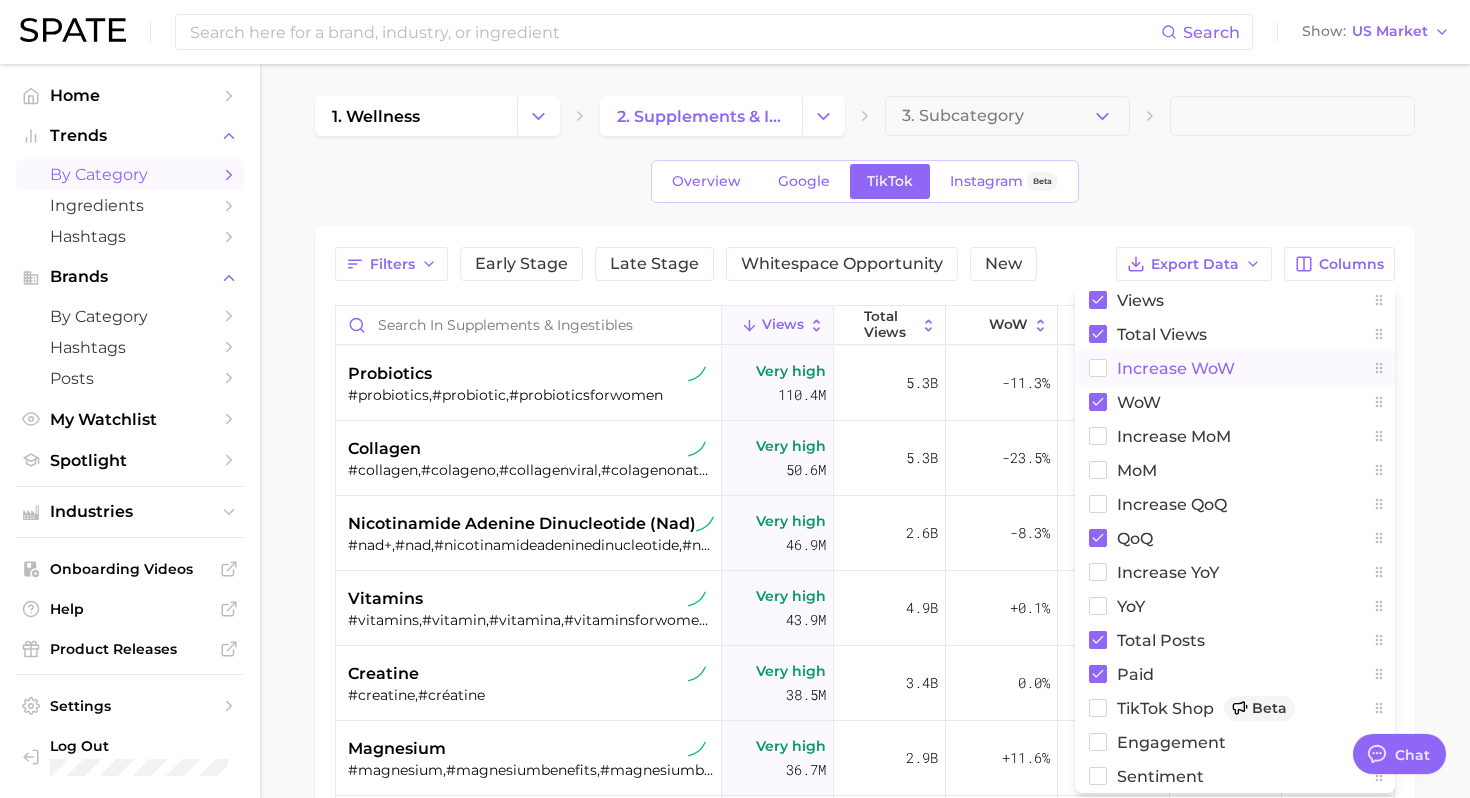 click on "Increase WoW" at bounding box center [1176, 368] 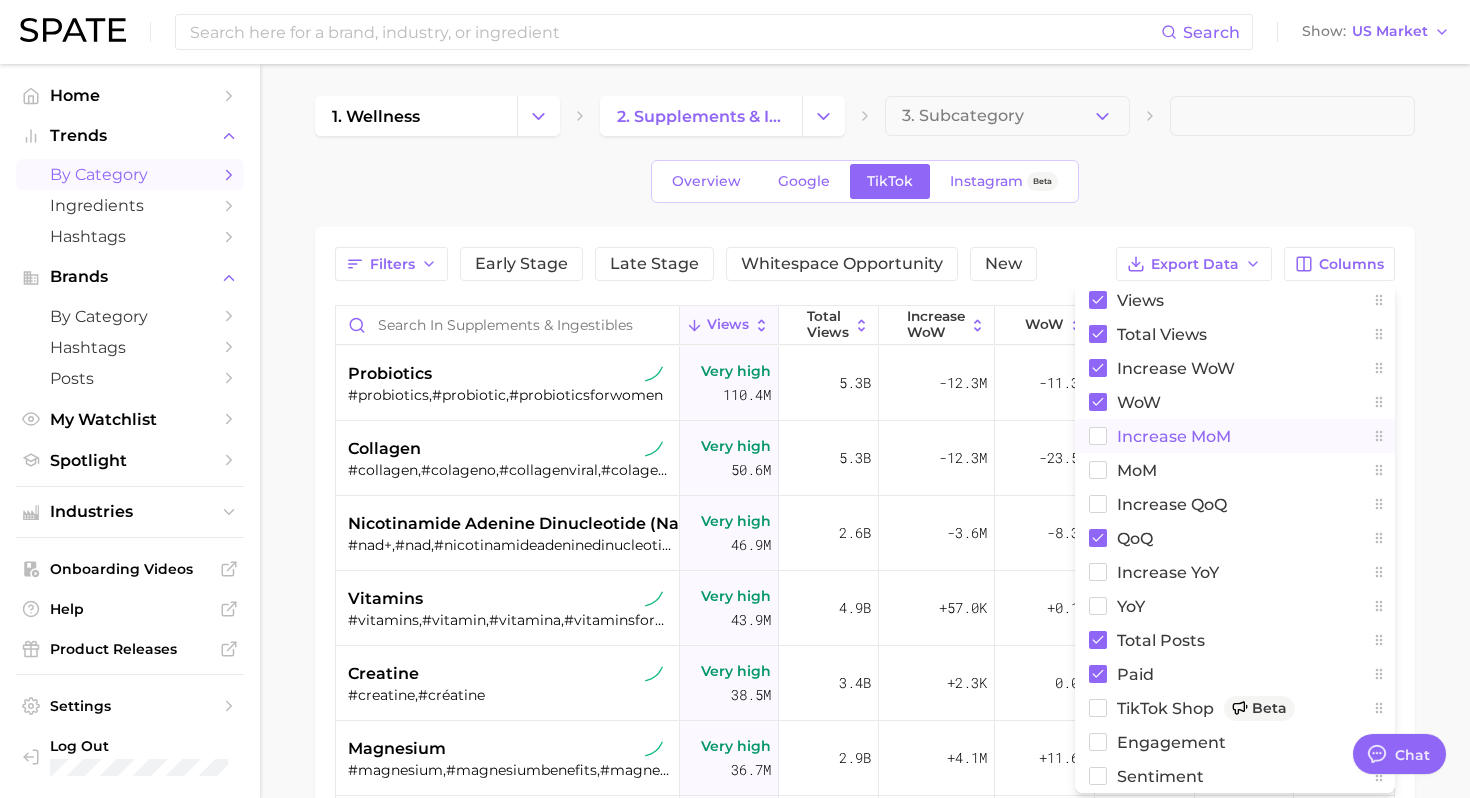click on "increase MoM" at bounding box center (1174, 436) 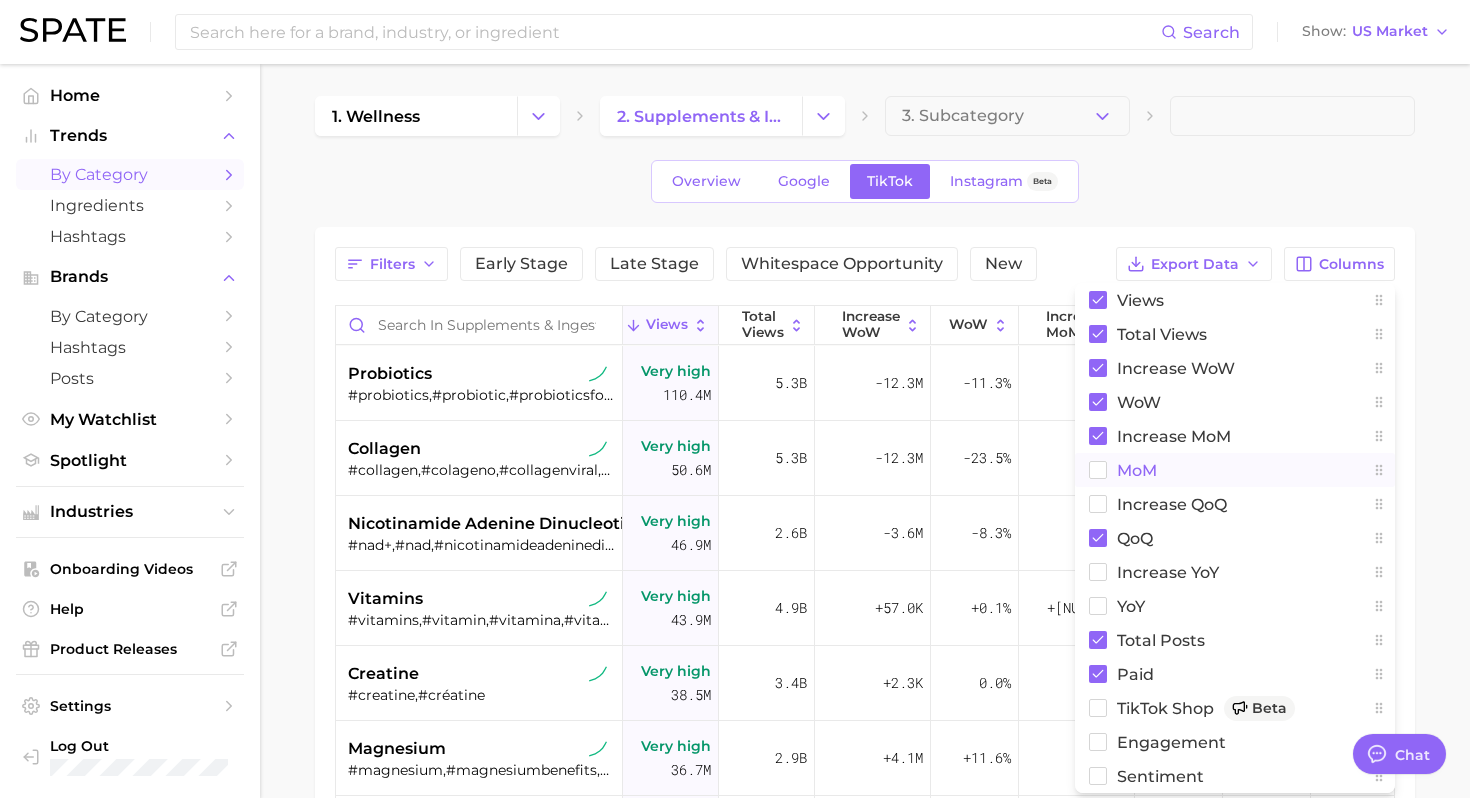 click on "MoM" at bounding box center [1137, 470] 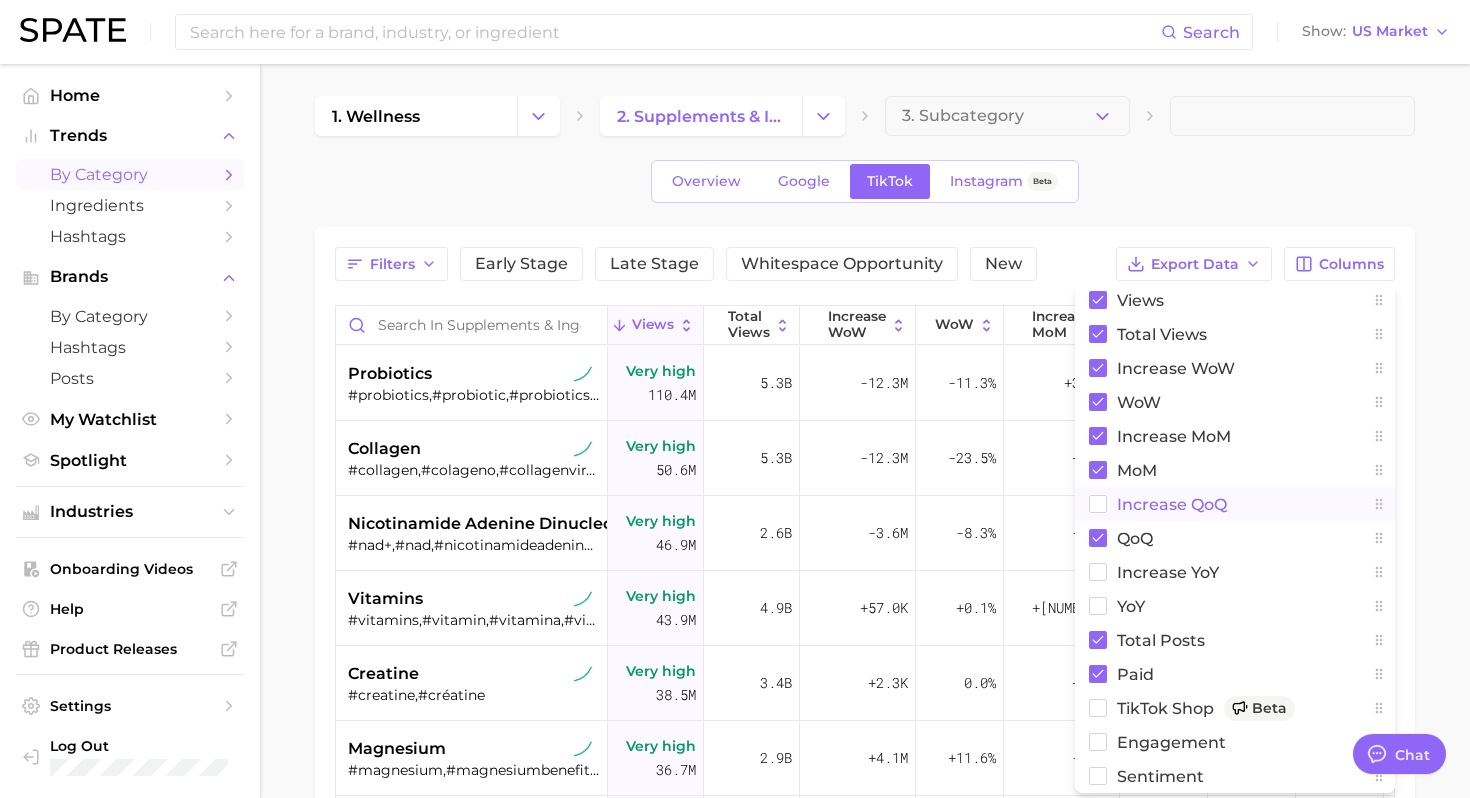 click on "increase QoQ" at bounding box center [1172, 504] 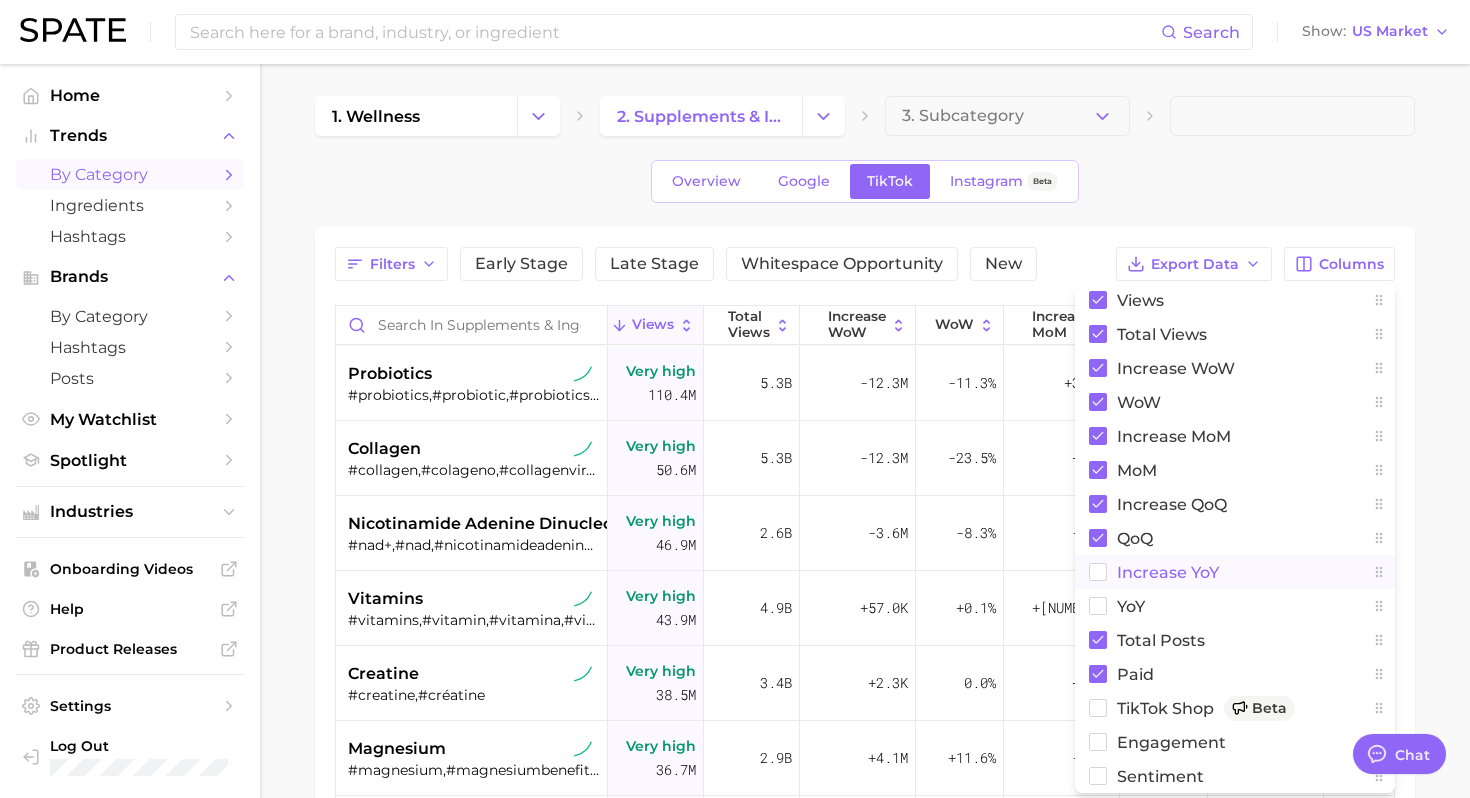 click on "increase YoY" at bounding box center [1235, 572] 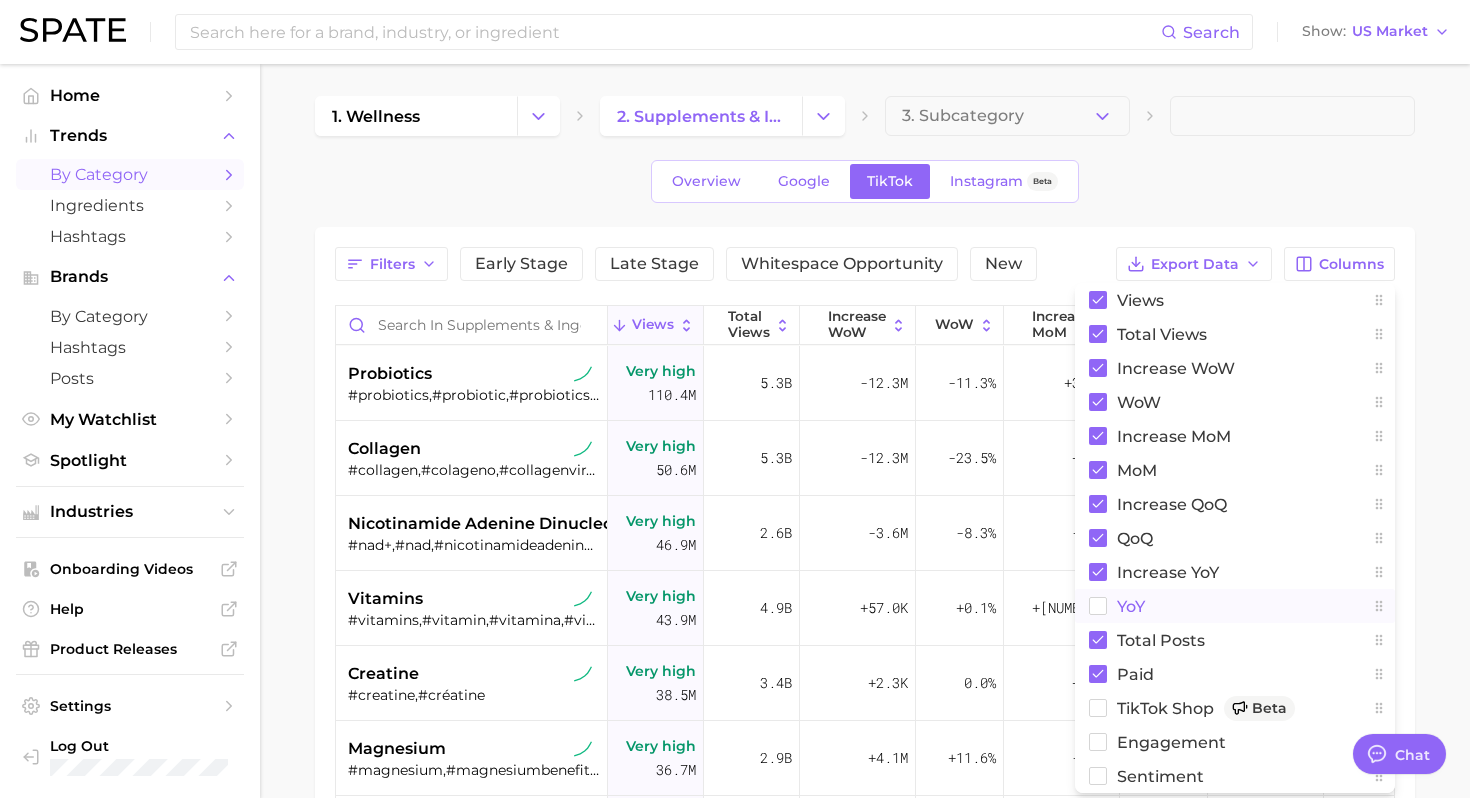 click 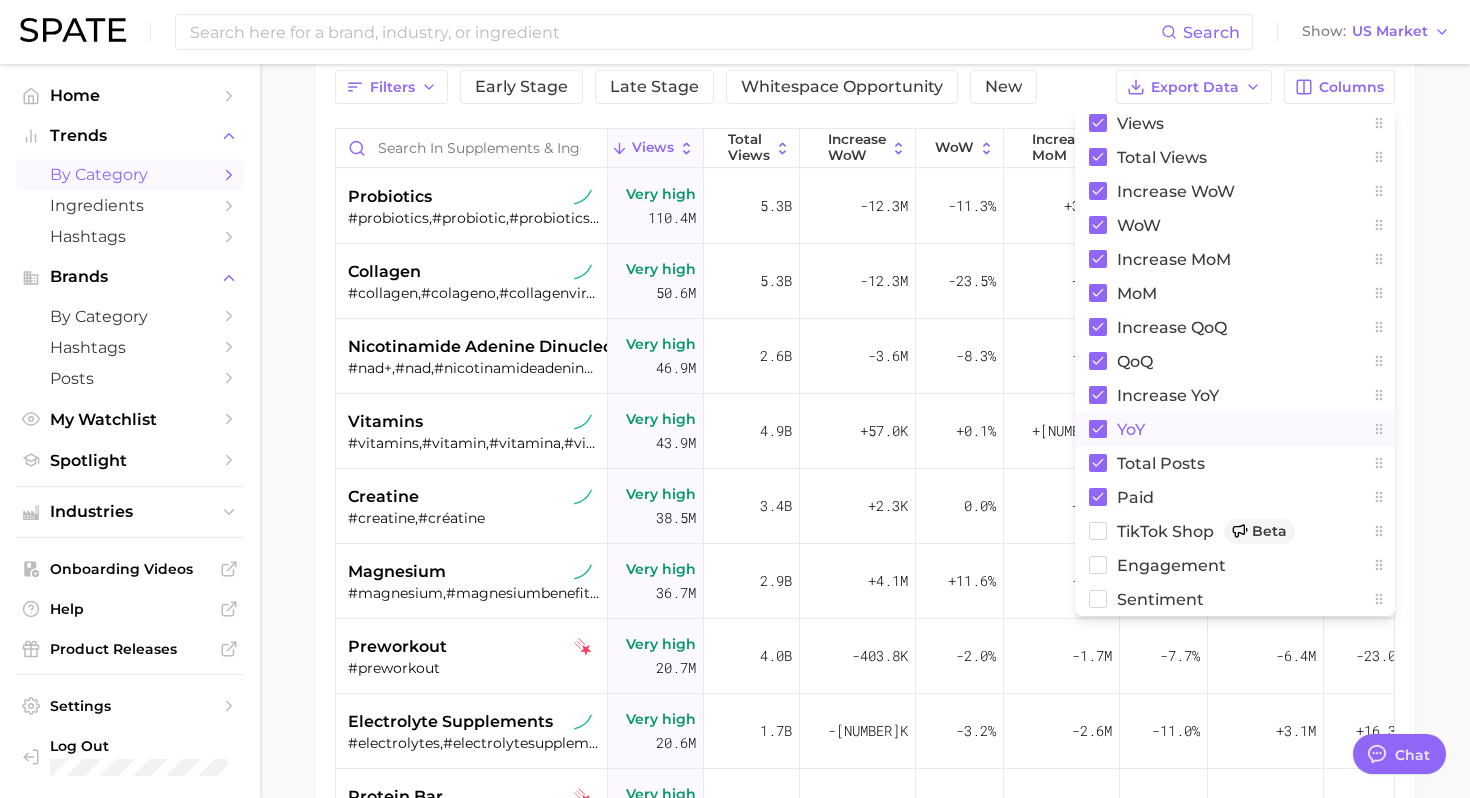 scroll, scrollTop: 228, scrollLeft: 0, axis: vertical 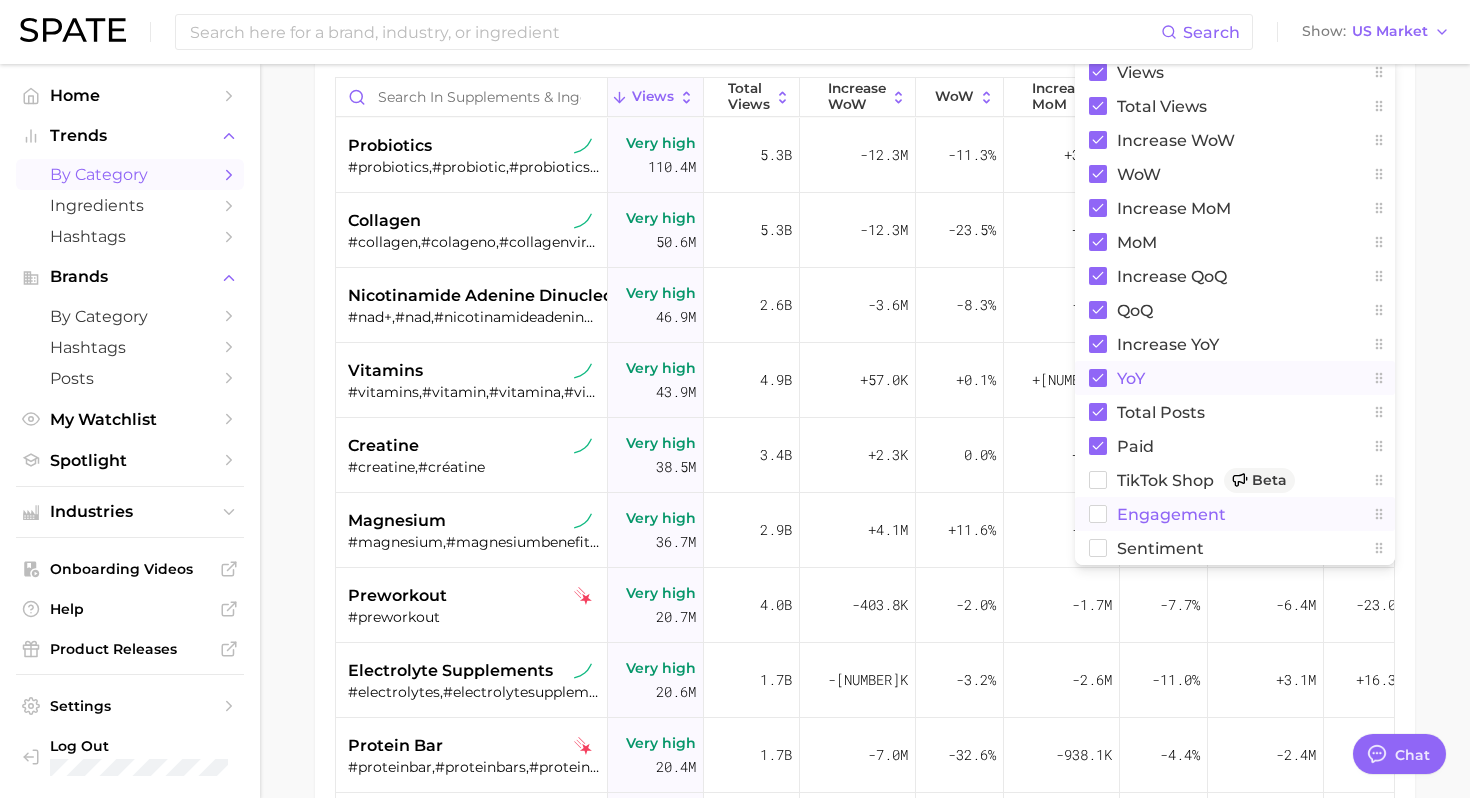click 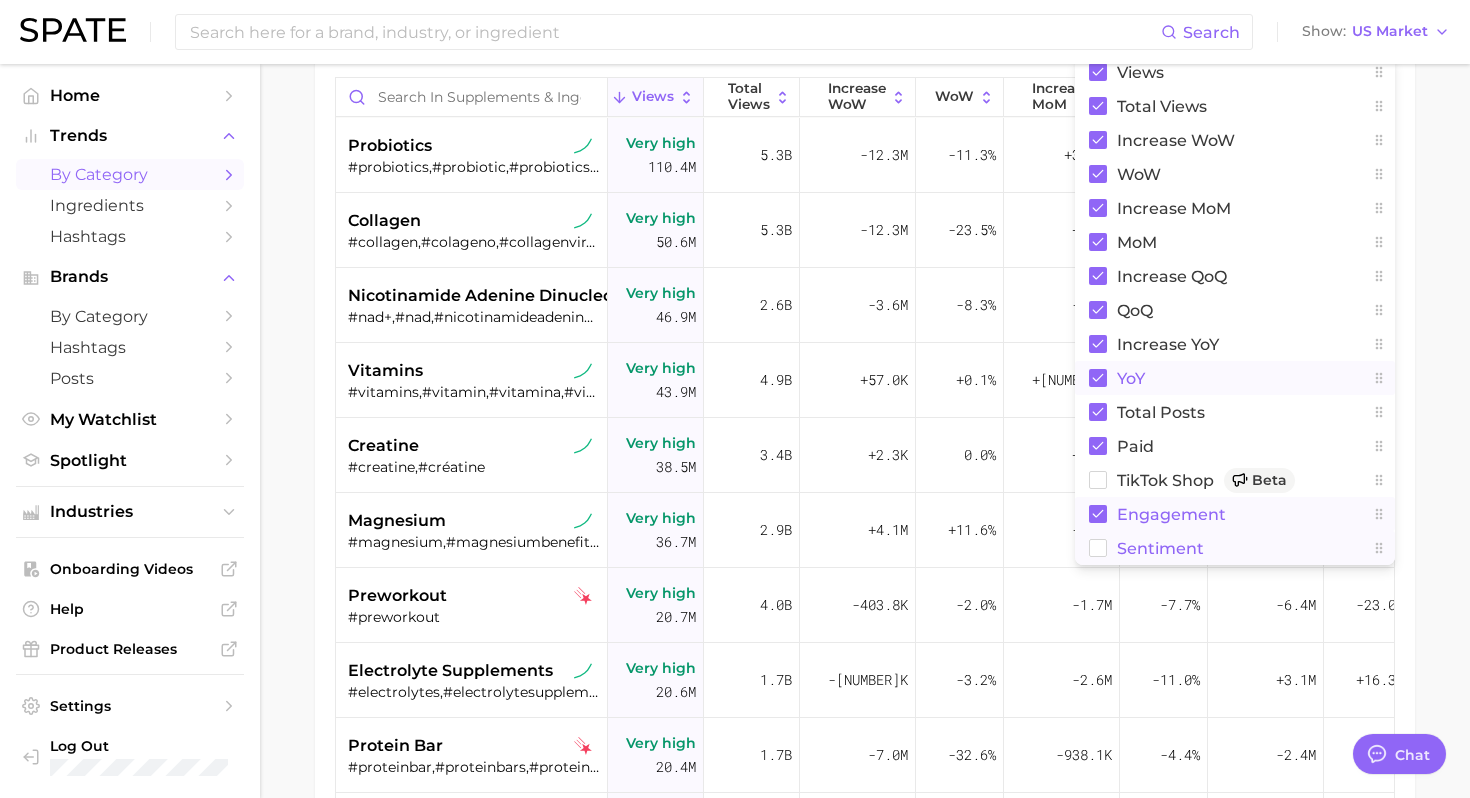click 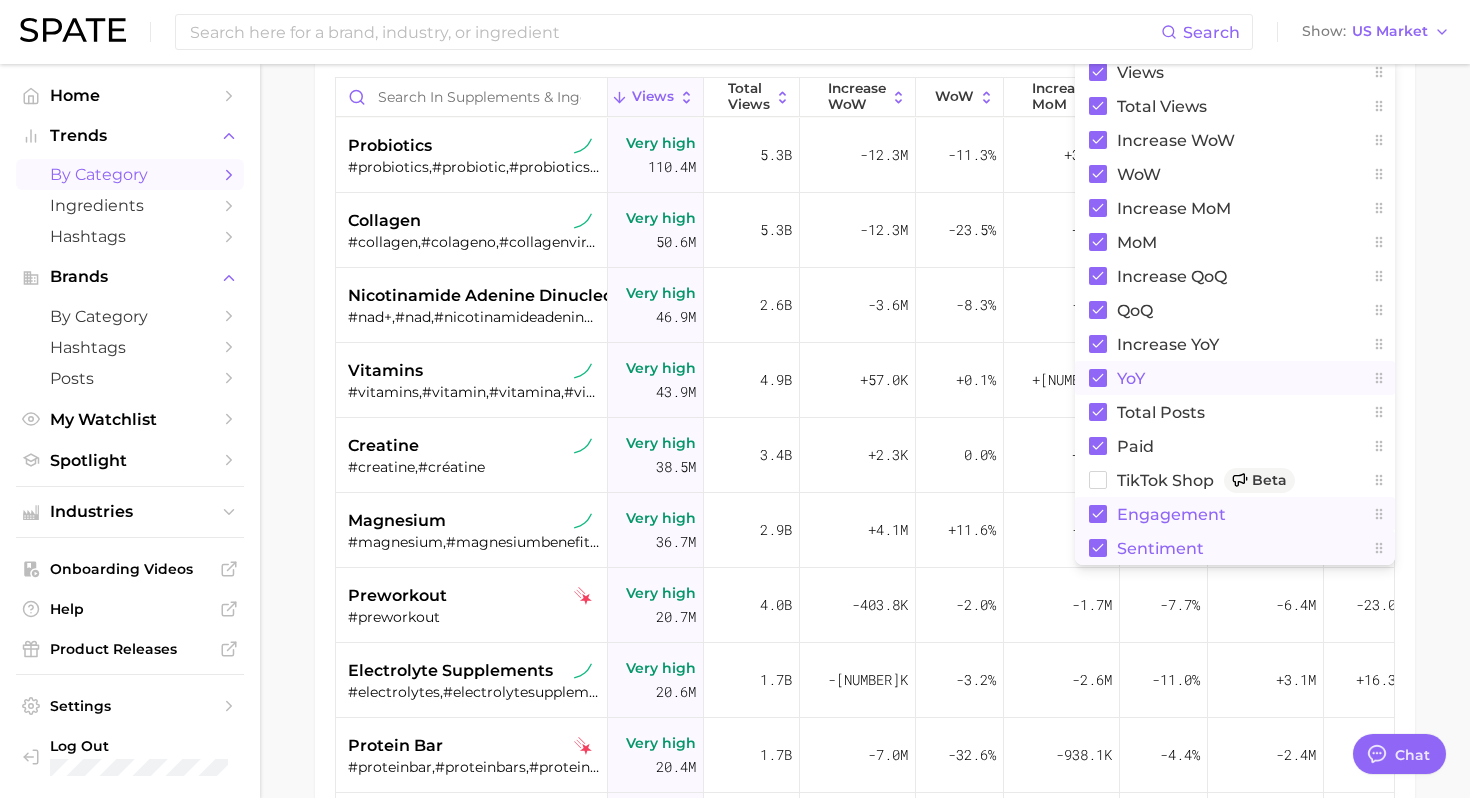 click on "1. wellness 2. supplements & ingestibles 3. Subcategory Overview Google TikTok Instagram Beta Filters Early Stage Late Stage Whitespace Opportunity New Export Data Columns Views Total Views Increase WoW WoW increase MoM MoM increase QoQ QoQ increase YoY YoY Total Posts Paid TikTok Shop Beta engagement Sentiment Views Total Views Increase WoW WoW increase MoM MoM increase QoQ QoQ increase YoY YoY Total Posts Paid engagement Sentiment probiotics #probiotics,#probiotic,#probioticsforwomen Very high 110.4m 5.3b -12.3m -11.3% +30.6m +38.3% +16.3m +22.1% +44.4m +249.4% Very high 471.1k Very high 83.1% Very low 1.9% Mixed 5.3 collagen #collagen,#colageno,#collagenviral,#colagenonatural,#colágeno,#collagenproduction,#collagenglow,#collagenskincare,#collagenbenefits,#haircollagen,#uonmicollagen,#collagene,#collagenforglassskin,#collagenskin,#collagène,#skincarecollagen,#collagenrecipe Very high 50.6m 5.3b -12.3m -23.5% +3.1m +6.6% -2.4m -4.8% +25.3m +105.0% Very high 865.6k High 45.3% Low 2.5% Mixed 7.1 Very high -" at bounding box center (865, 415) 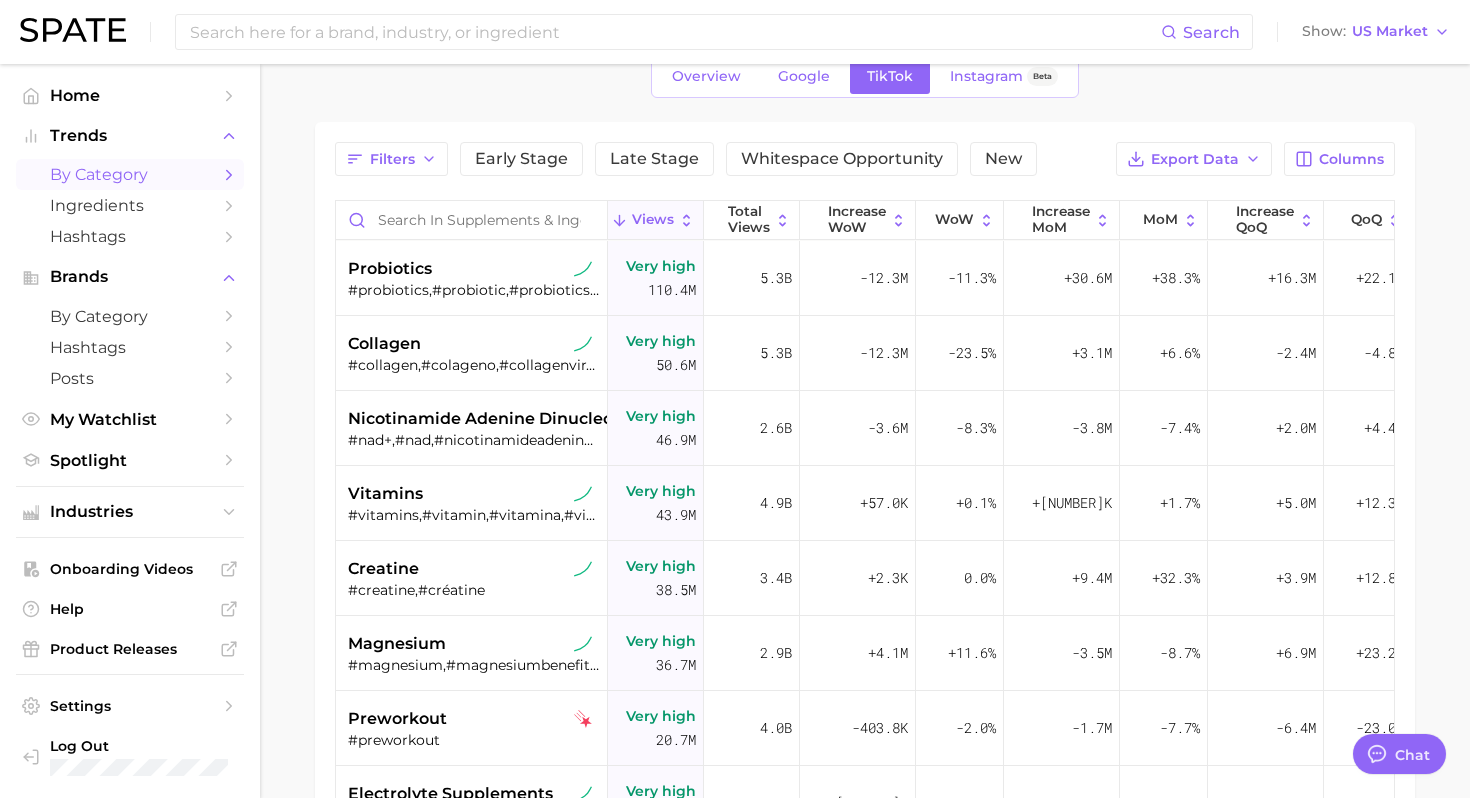 scroll, scrollTop: 12, scrollLeft: 0, axis: vertical 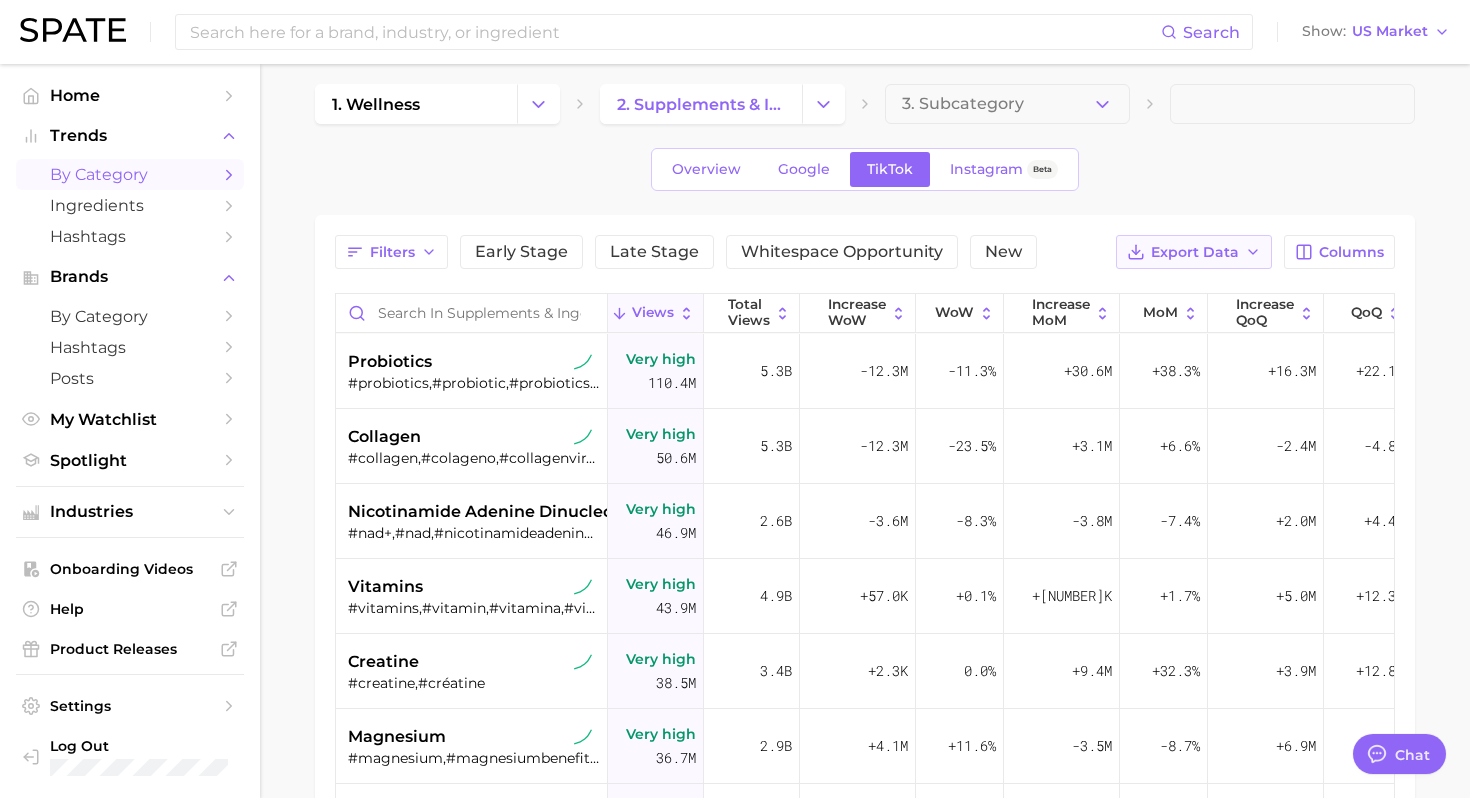 click on "Export Data" at bounding box center [1194, 252] 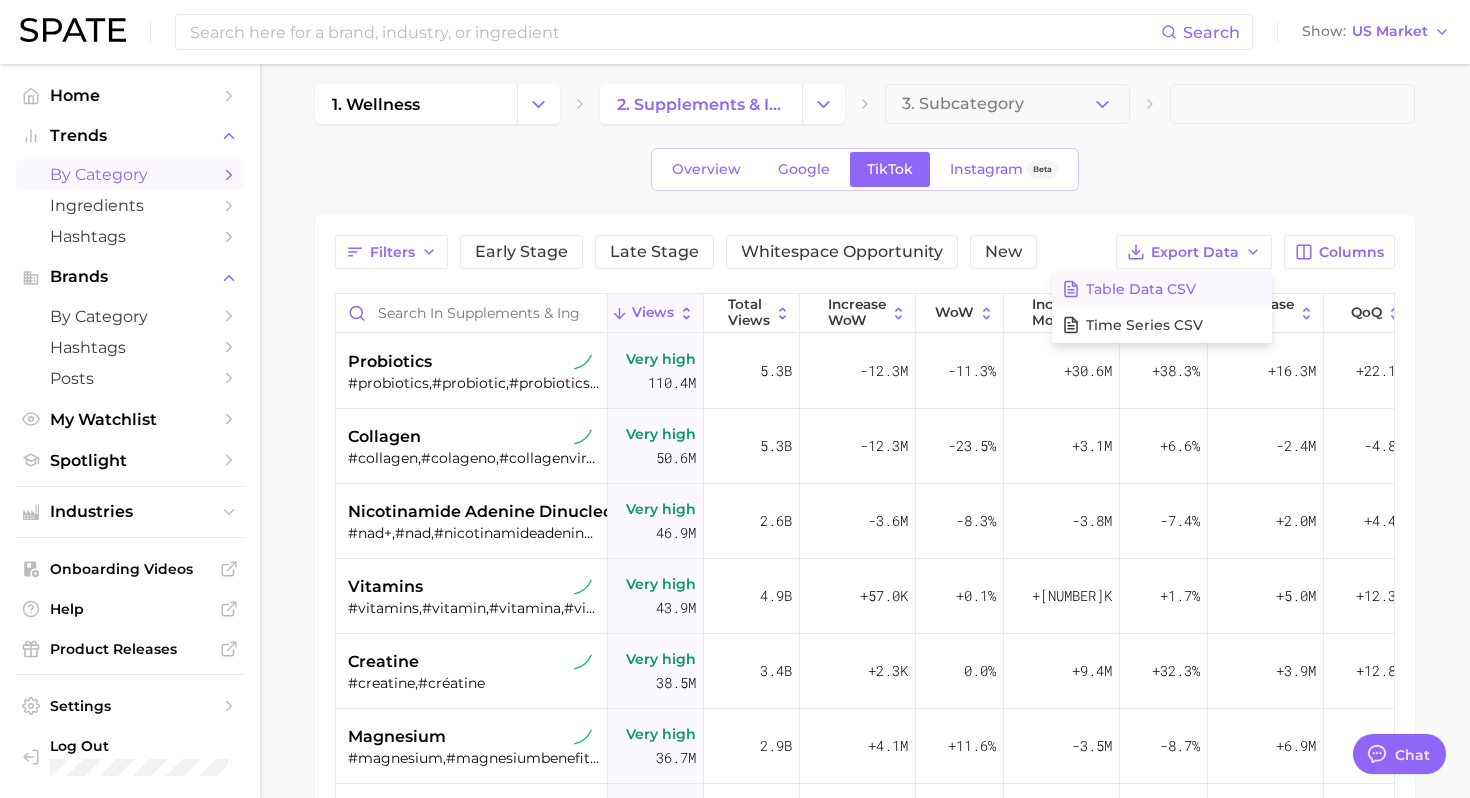 click on "Table Data CSV" at bounding box center [1141, 289] 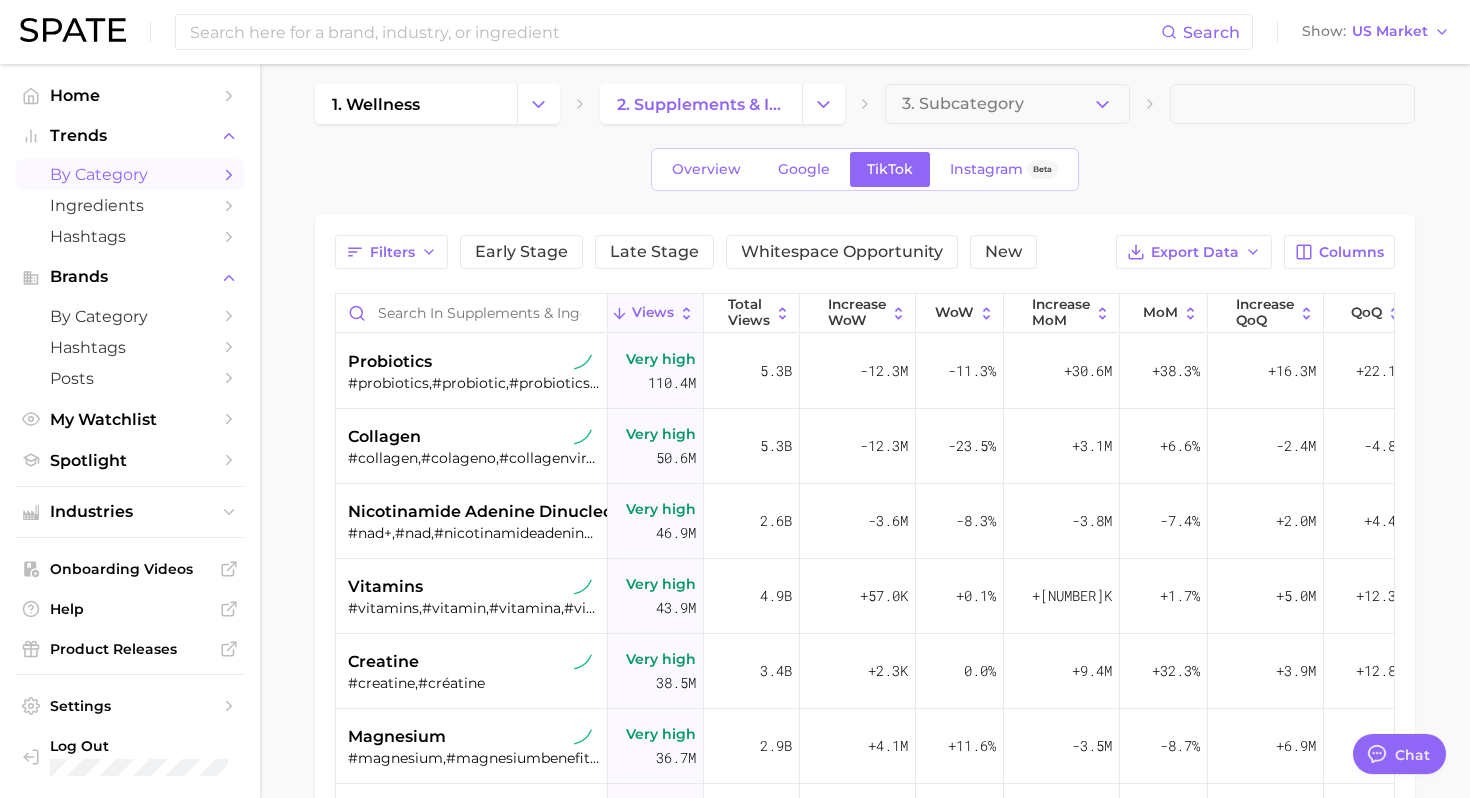 scroll, scrollTop: 0, scrollLeft: 0, axis: both 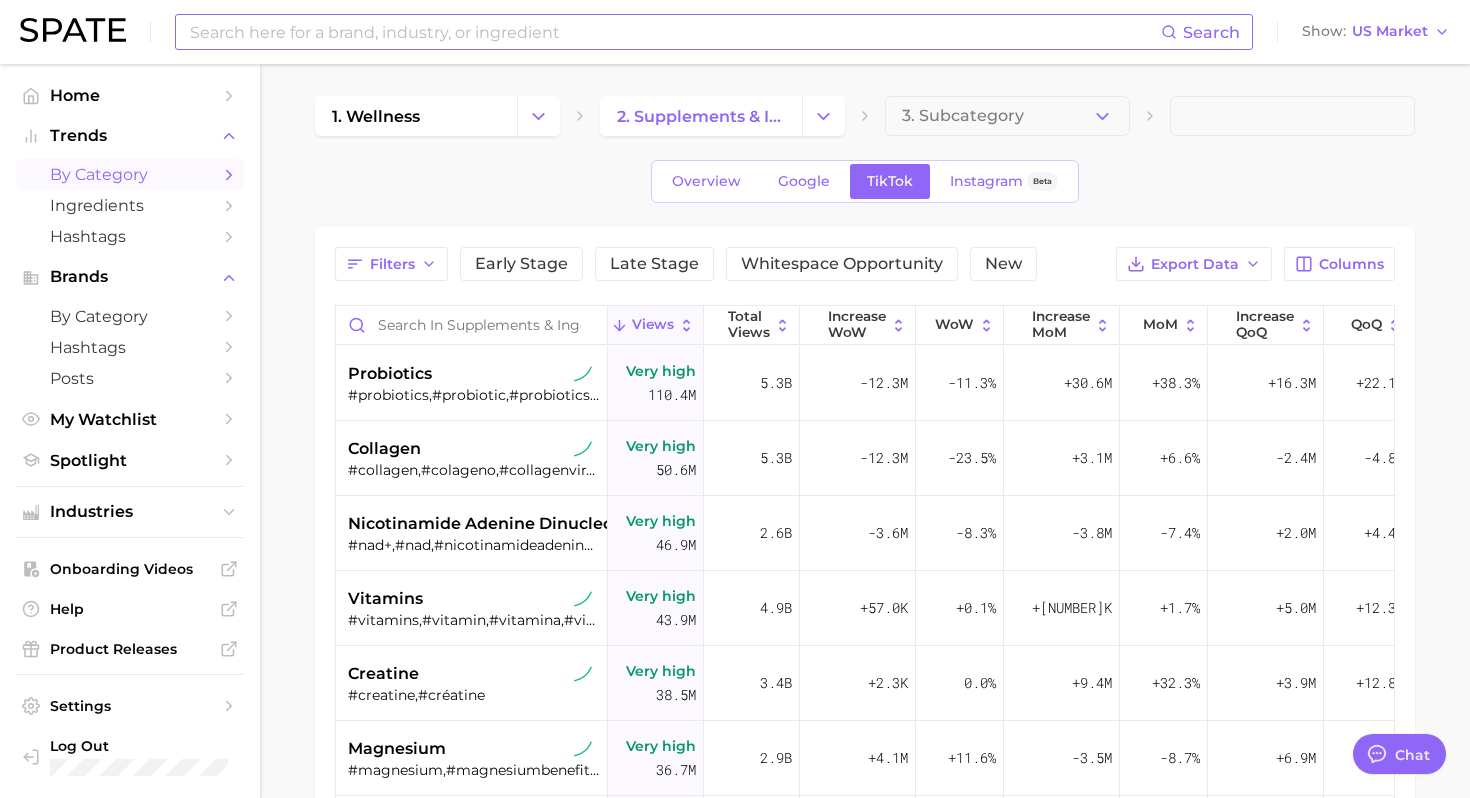 click at bounding box center (674, 32) 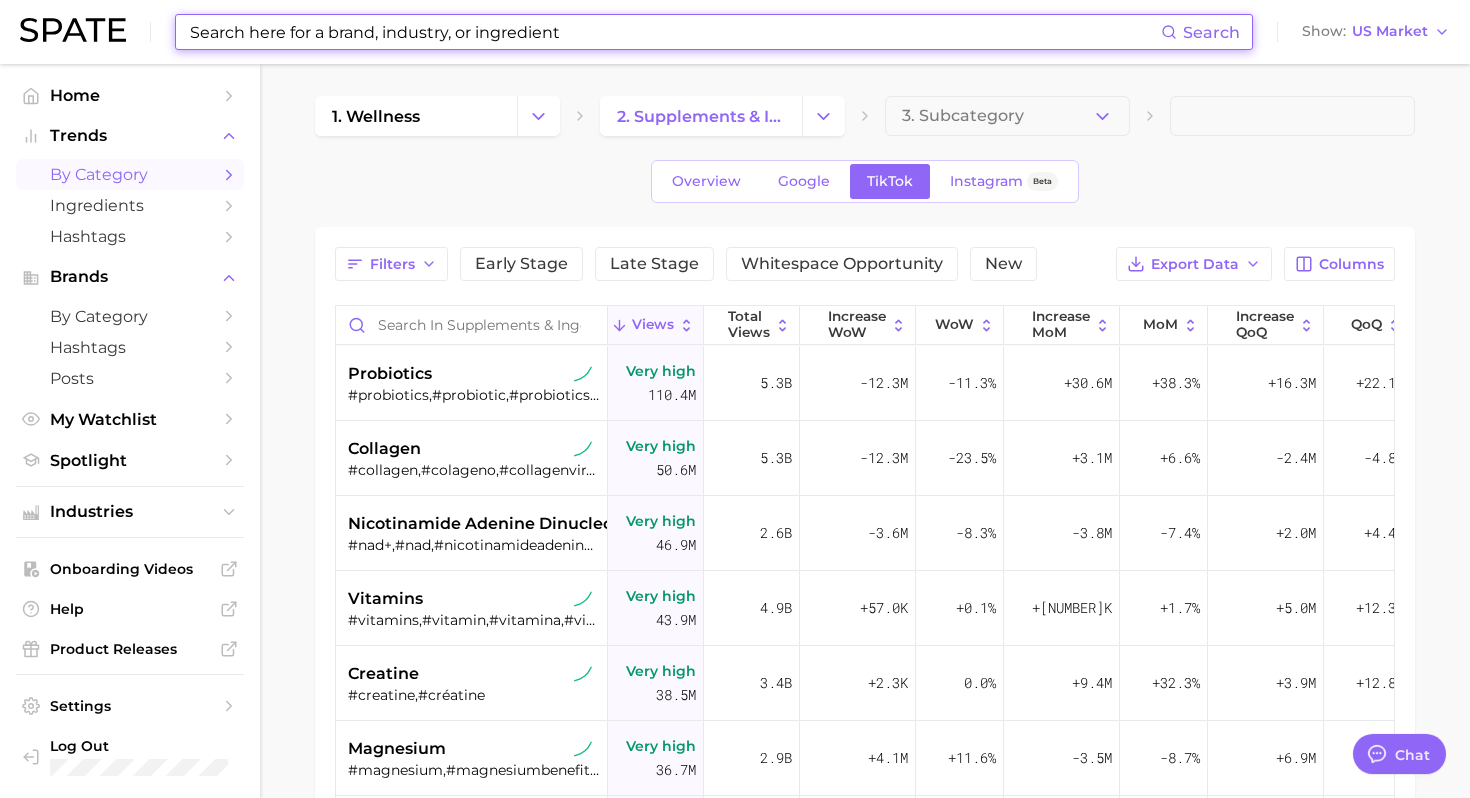paste on "protein shake" 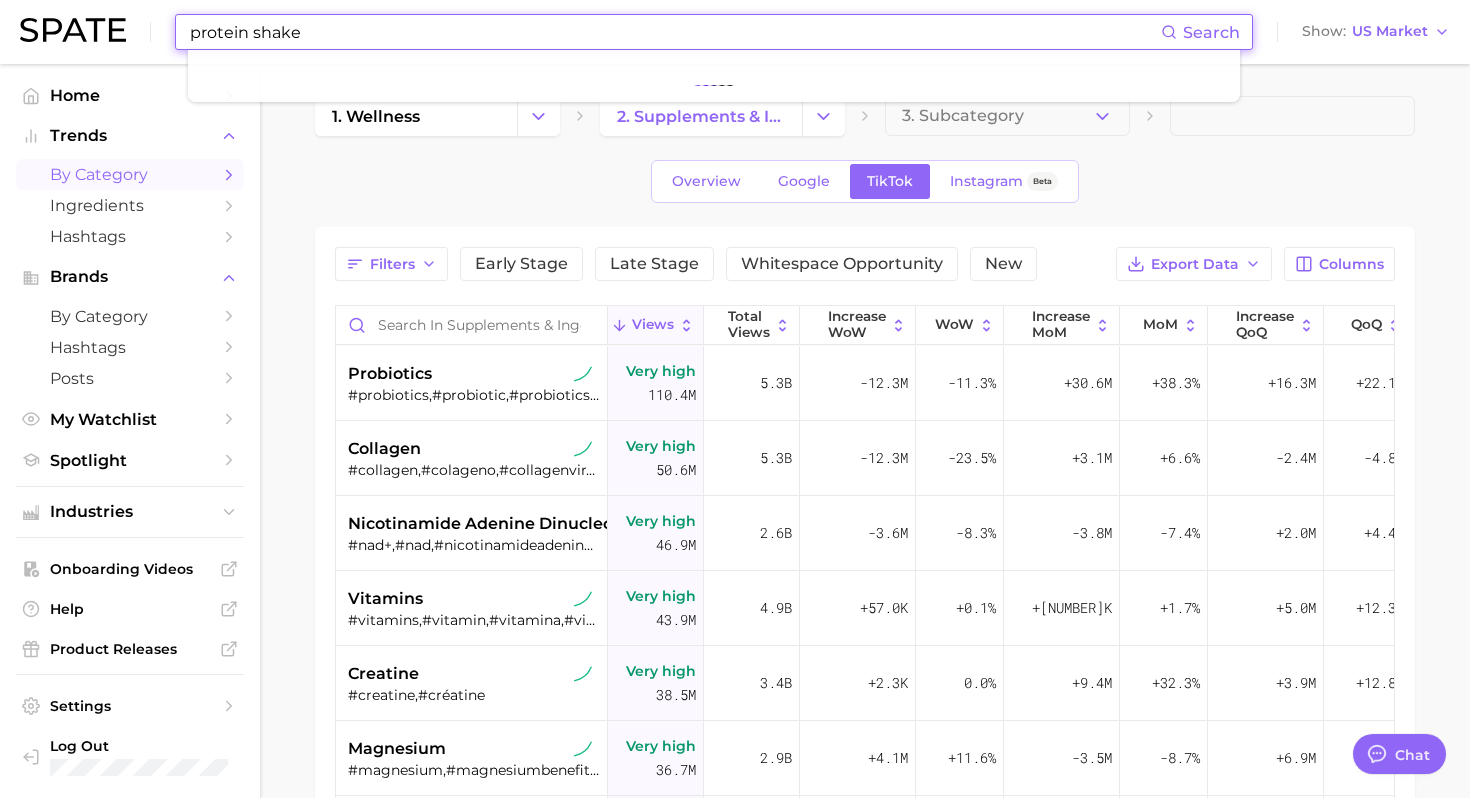 type on "protein shake" 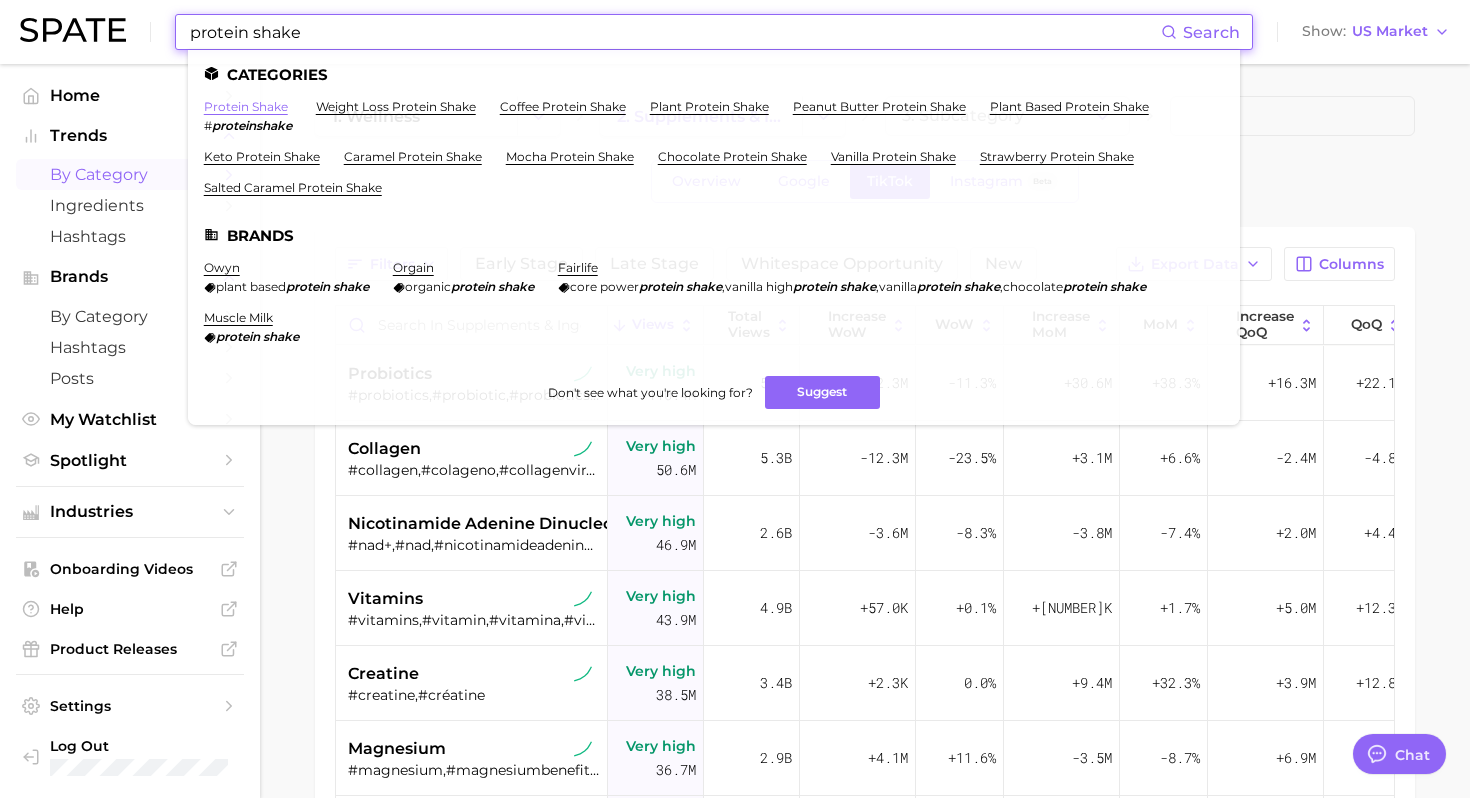 click on "protein shake" at bounding box center [246, 106] 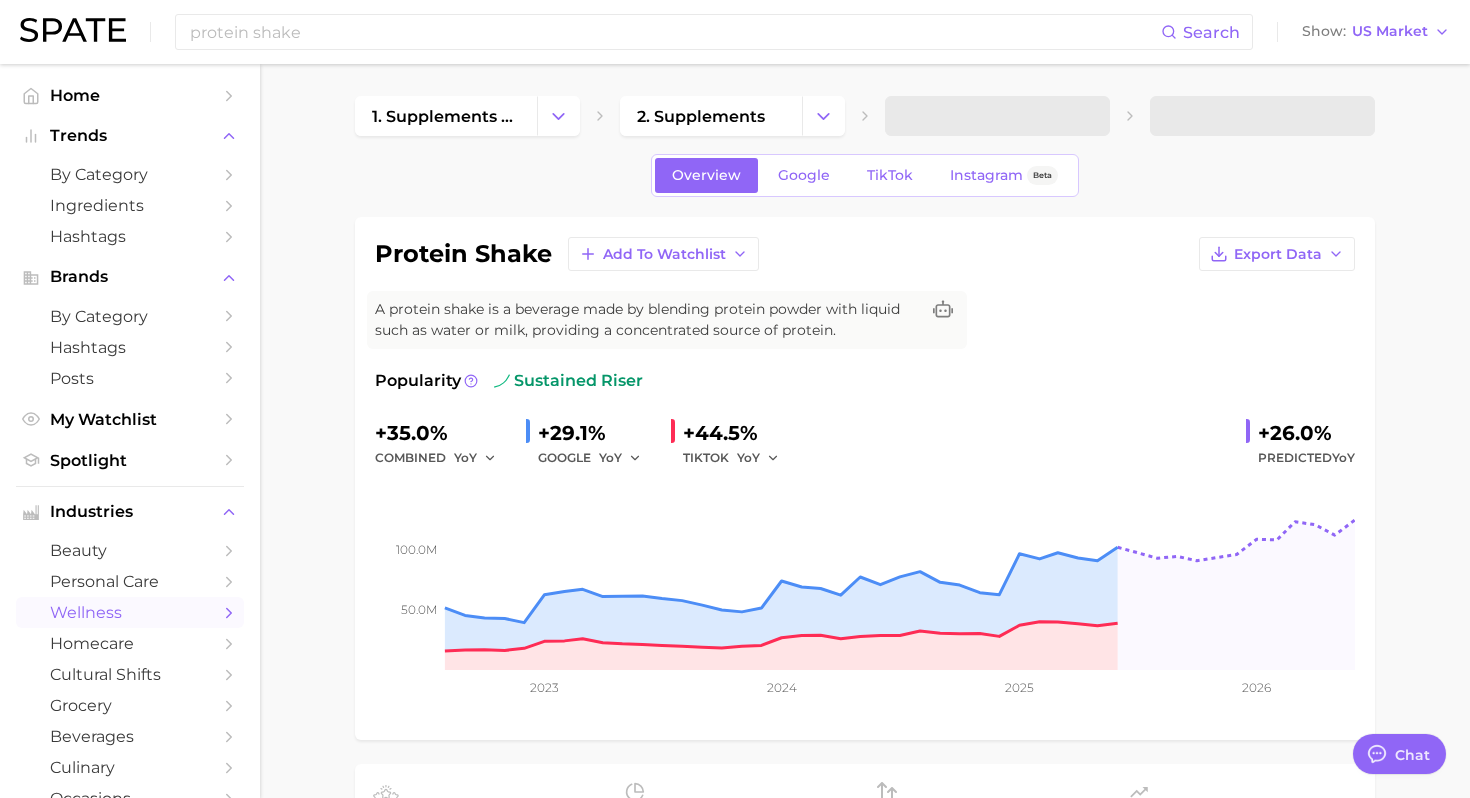 click on "1. supplements & ingestibles 2. supplements Overview Google TikTok Instagram Beta protein shake Add to Watchlist Export Data A protein shake is a beverage made by blending protein powder with liquid such as water or milk, providing a concentrated source of protein. Popularity sustained riser +35.0% combined YoY +29.1% GOOGLE YoY +44.5% TIKTOK YoY +26.0% Predicted  YoY 50.0m 100.0m 2023 2024 2025 2026 How big is this trend? Very High Popularity 83.6m avg.  monthly popularity Which platform is most popular? Google 59.0% popularity share How similar is this trend across platforms? High Convergence 73.1% pop.  convergence Will it last? Very Likely +26.0% pop.  predicted growth related categories brands Related Categories 3208  total What are consumers viewing alongside  protein shake ? Export Data Filters ingredients   1.2m product format   1.1m body parts   292.4k concerns   220.0k food ingredients   199.8k benefits   152.1k Columns group Popularity YoY QoQ protein shake protein ingredients 733.6k Very high High" at bounding box center (865, 1117) 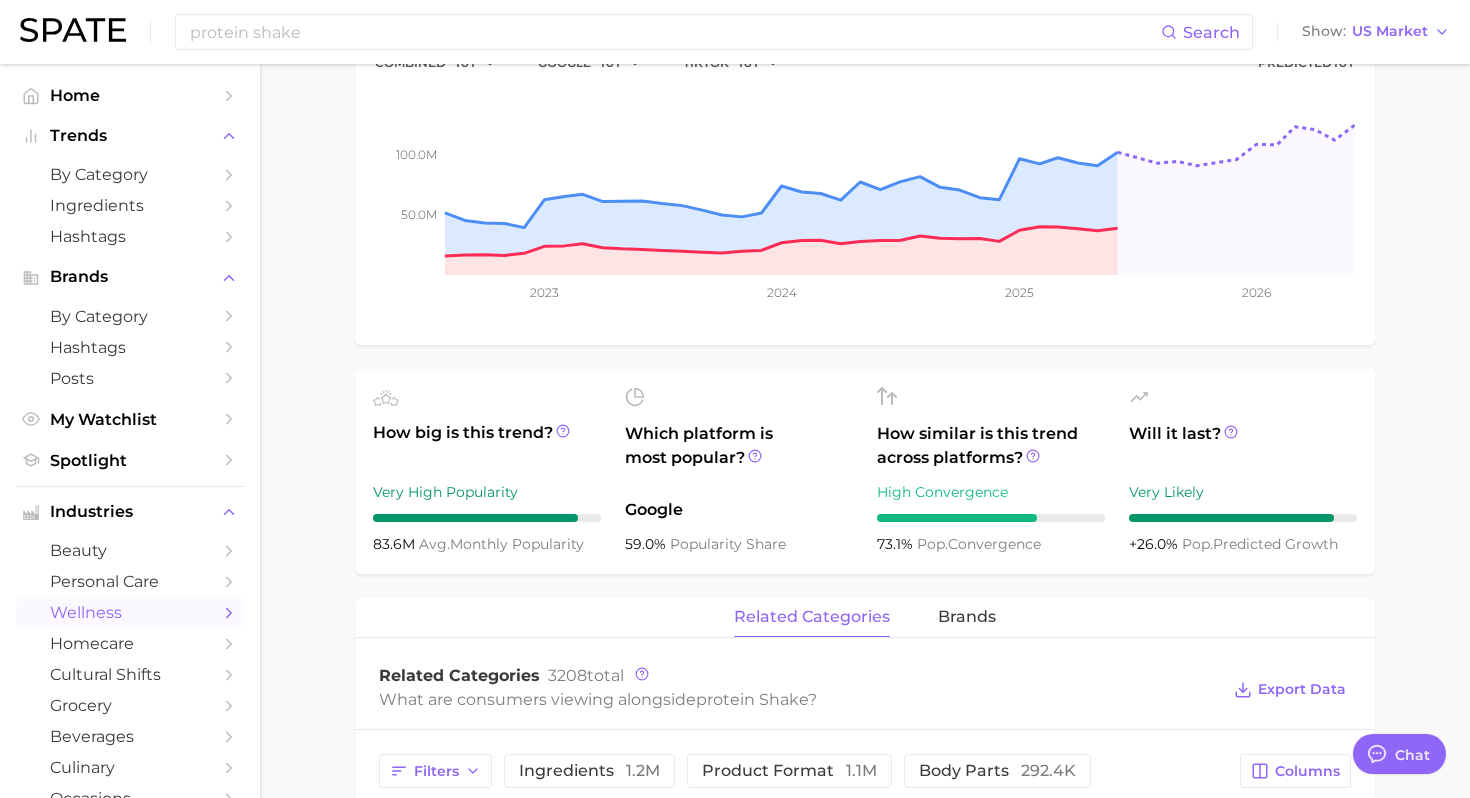 scroll, scrollTop: 0, scrollLeft: 0, axis: both 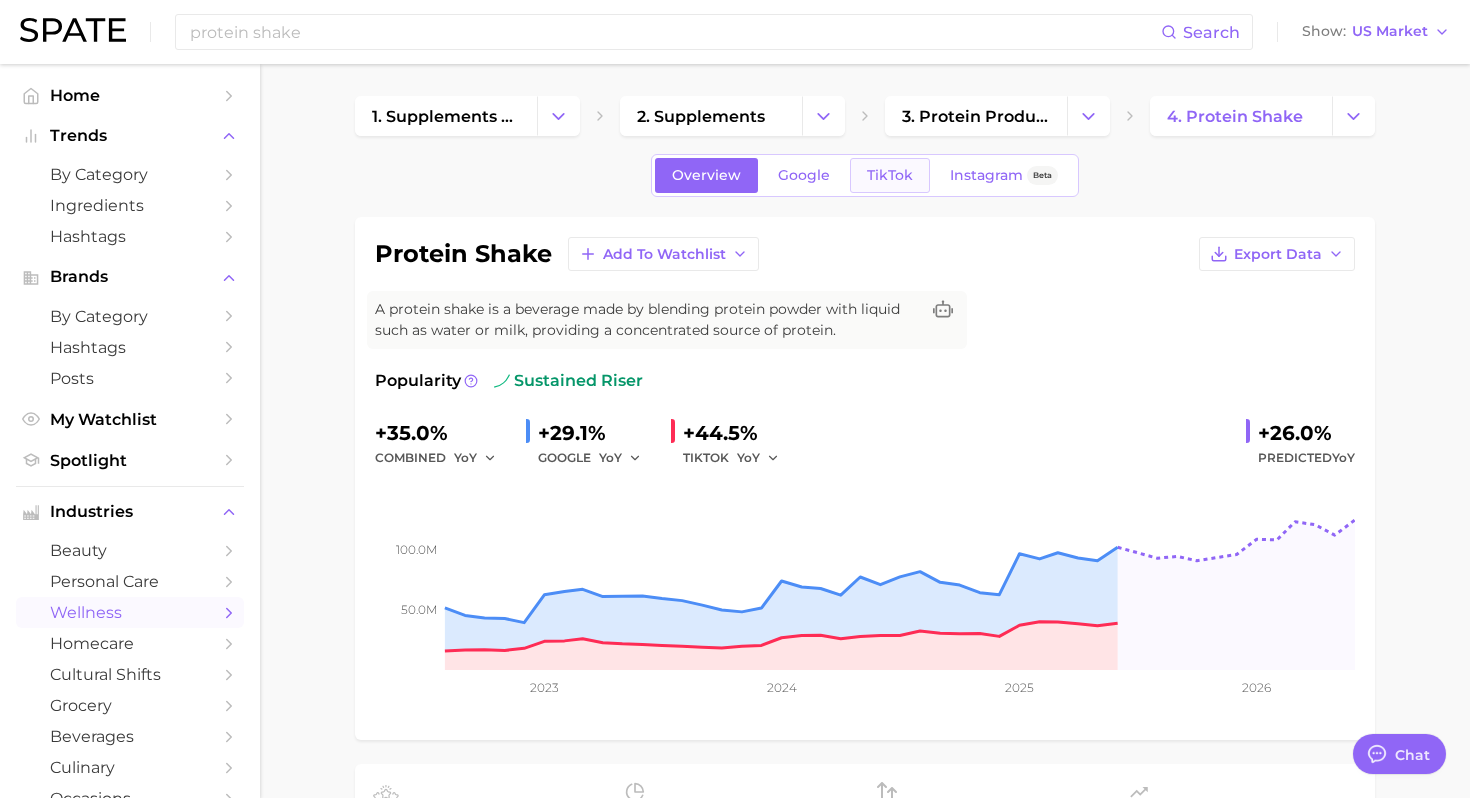 click on "TikTok" at bounding box center (890, 175) 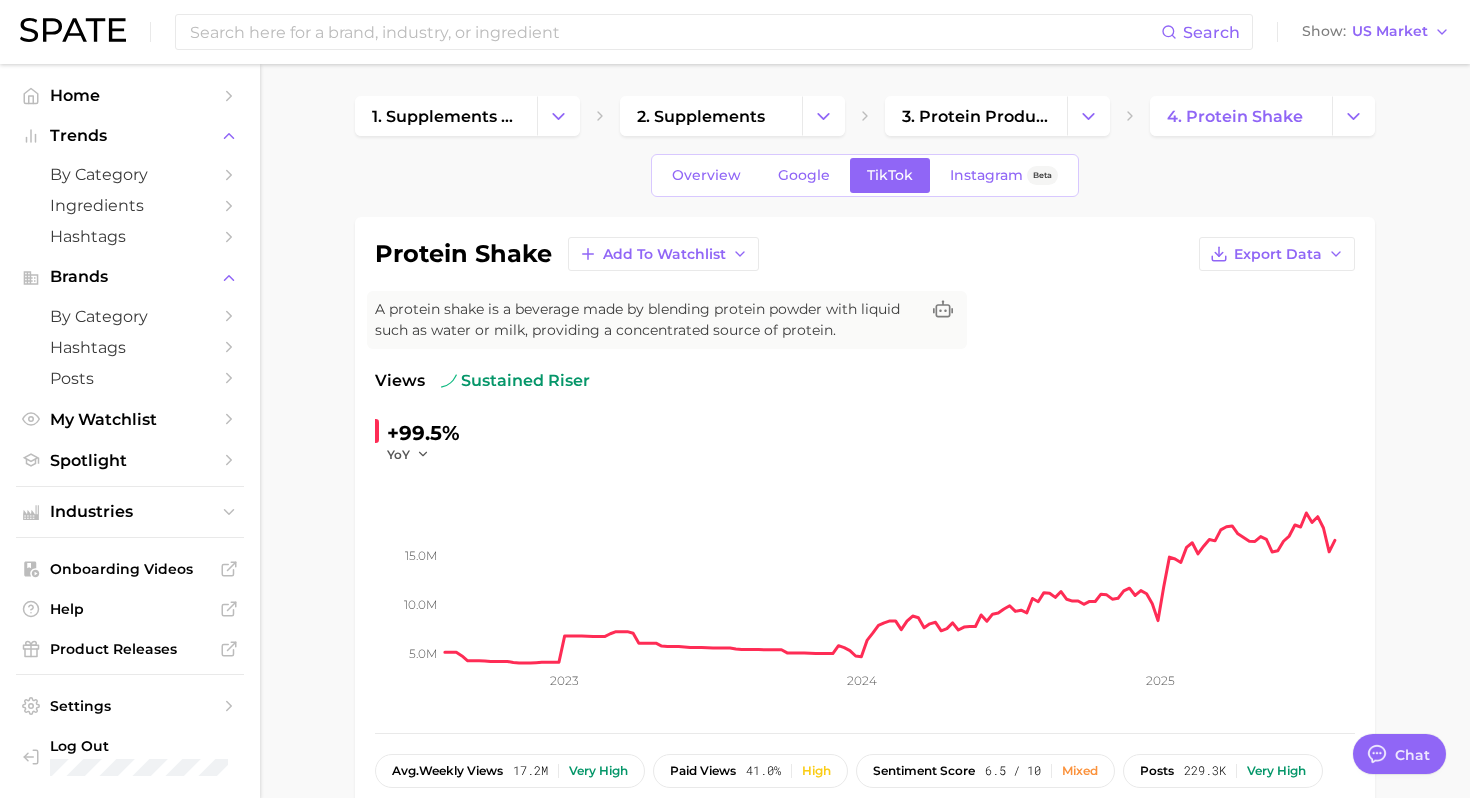 click on "A protein shake is a beverage made by blending protein powder with liquid such as water or milk, providing a concentrated source of protein. Views sustained riser +99.5% YoY 5.0m 10.0m 15.0m 2023 2024 2025 avg.  weekly views 17.2m Very high paid views 41.0% High sentiment score 6.5 / 10 Mixed posts 229.3k Very high engagement 4.8% Medium TikTok shop 37.1% High Show more Top Hashtags for   protein shake   by Views   high to low View As Text Export Data # protein shake # protein shake review Top Posts for  protein shake Export Data Views: Jul 27 - Aug 3 Positive 1 Mixed 4 Negative 0 Columns Views 675.0k 6 Views 431.7k paid Views 321.0k 6 Views 319.5k paid Views 289.8k Show more posts Related Hashtags Brand Hashtags Creators Related Hashtags  total What are consumers viewing alongside  protein shake ? Export Data Filters ingredients   11.8m   8.5m" at bounding box center [865, 1211] 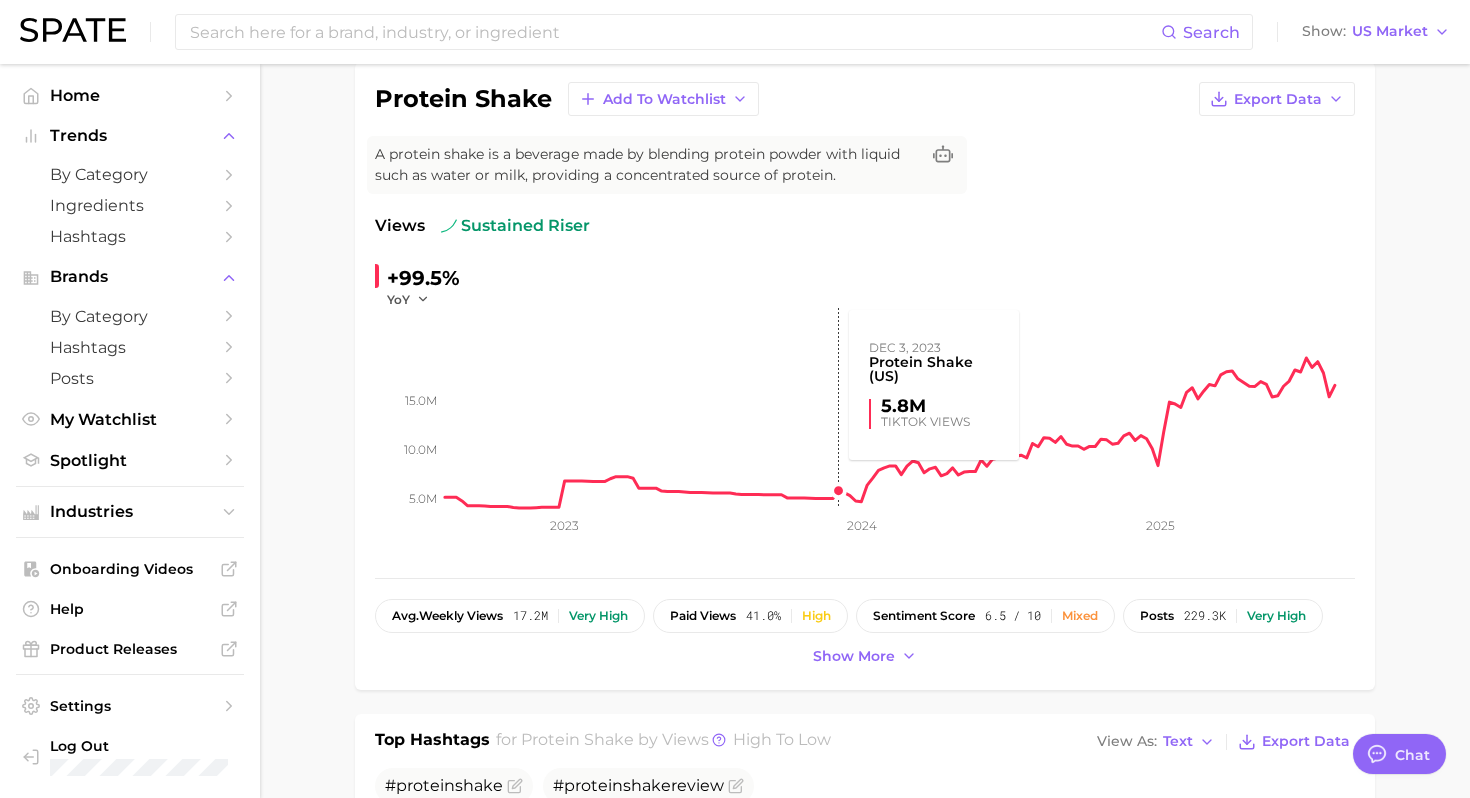 scroll, scrollTop: 162, scrollLeft: 0, axis: vertical 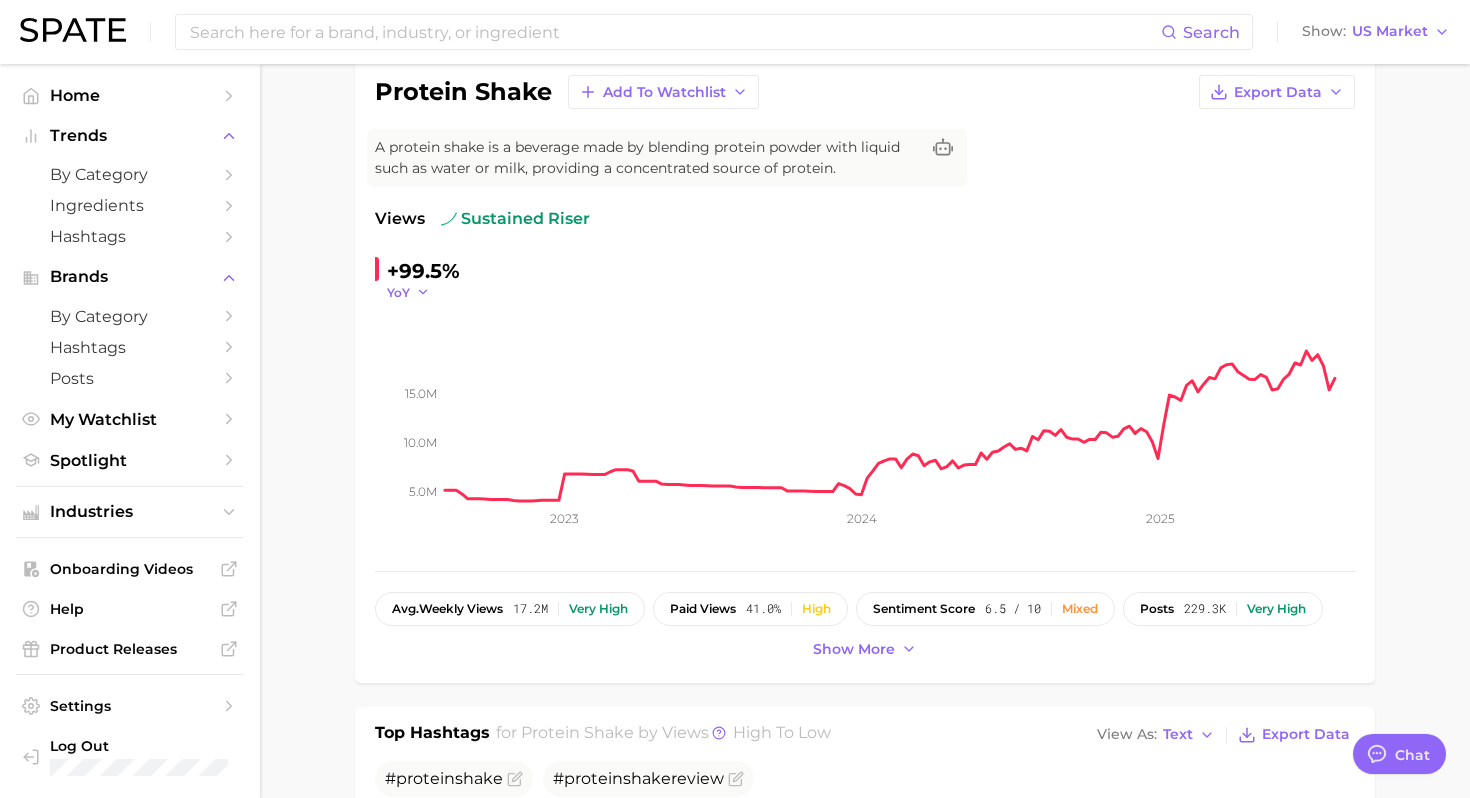 click on "YoY" at bounding box center [398, 292] 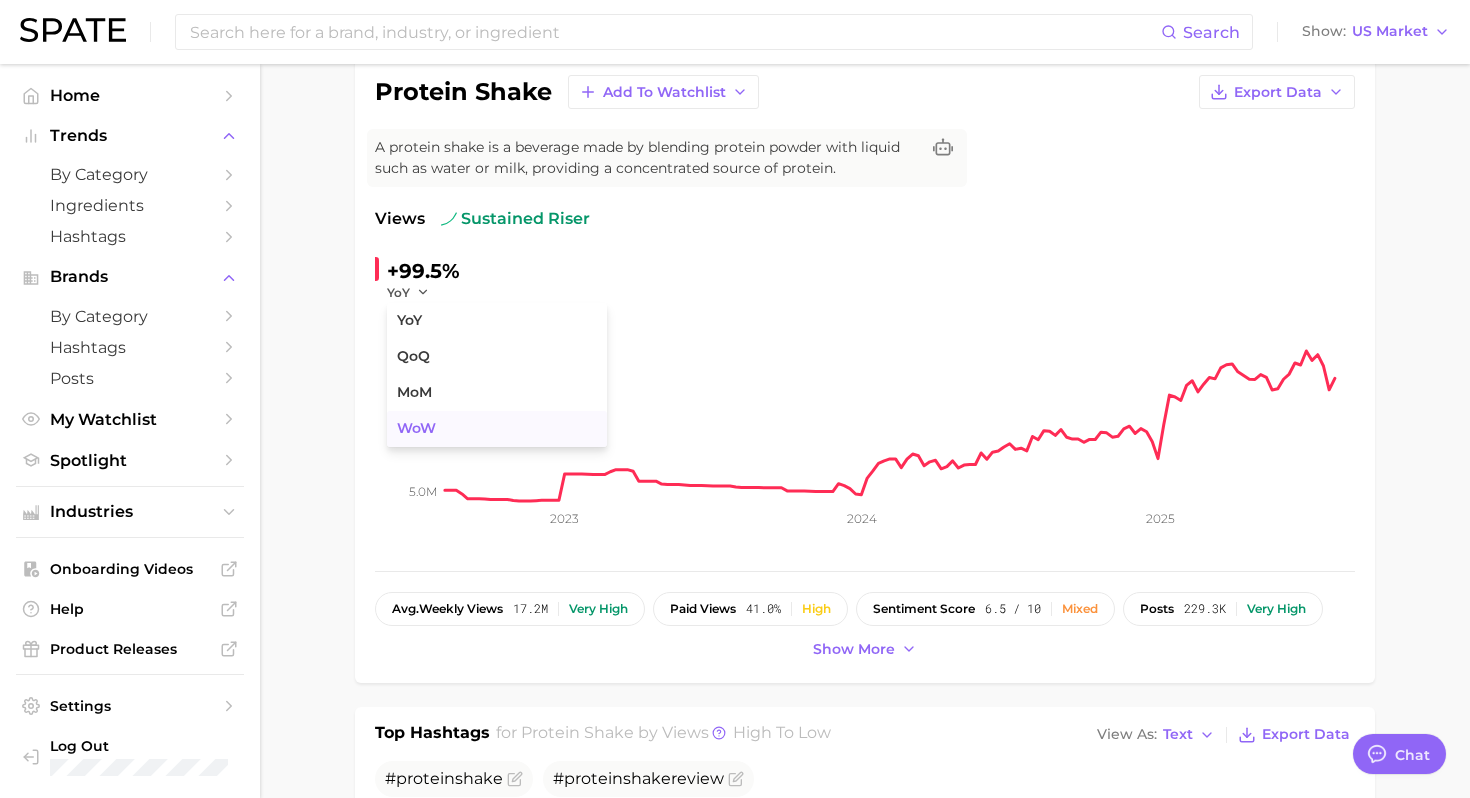 click on "WoW" at bounding box center [416, 428] 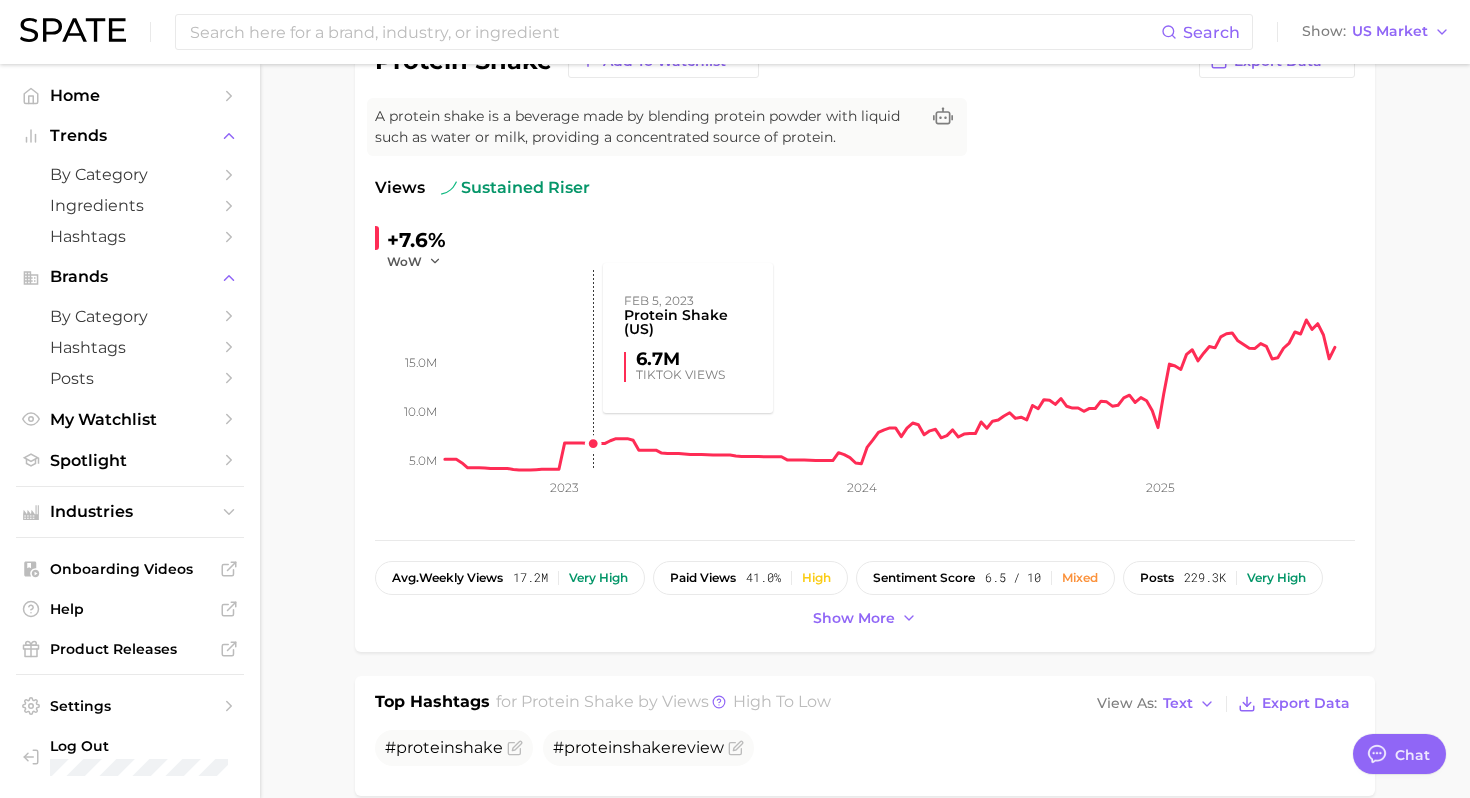 scroll, scrollTop: 209, scrollLeft: 0, axis: vertical 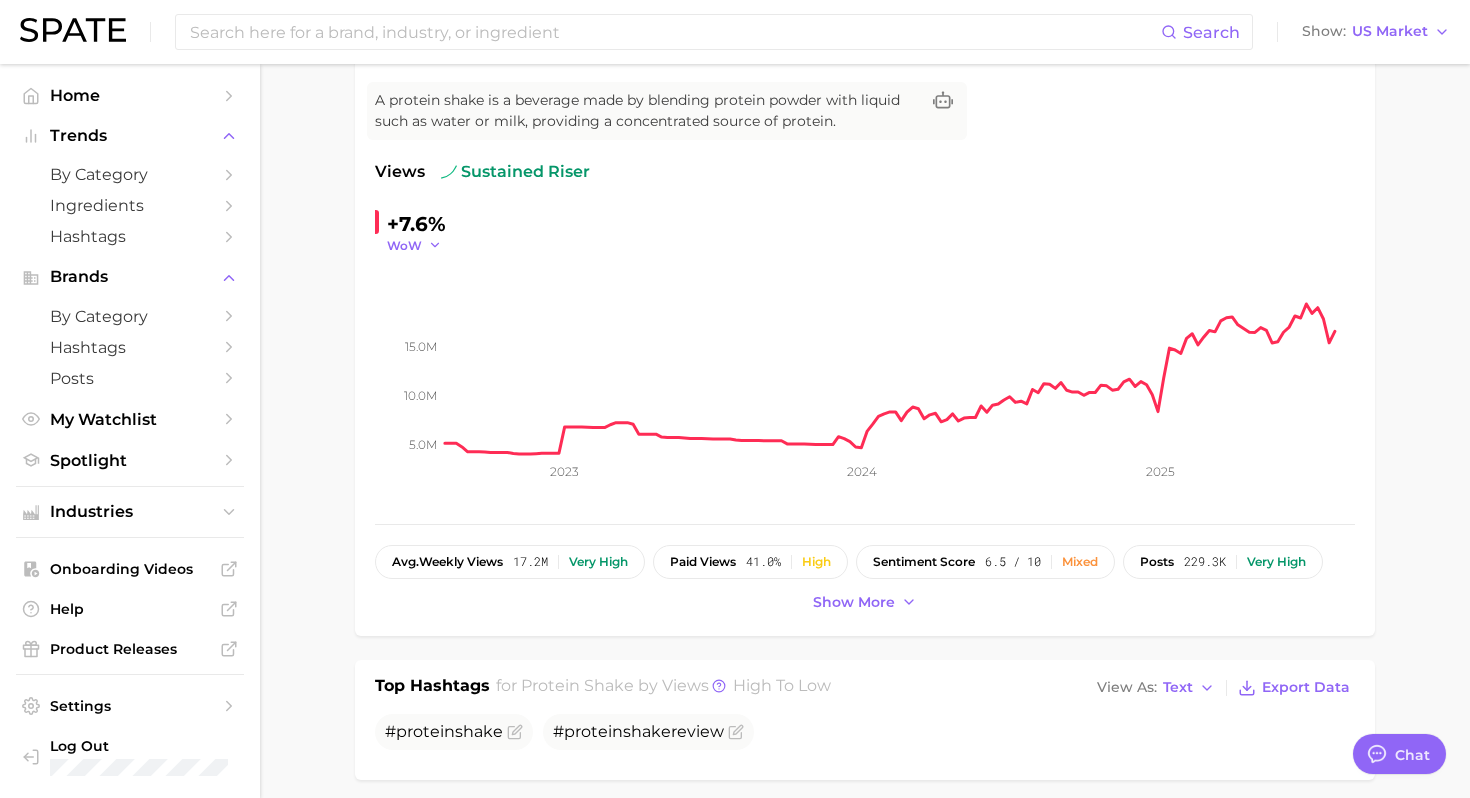 click on "WoW" at bounding box center (404, 245) 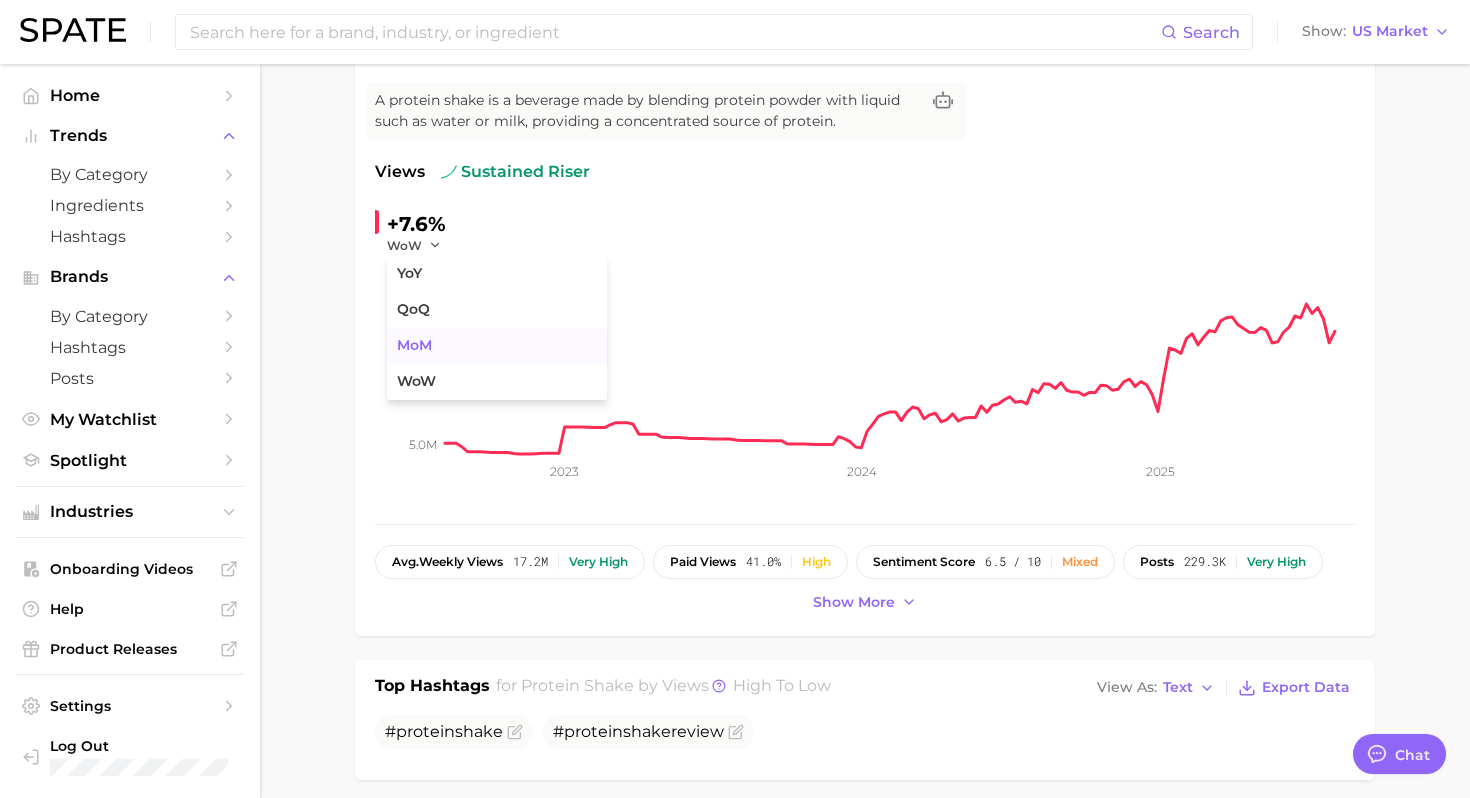 click on "MoM" at bounding box center [497, 346] 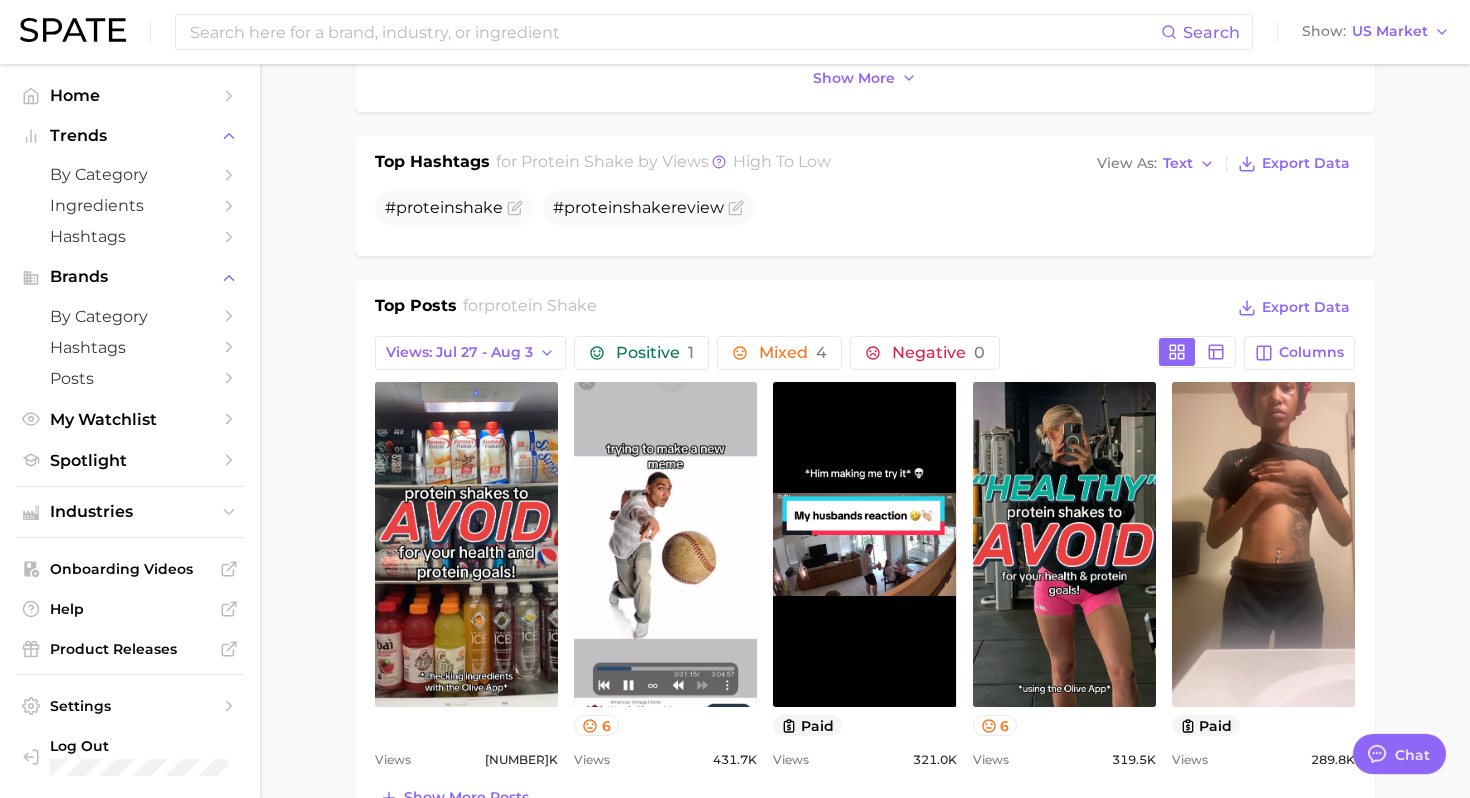 scroll, scrollTop: 741, scrollLeft: 0, axis: vertical 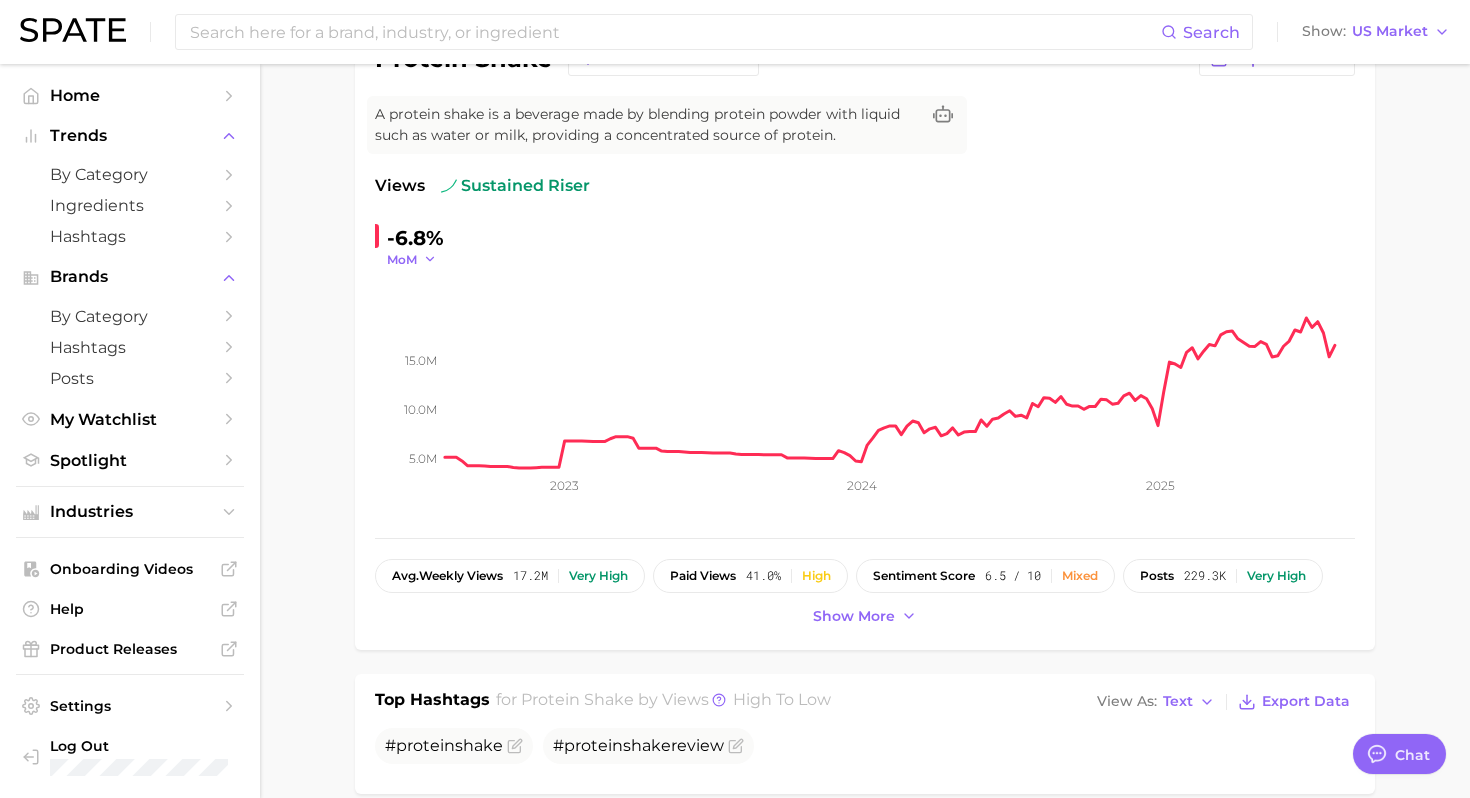 click 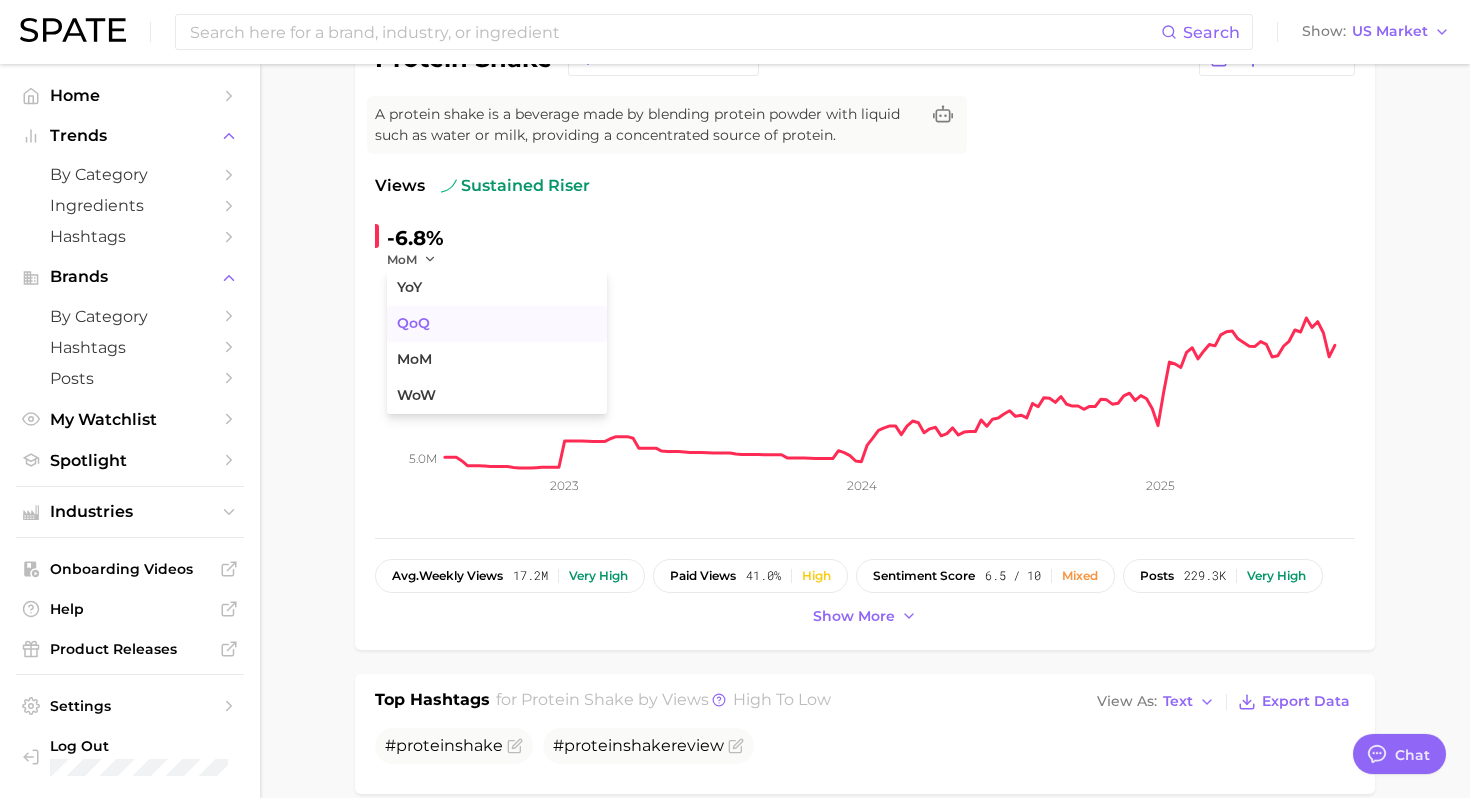 click on "QoQ" at bounding box center [497, 324] 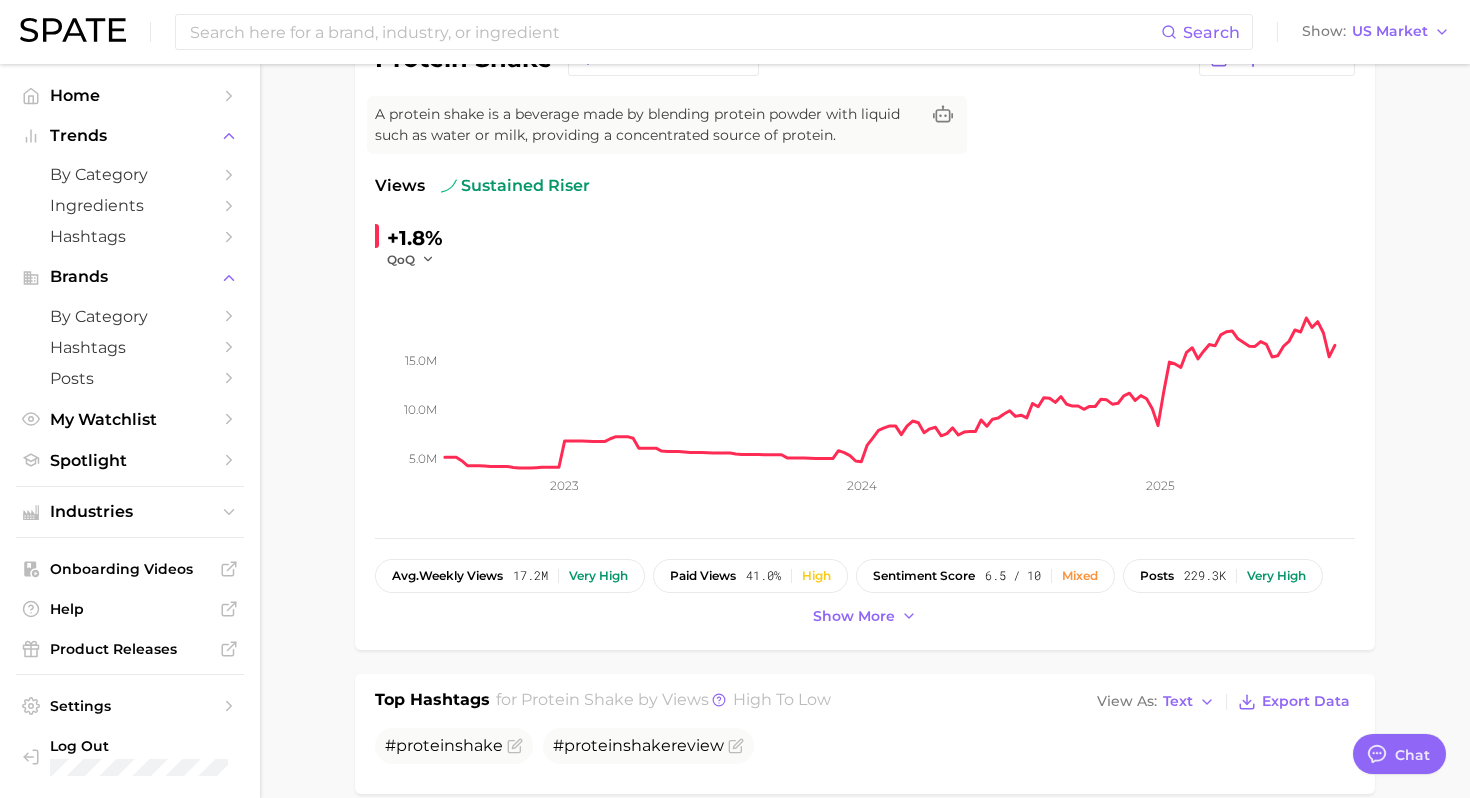 click on "5.0m 10.0m 15.0m 2023 2024 2025" 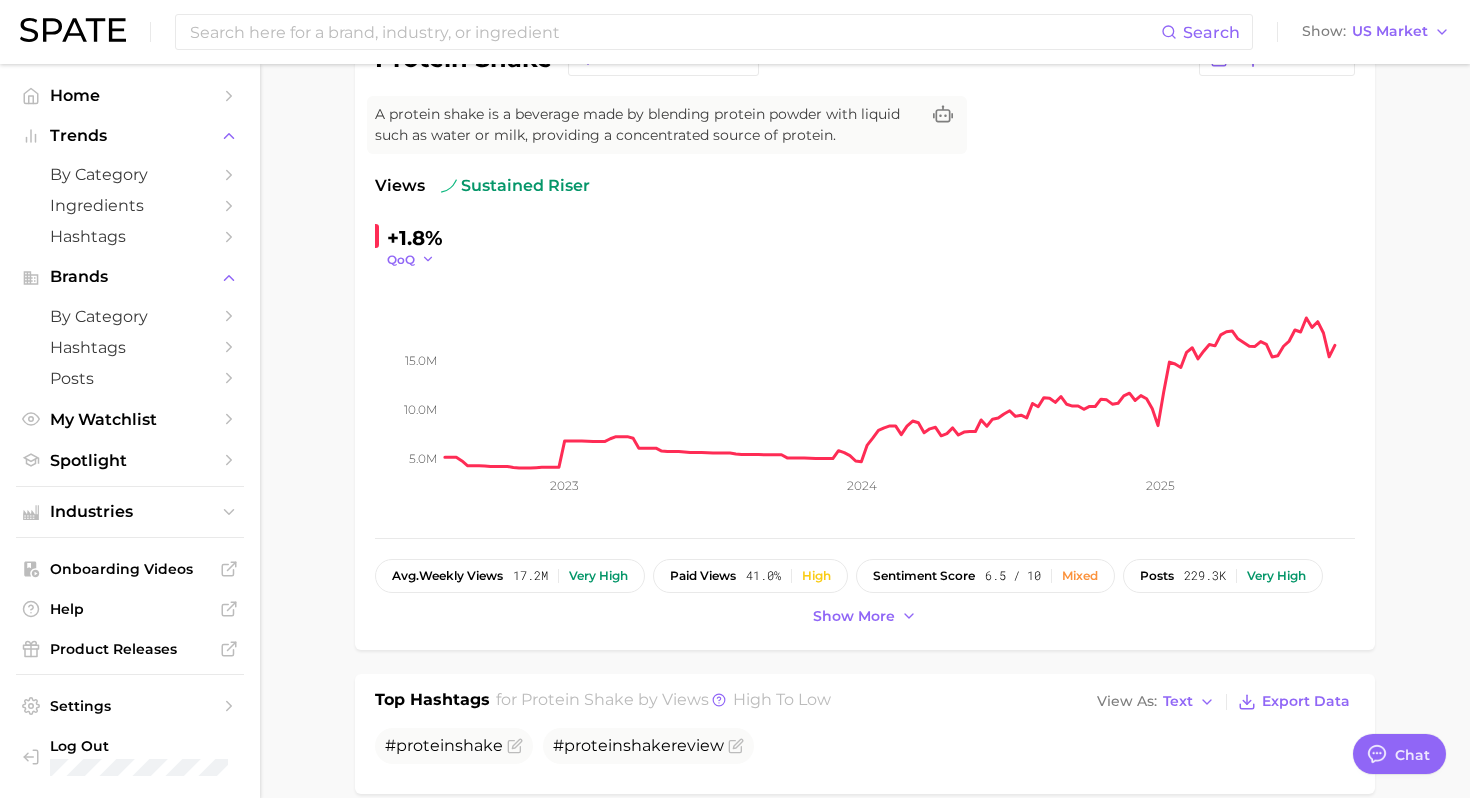 click on "QoQ" at bounding box center [411, 259] 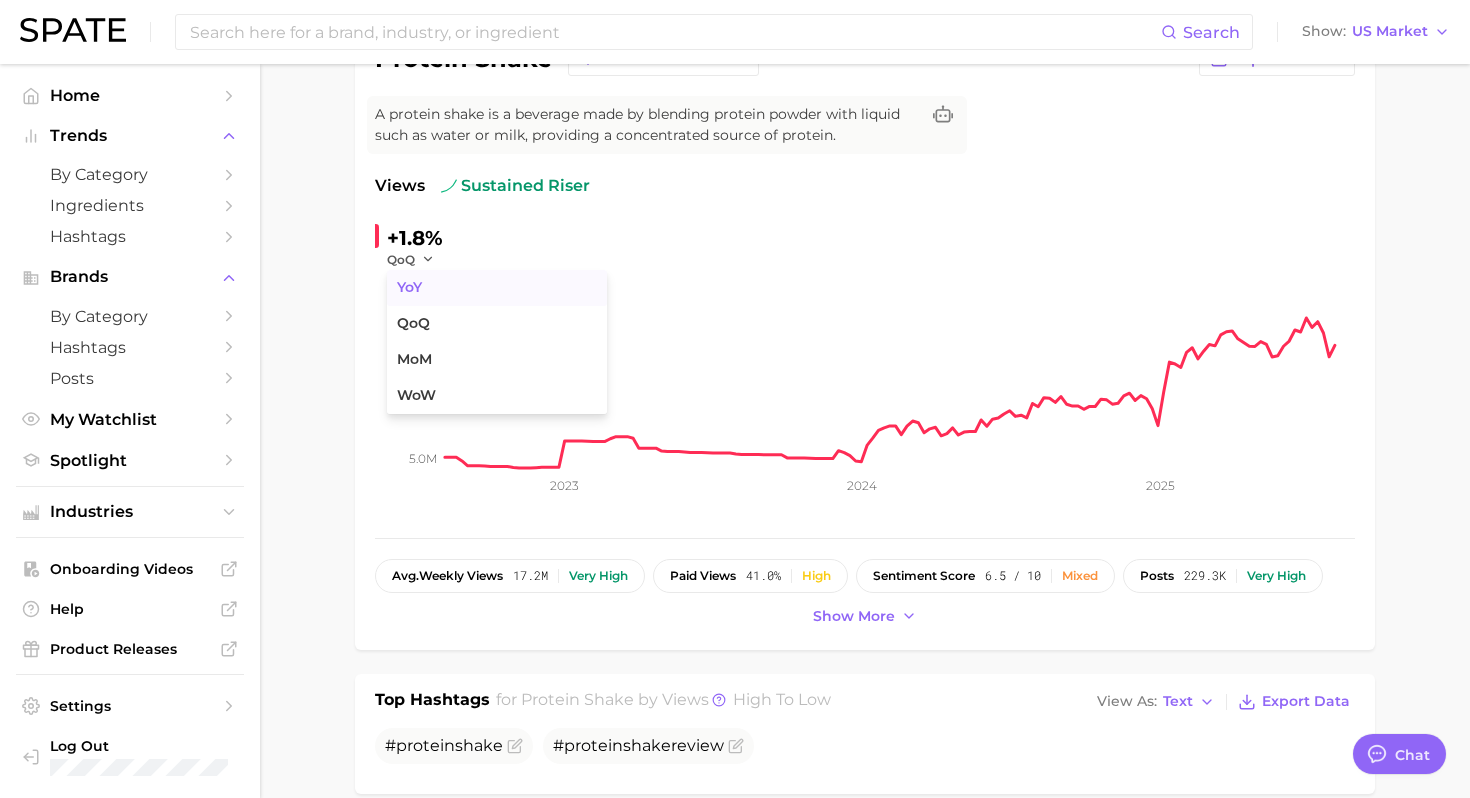 click on "YoY" at bounding box center [497, 288] 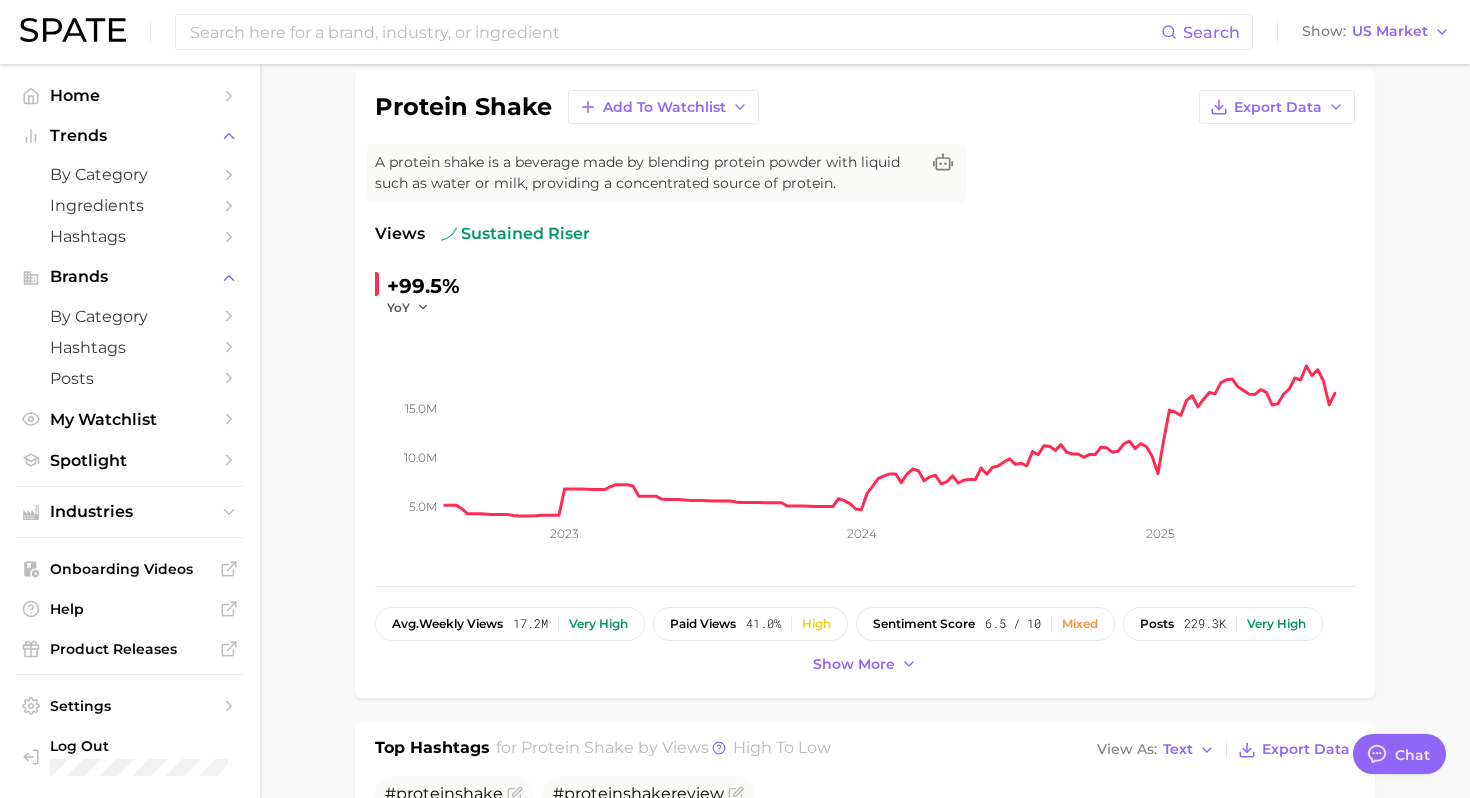 scroll, scrollTop: 0, scrollLeft: 0, axis: both 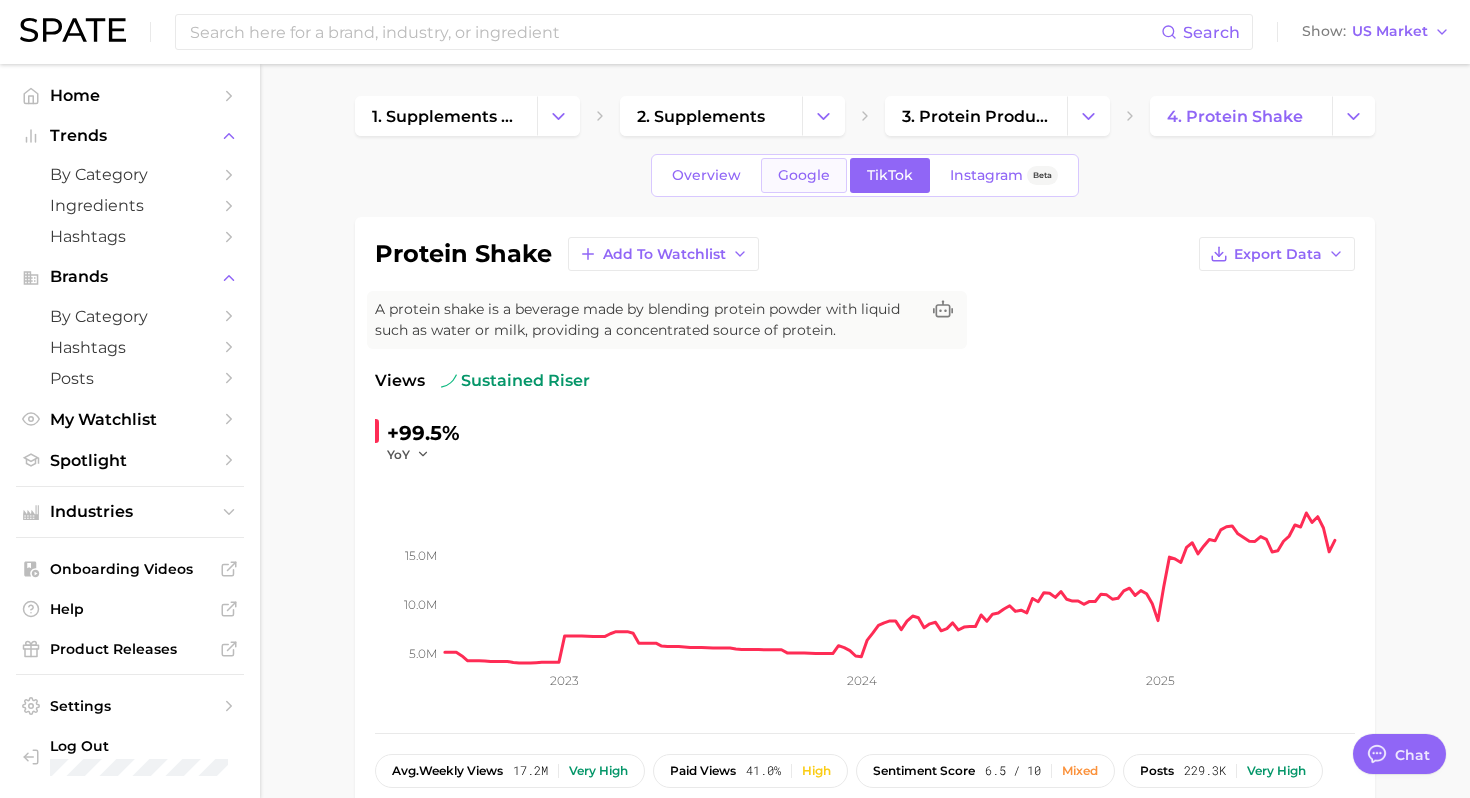 click on "Google" at bounding box center [804, 175] 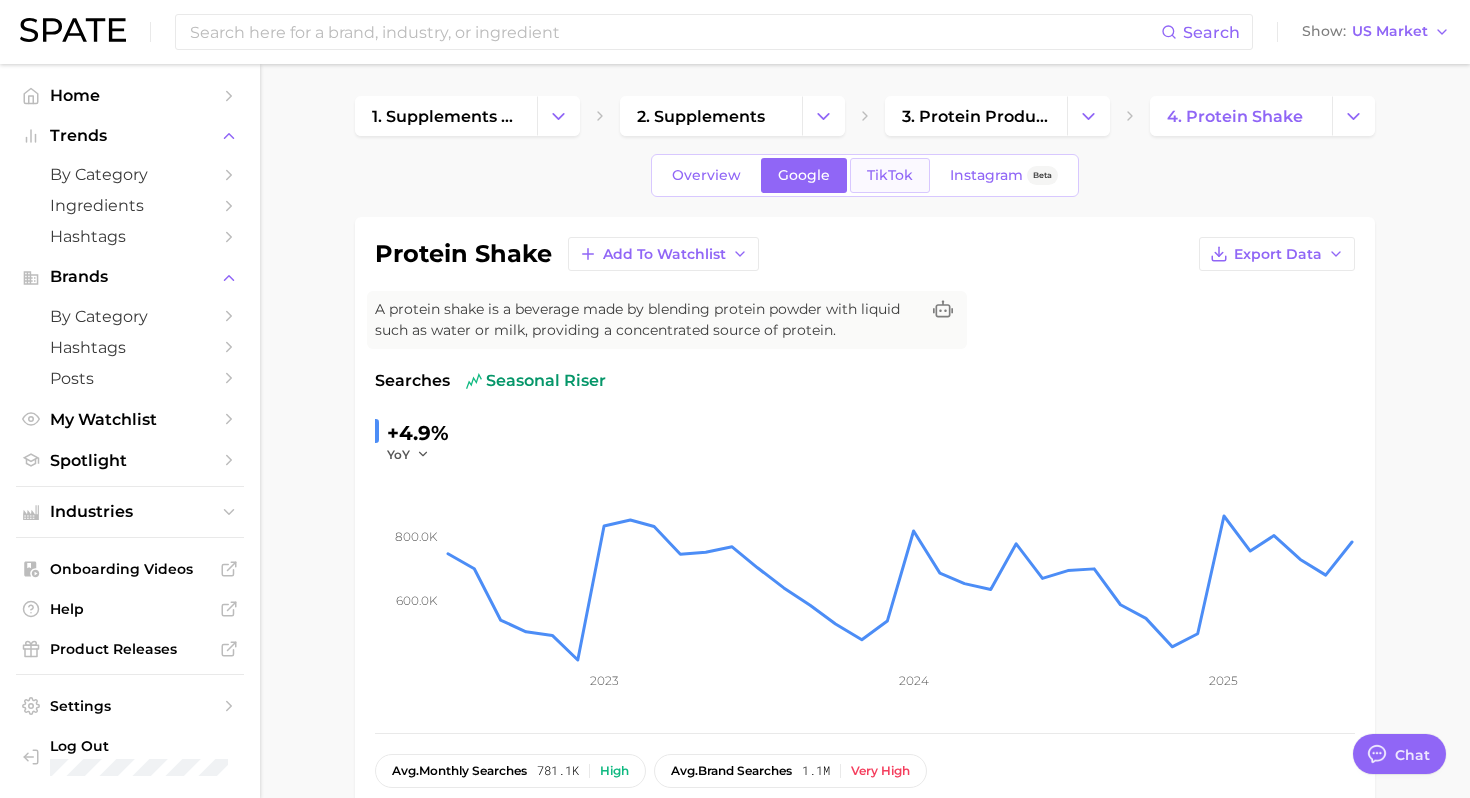 click on "TikTok" at bounding box center [890, 175] 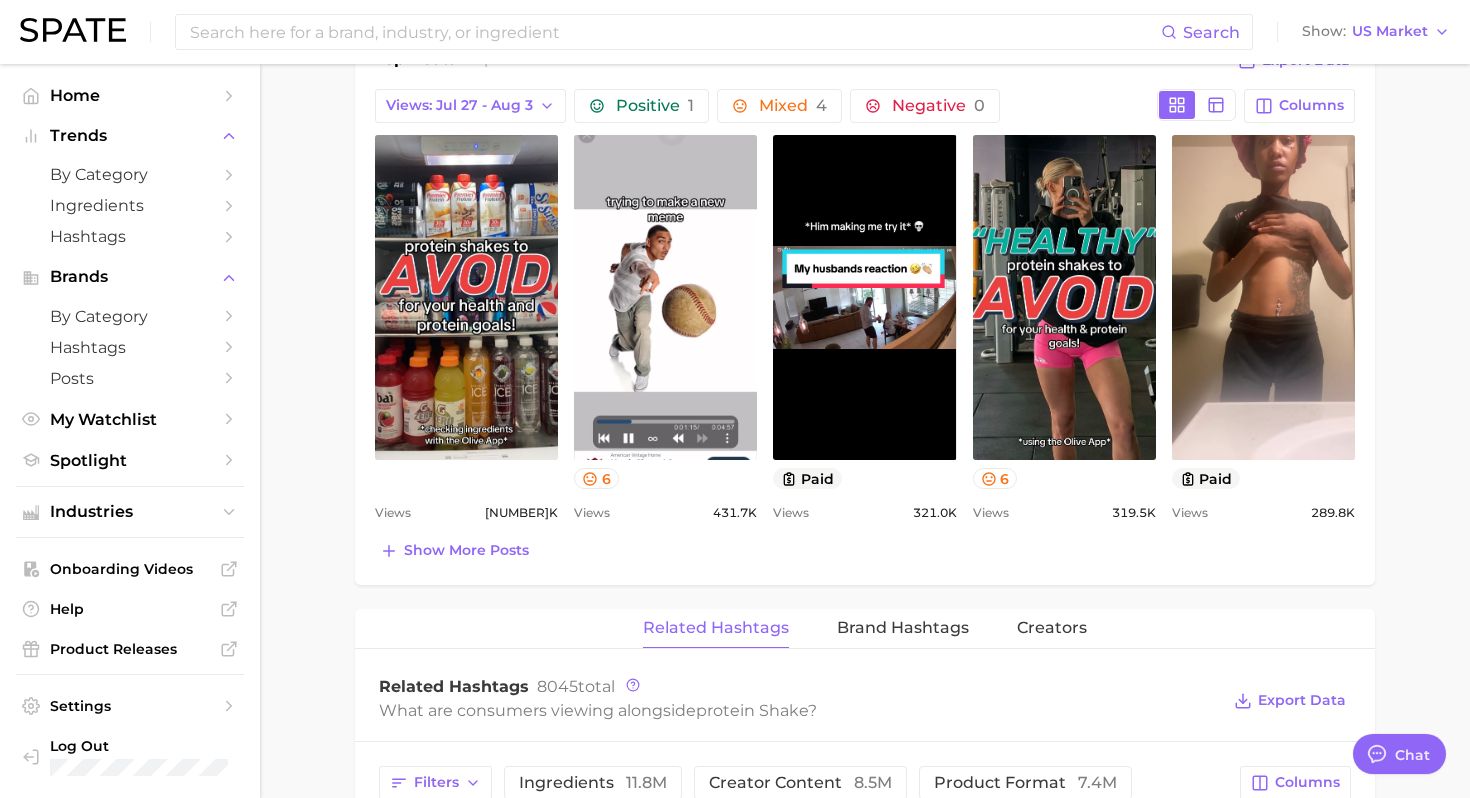 scroll, scrollTop: 985, scrollLeft: 0, axis: vertical 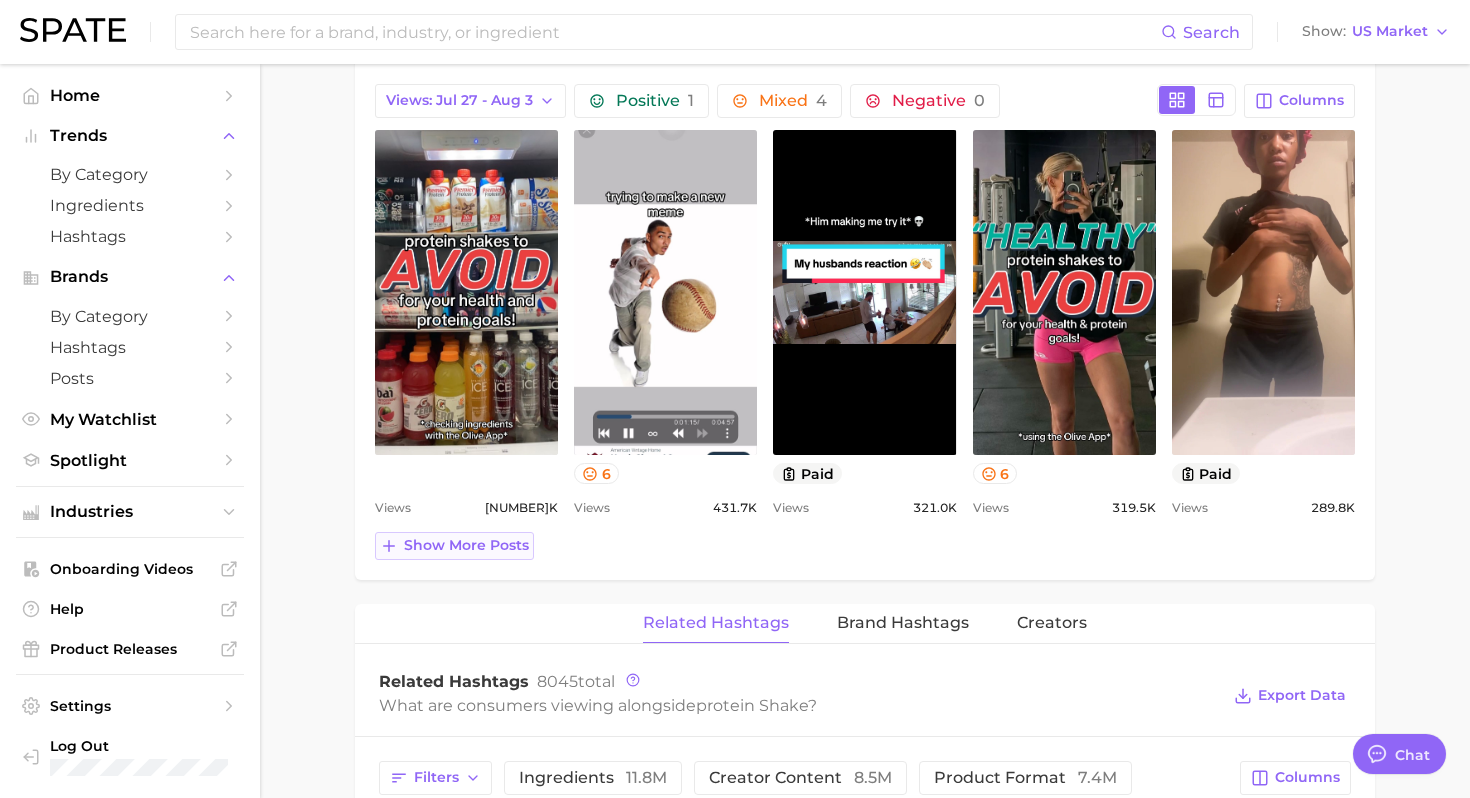 click on "Show more posts" at bounding box center (466, 545) 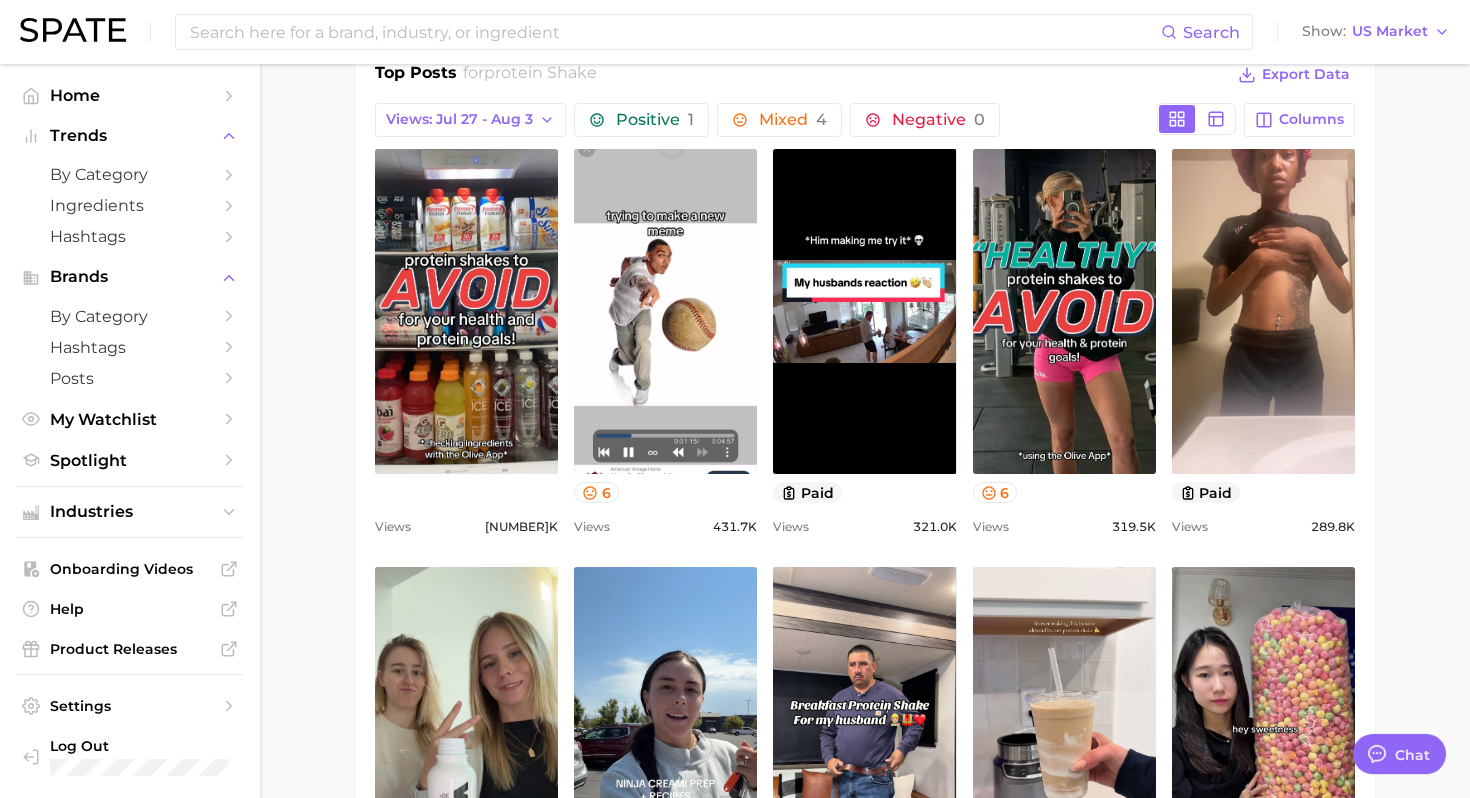 scroll, scrollTop: 970, scrollLeft: 0, axis: vertical 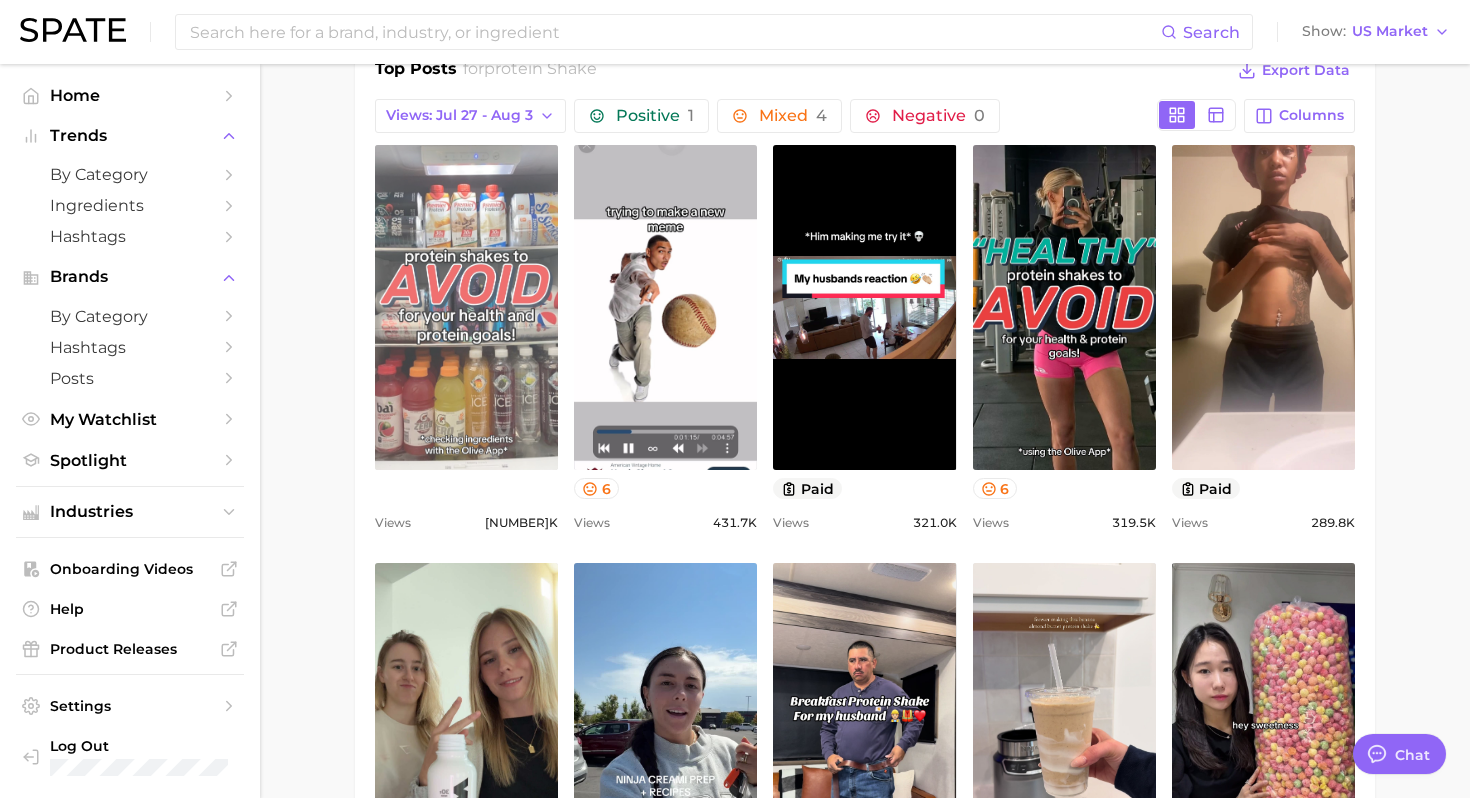 click on "view post on TikTok" at bounding box center (466, 307) 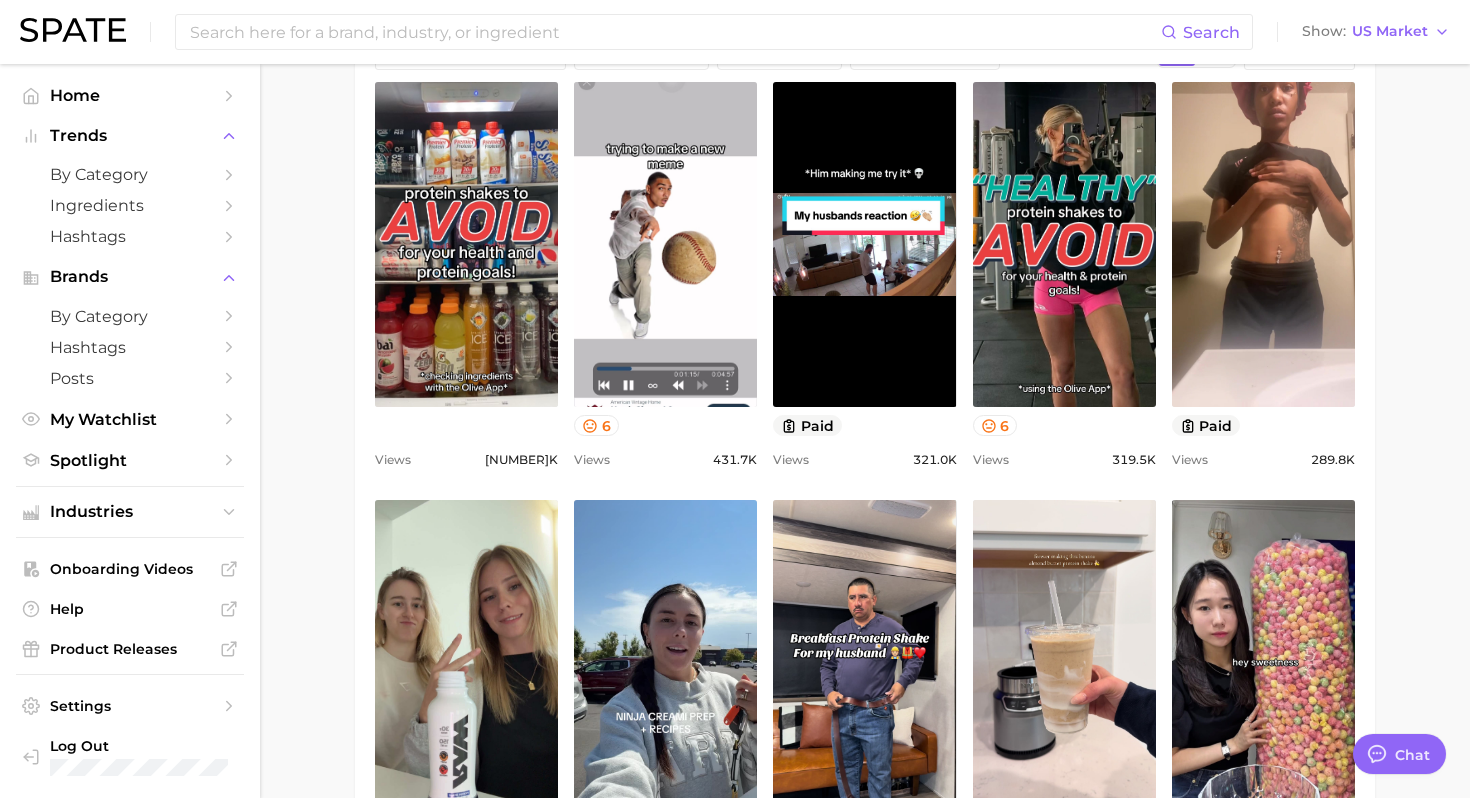 scroll, scrollTop: 1043, scrollLeft: 0, axis: vertical 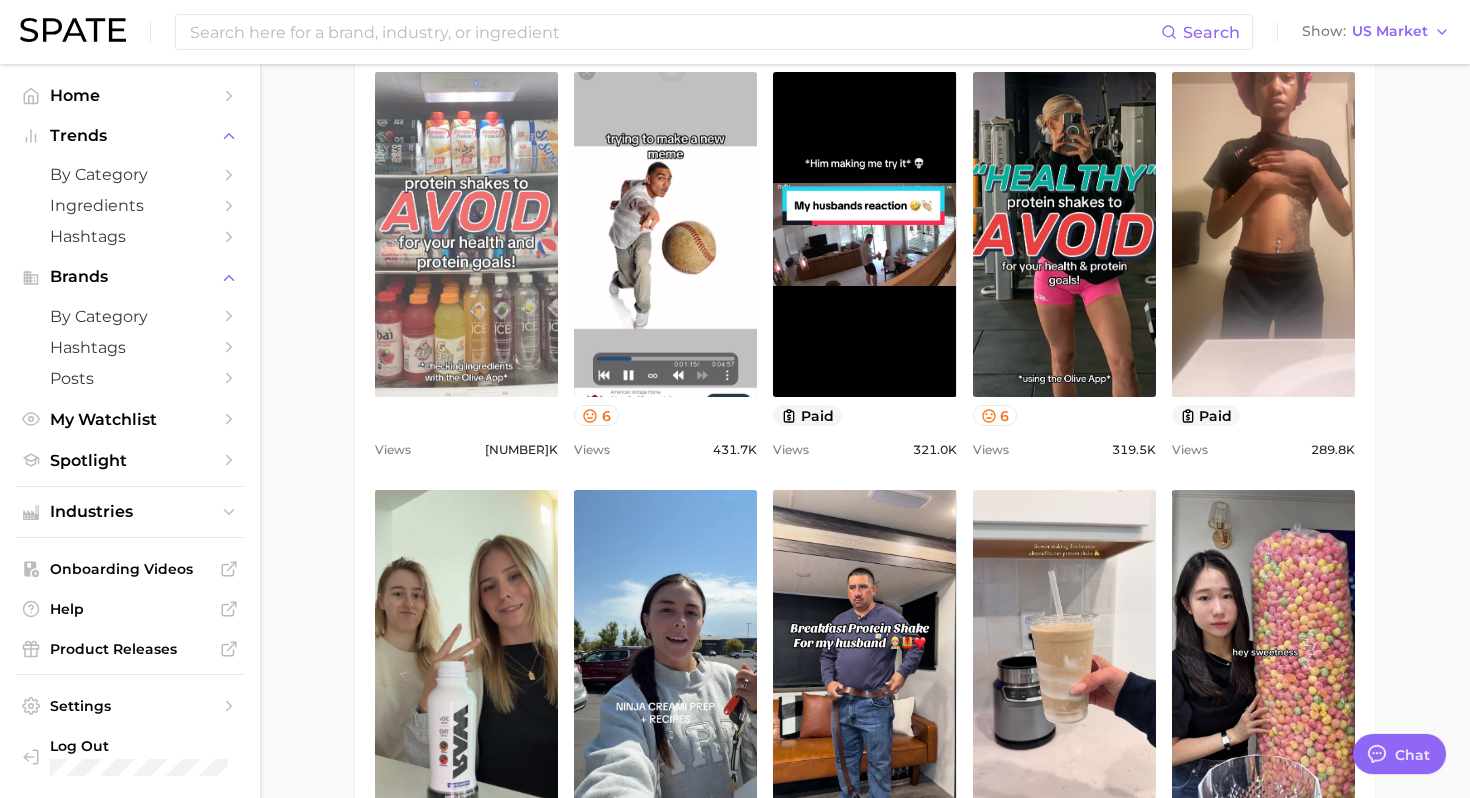 click on "view post on TikTok" at bounding box center [466, 234] 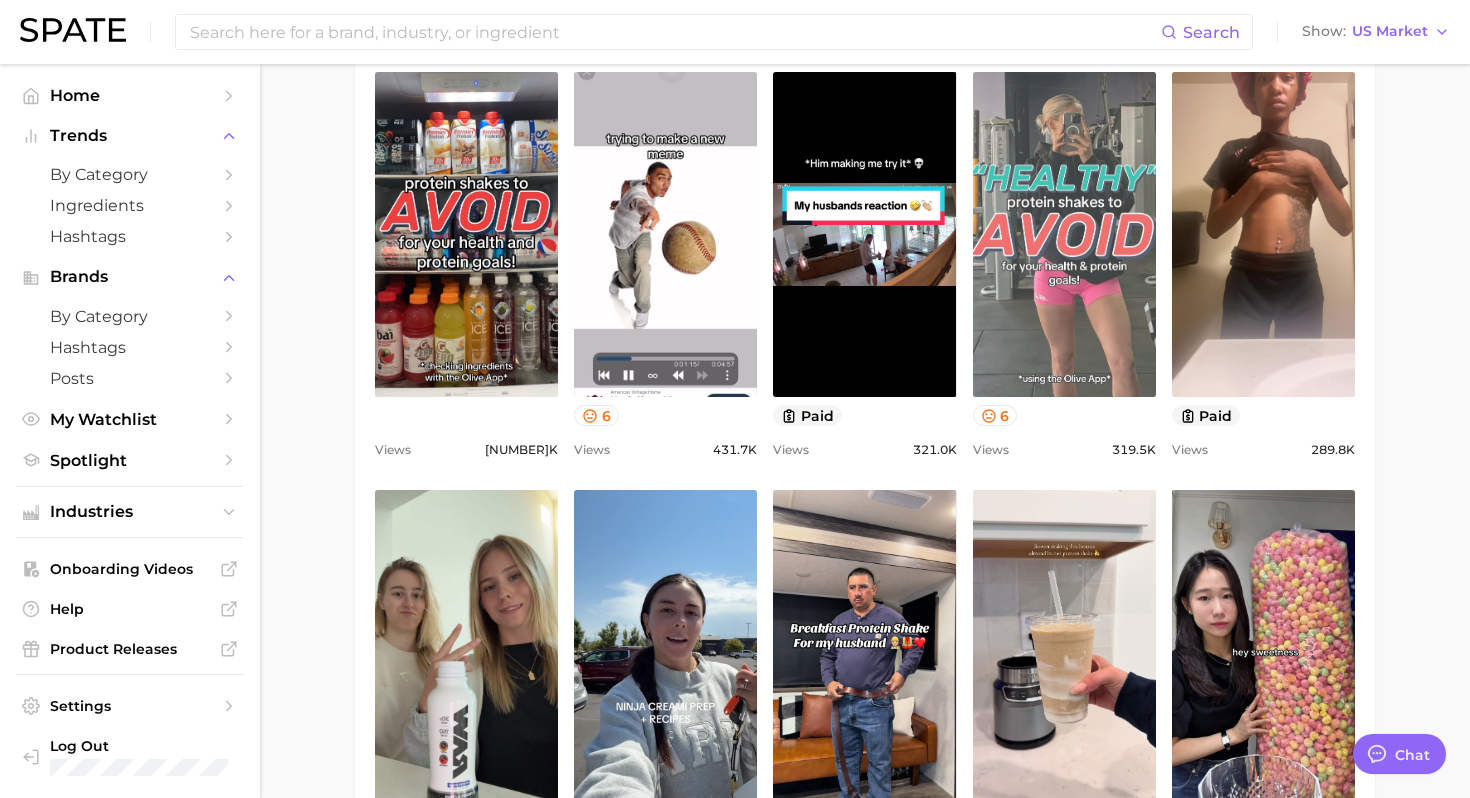click on "view post on TikTok" at bounding box center (1064, 234) 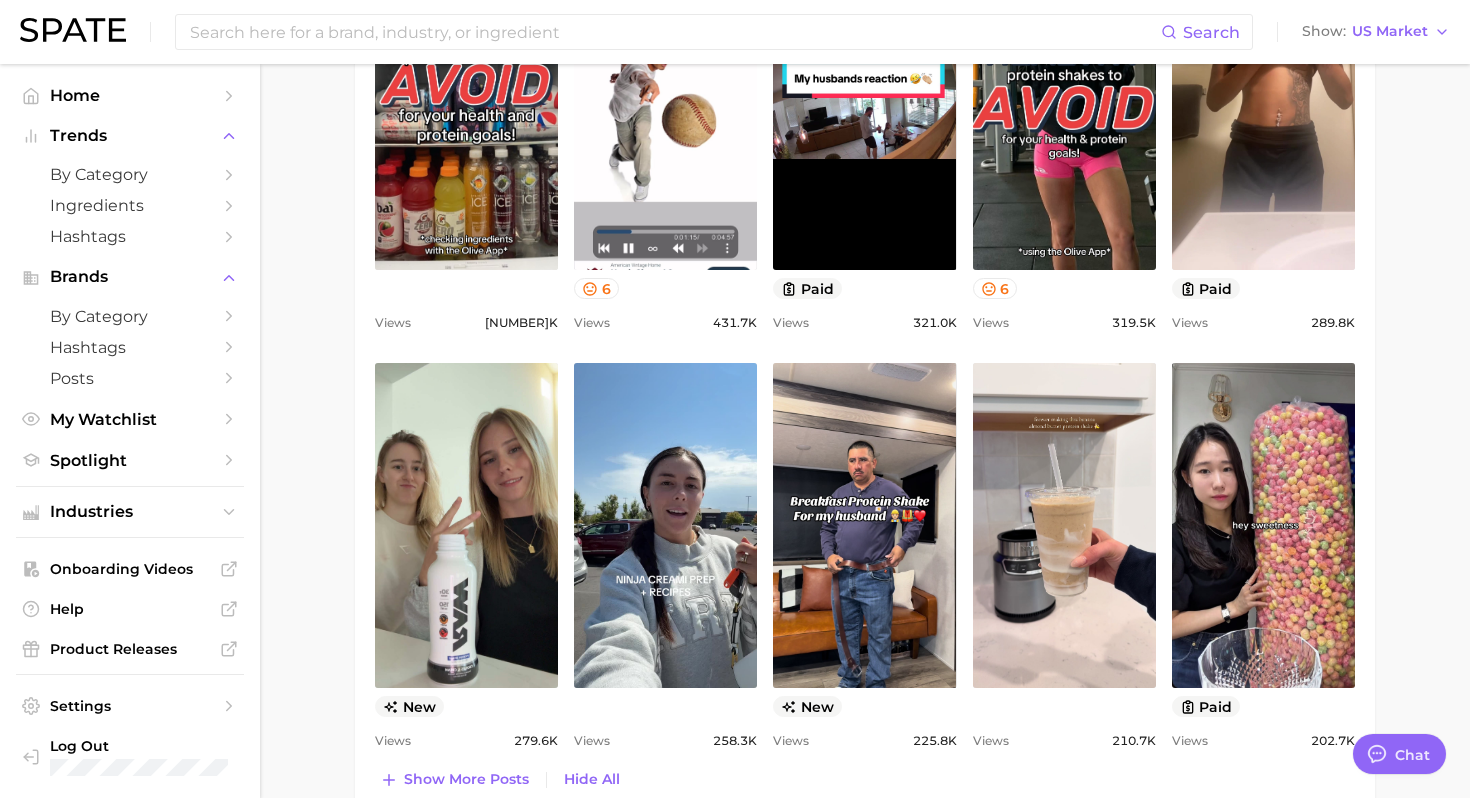scroll, scrollTop: 1171, scrollLeft: 0, axis: vertical 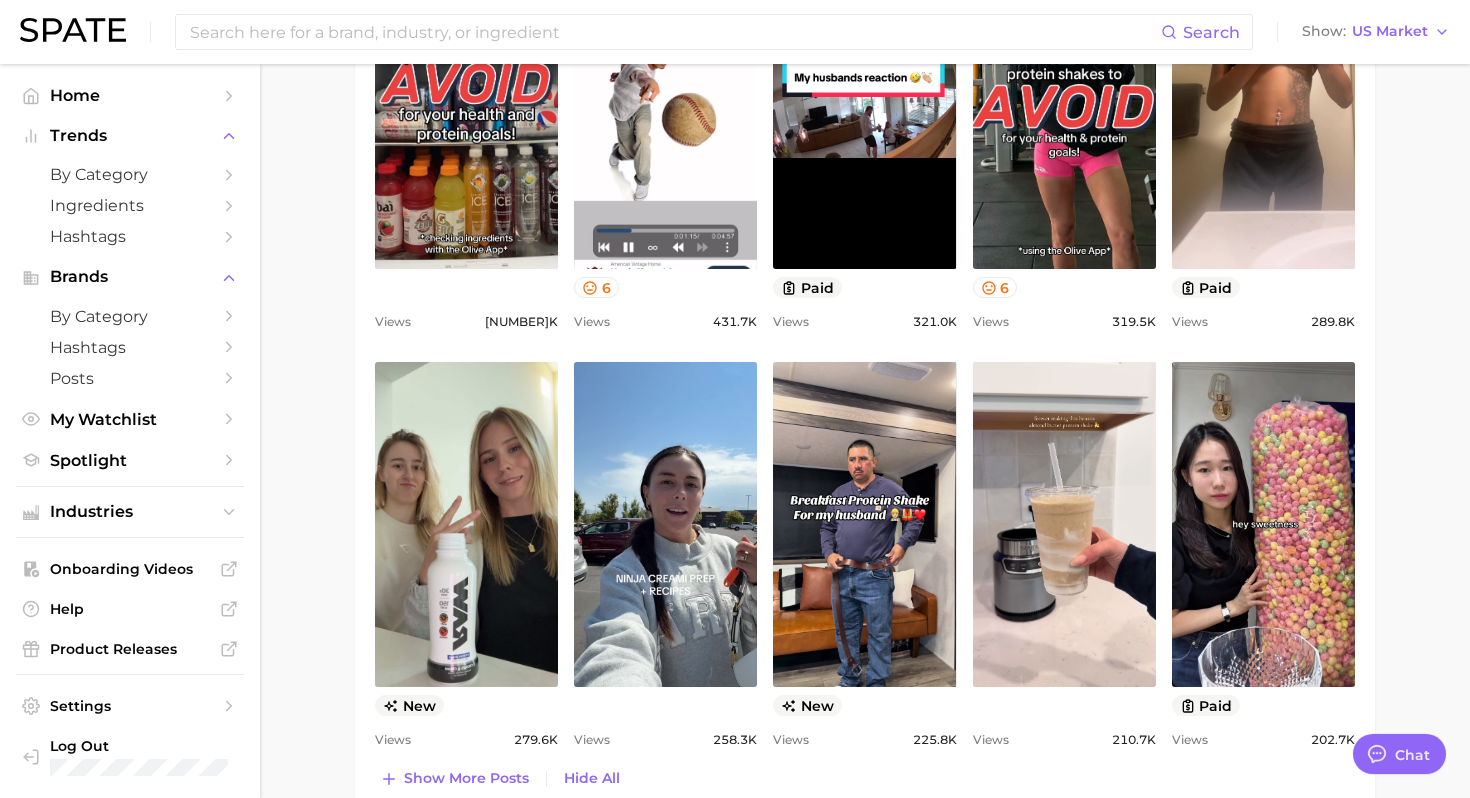 click on "Top Posts for  protein shake Export Data Views: Jul 27 - Aug 3 Positive 1 Mixed 4 Negative 0 Columns view post on TikTok Views 675.0k view post on TikTok 6 Views 431.7k view post on TikTok paid Views 321.0k view post on TikTok 6 Views 319.5k view post on TikTok paid Views 289.8k view post on TikTok new Views 279.6k view post on TikTok Views 258.3k view post on TikTok new Views 225.8k view post on TikTok Views 210.7k view post on TikTok paid Views 202.7k Show more posts Hide All" at bounding box center (865, 327) 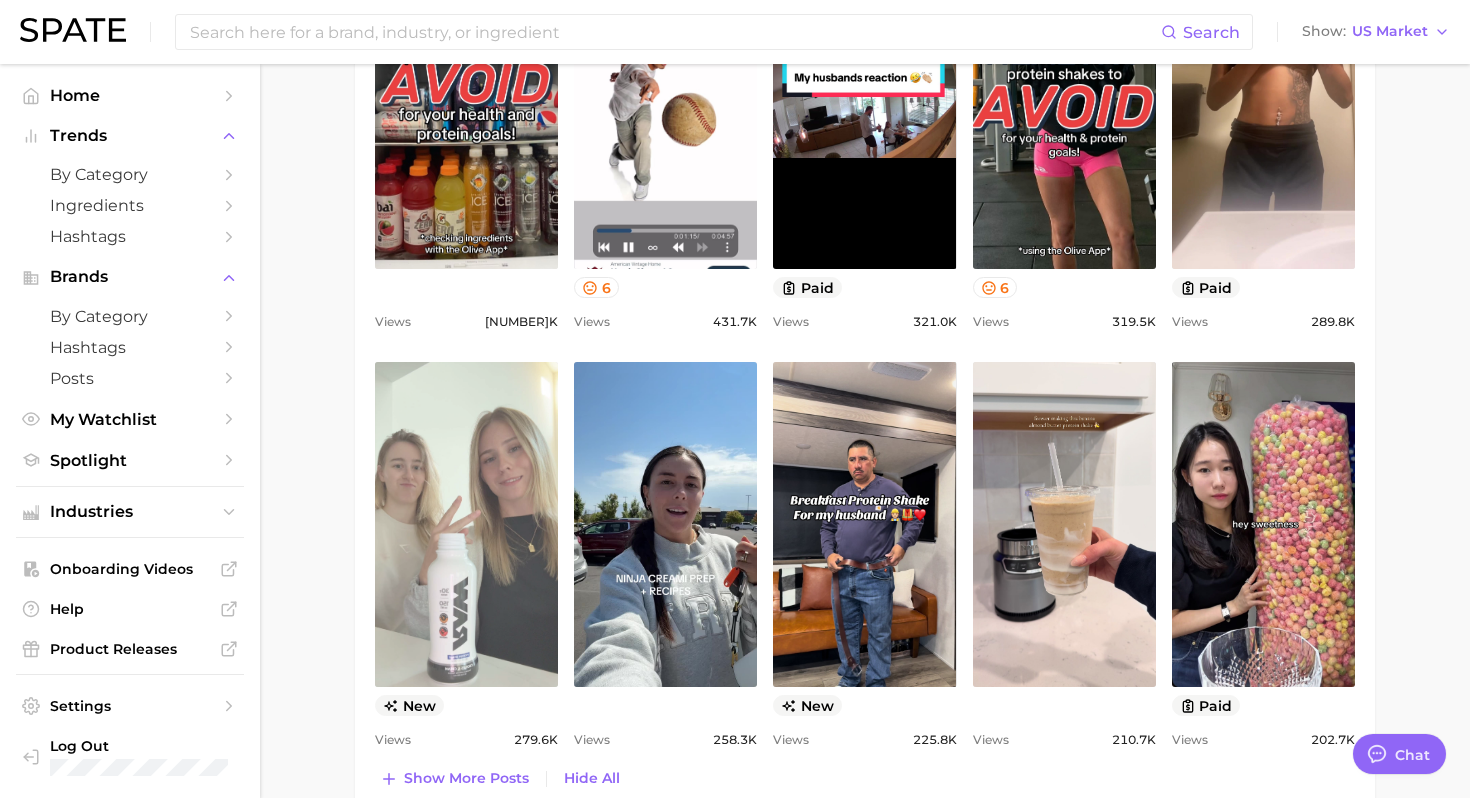 click on "view post on TikTok" at bounding box center [466, 524] 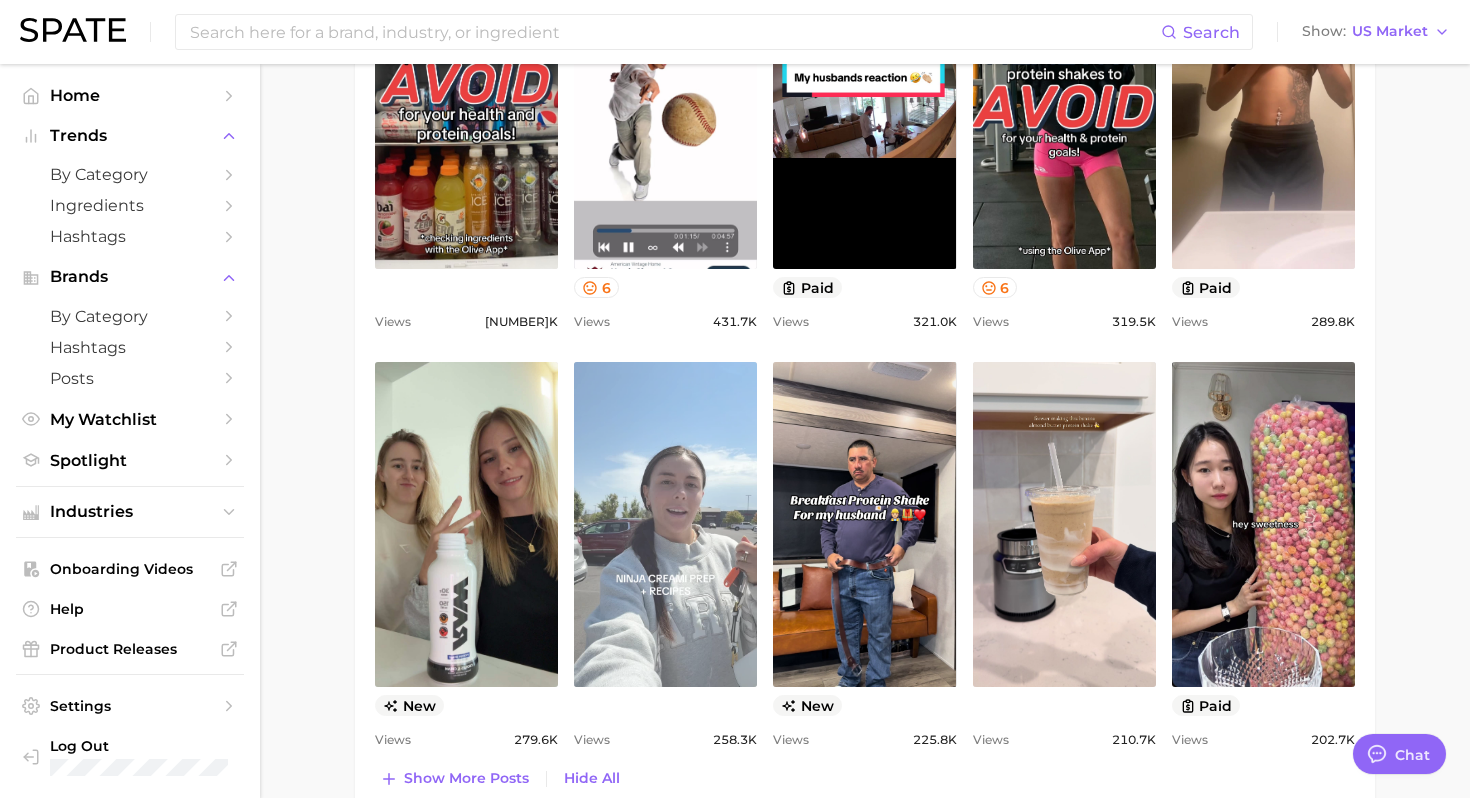 click on "view post on TikTok" at bounding box center [665, 524] 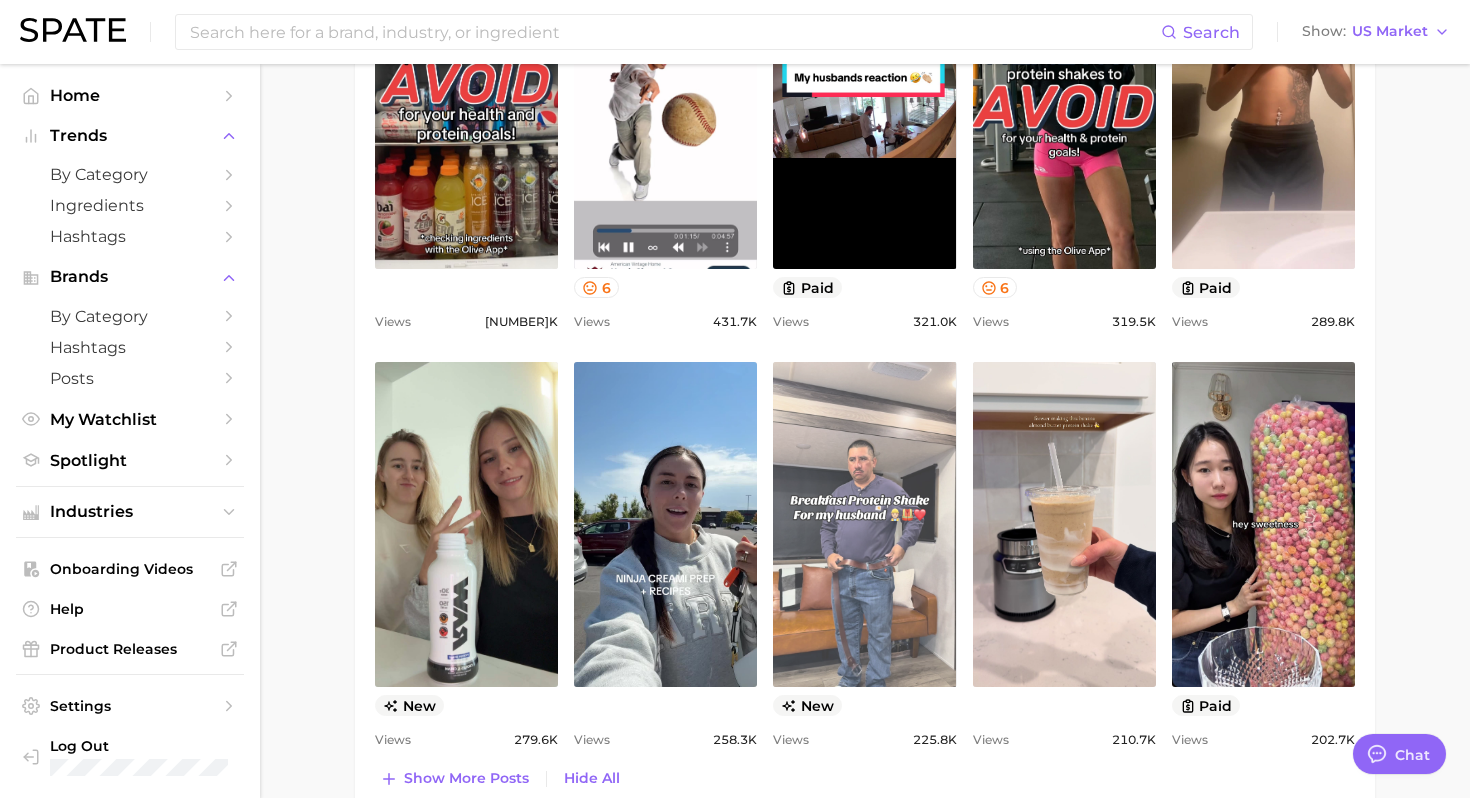 click on "view post on TikTok" at bounding box center (864, 524) 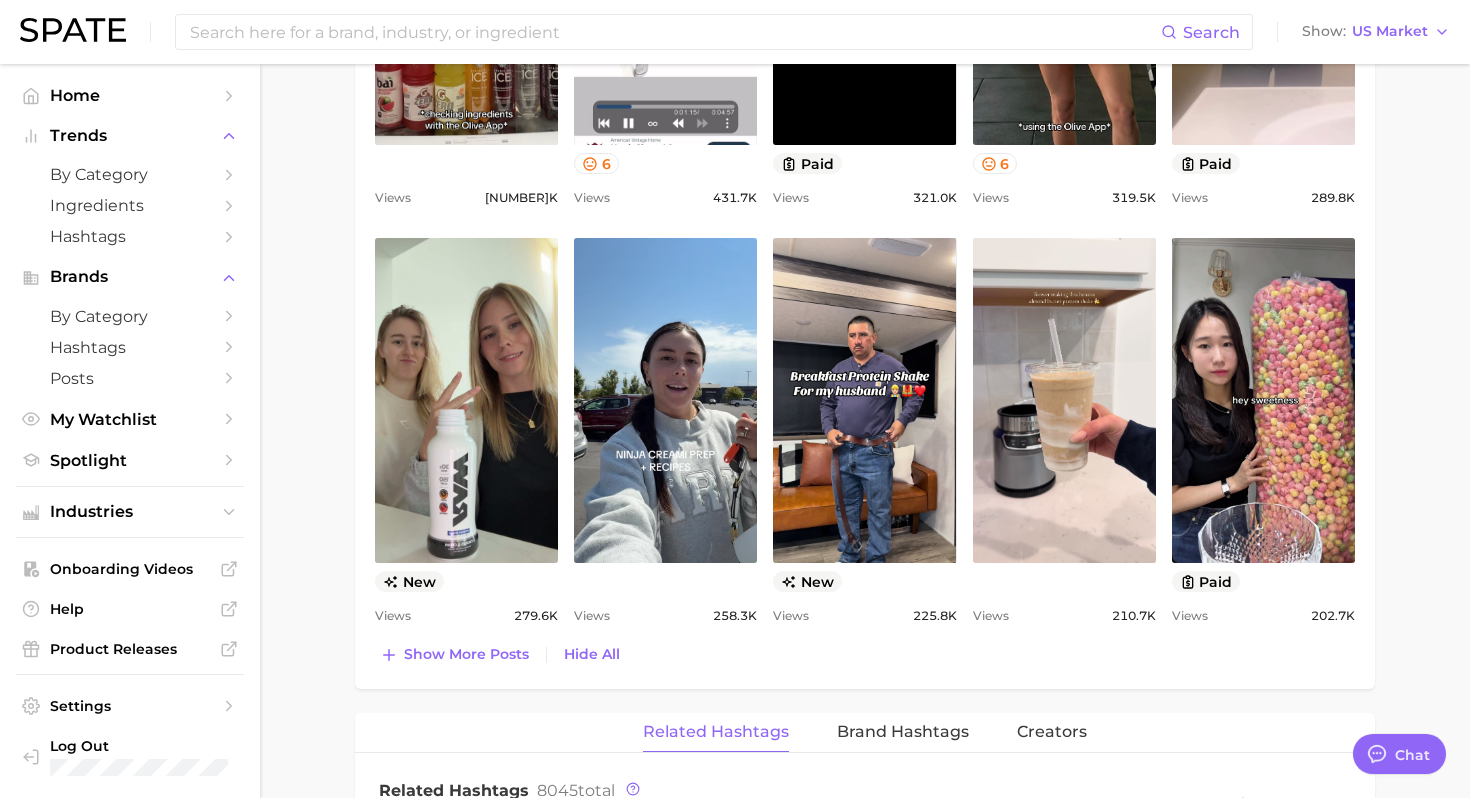 scroll, scrollTop: 1317, scrollLeft: 0, axis: vertical 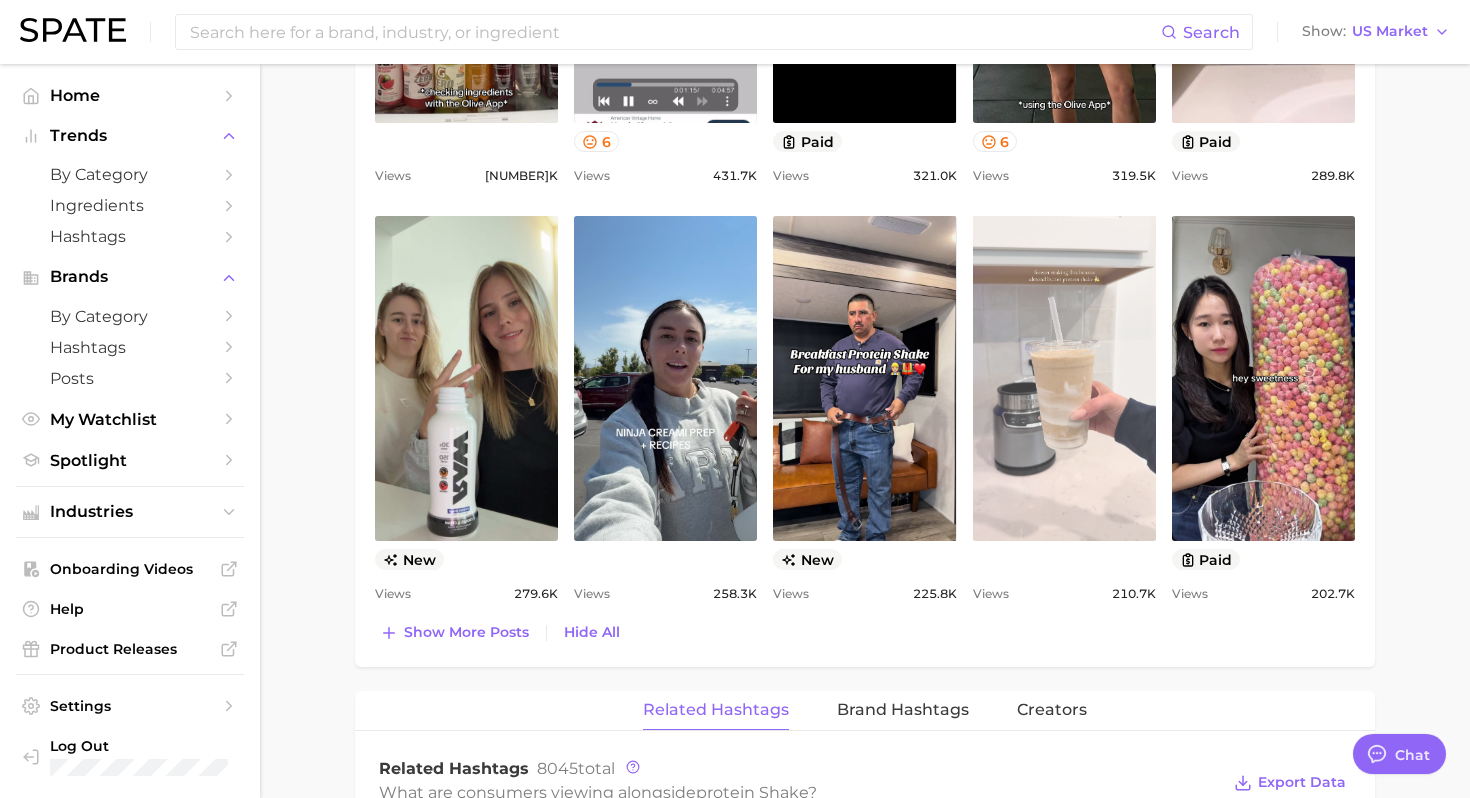 click on "view post on TikTok" at bounding box center (1064, 378) 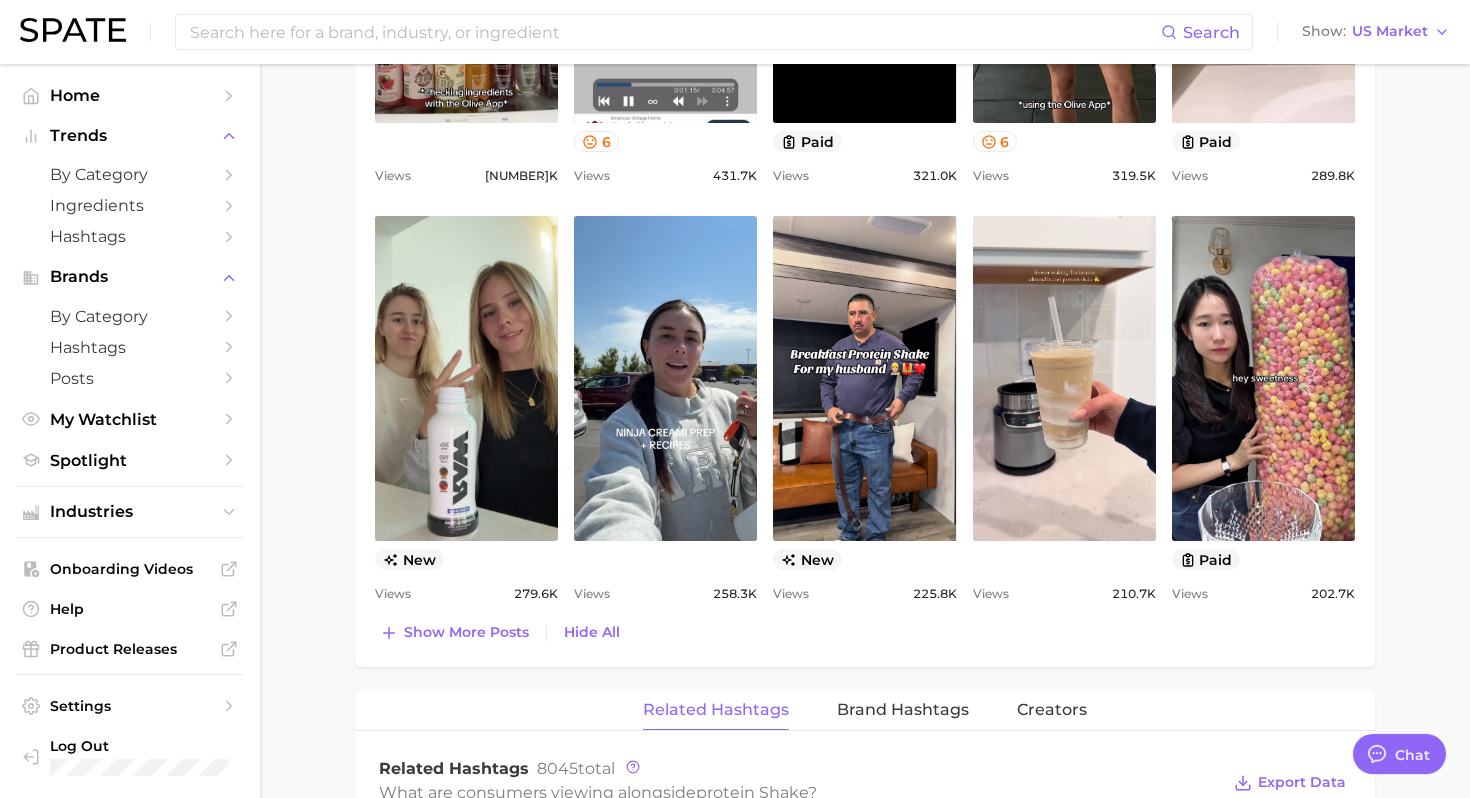 click on "A protein shake is a beverage made by blending protein powder with liquid such as water or milk, providing a concentrated source of protein. Views sustained riser +99.5% YoY 5.0m 10.0m 15.0m 2023 2024 2025 avg.  weekly views 17.2m Very high paid views 41.0% High sentiment score 6.5 / 10 Mixed posts 229.3k Very high engagement 4.8% Medium TikTok shop 37.1% High Show more Top Hashtags for   protein shake   by Views   high to low View As Text Export Data # protein shake # protein shake review Top Posts for  protein shake Export Data Views: Jul 27 - Aug 3 Positive 1 Mixed 4 Negative 0 Columns view post on TikTok Views 675.0k view post on TikTok 6 Views 431.7k view post on TikTok paid Views 321.0k view post on TikTok 6 Views 319.5k view post on TikTok paid Views 289.8k new Views 279.6k view post on TikTok Views 258.3k new Views 225.8k" at bounding box center (865, 308) 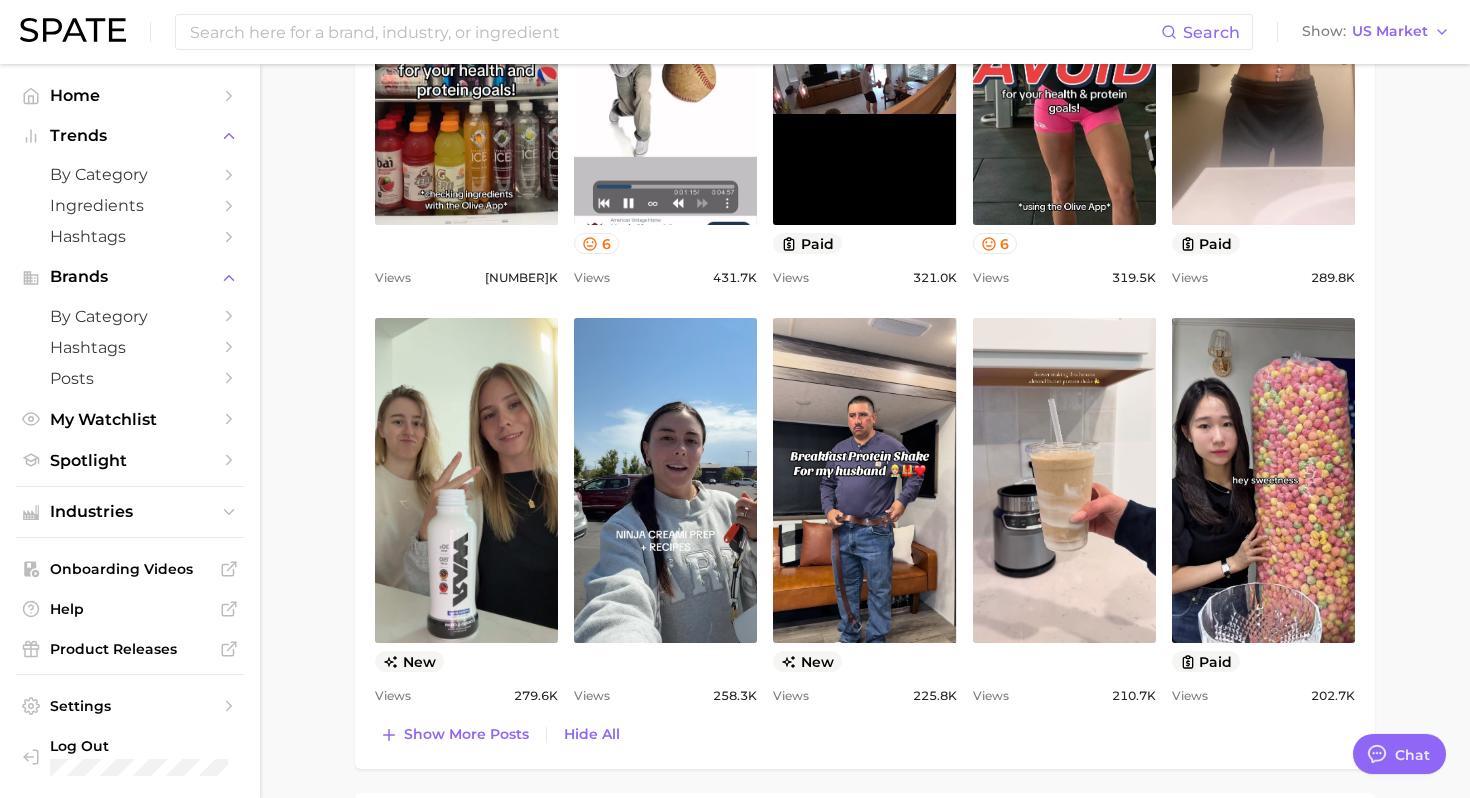 scroll, scrollTop: 1302, scrollLeft: 0, axis: vertical 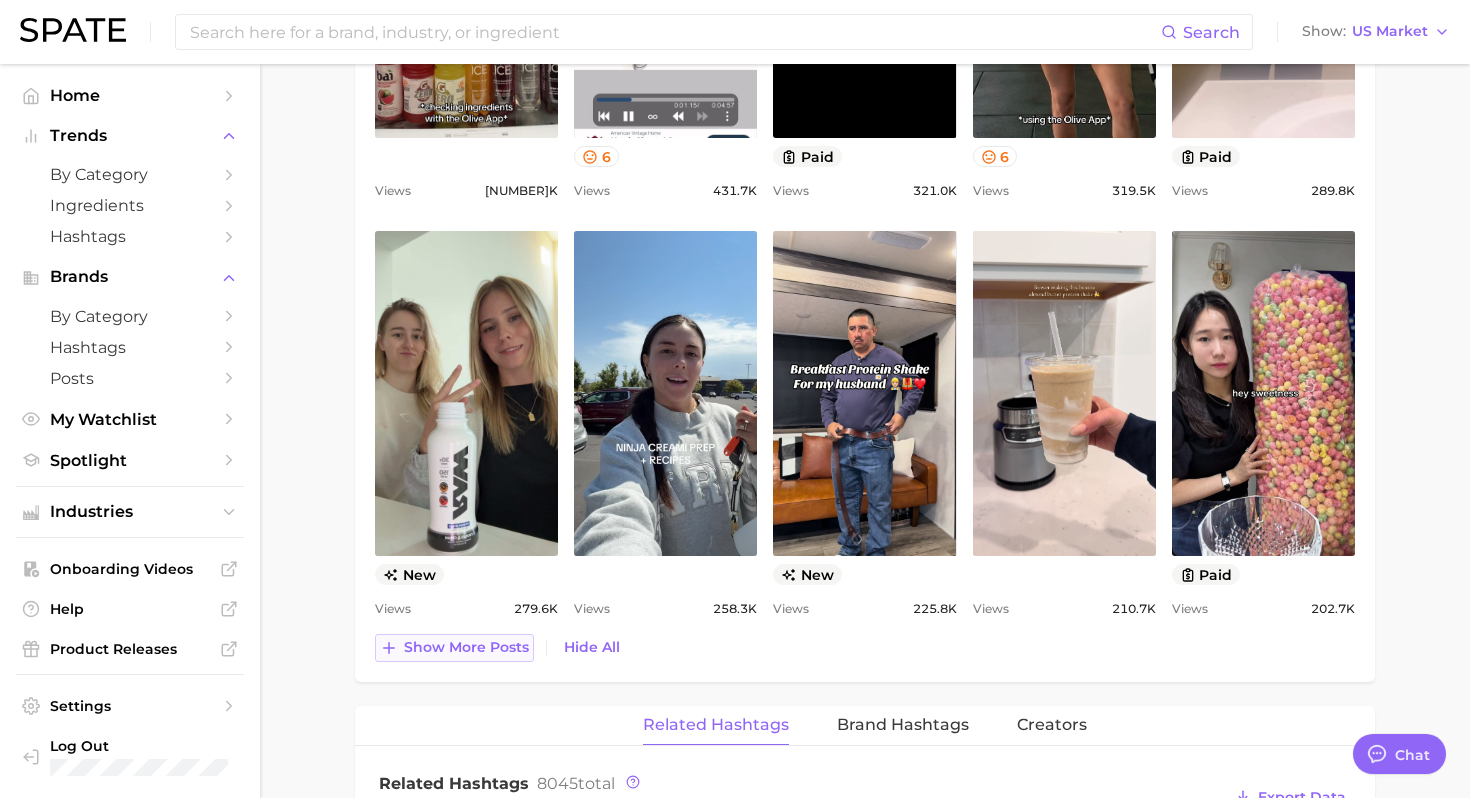 click on "Show more posts" at bounding box center (466, 647) 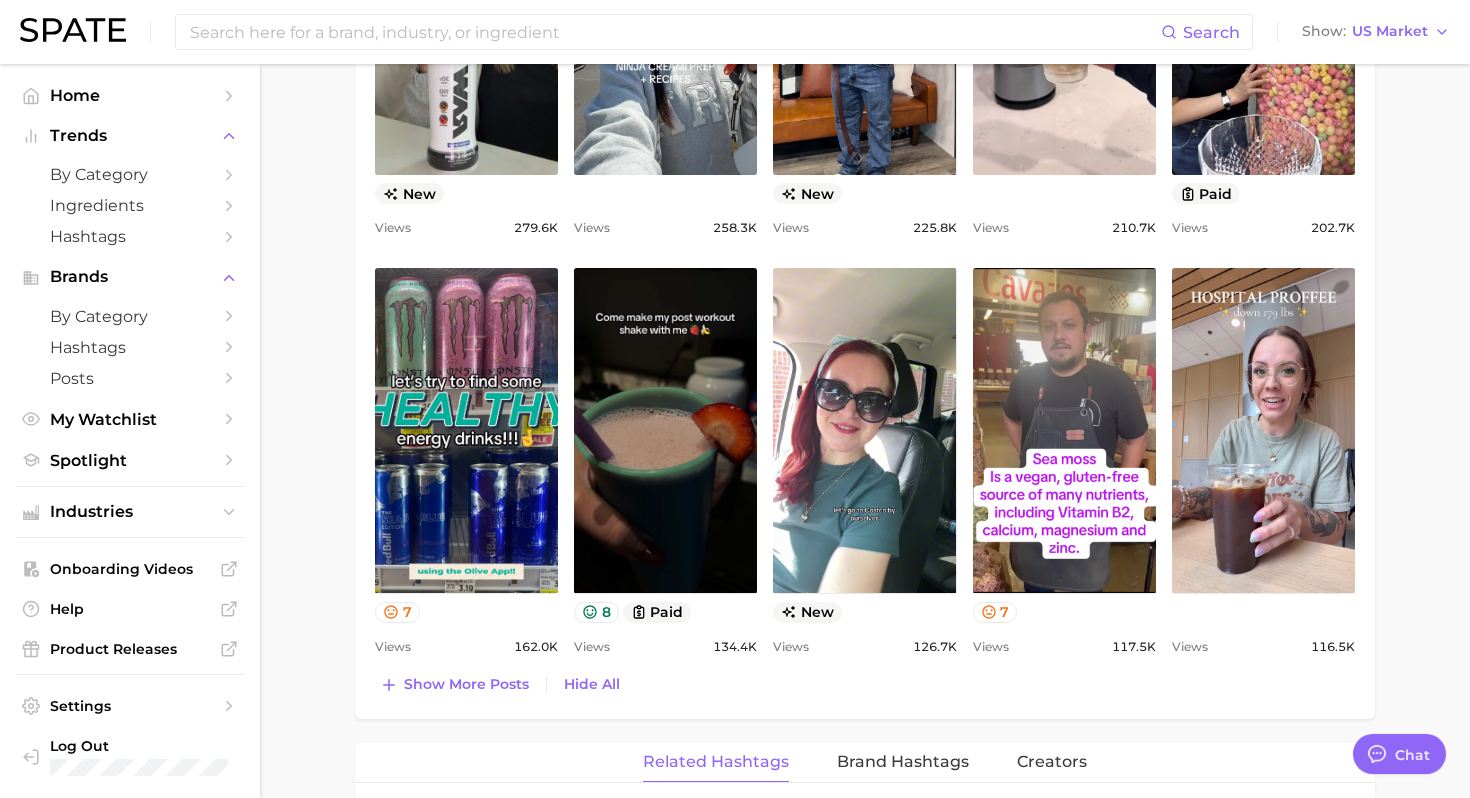 scroll, scrollTop: 1684, scrollLeft: 0, axis: vertical 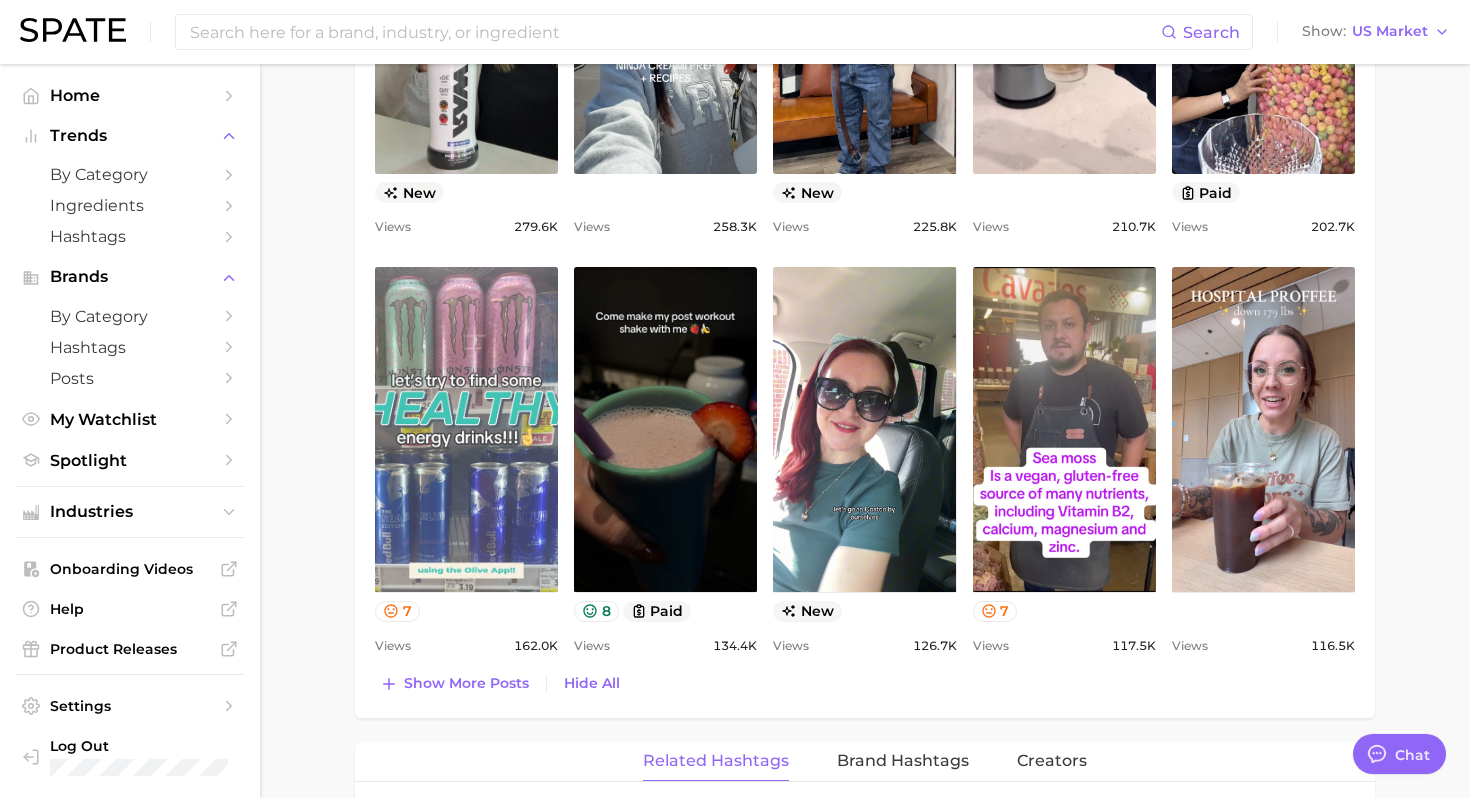 click on "view post on TikTok" at bounding box center [466, 429] 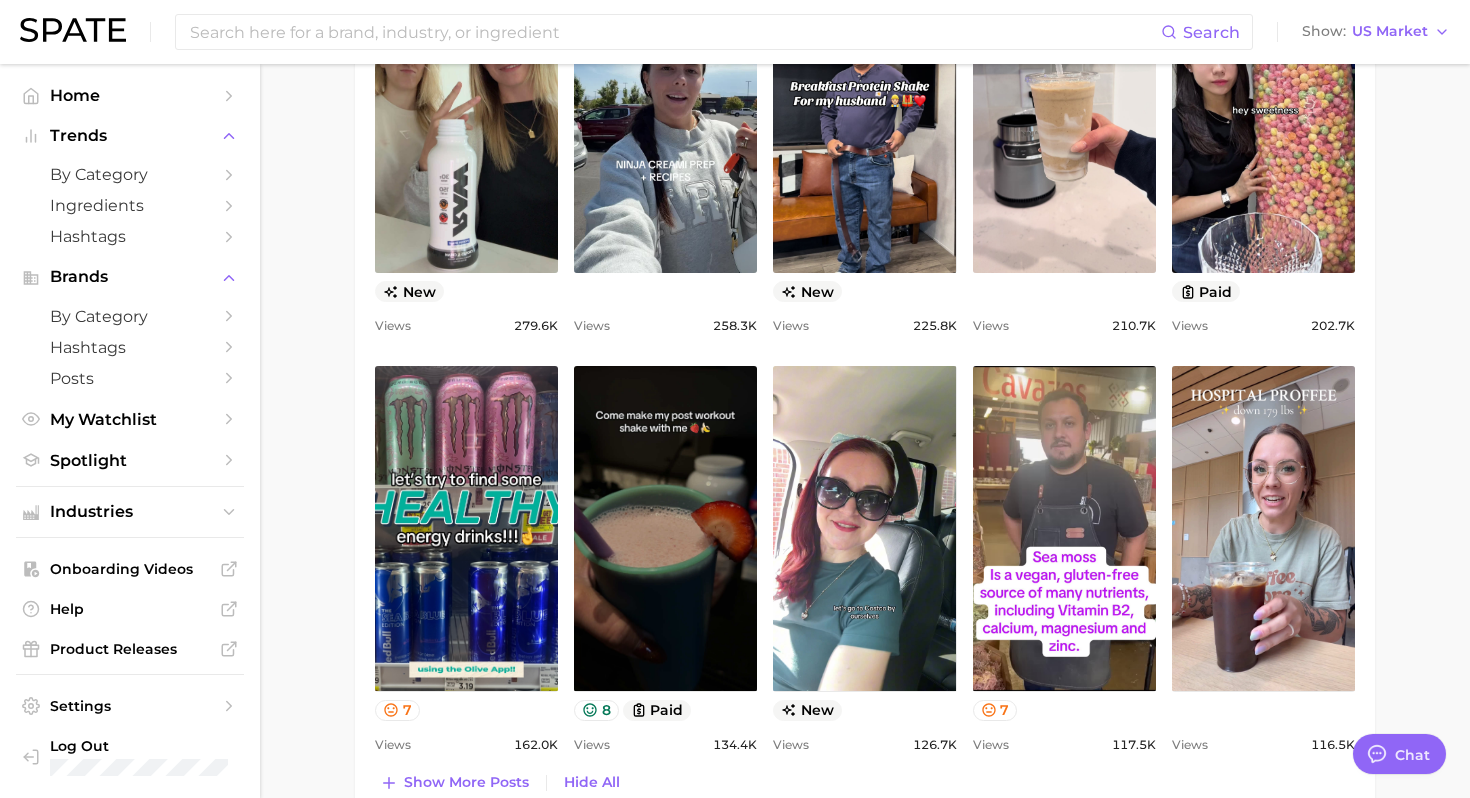 scroll, scrollTop: 1586, scrollLeft: 0, axis: vertical 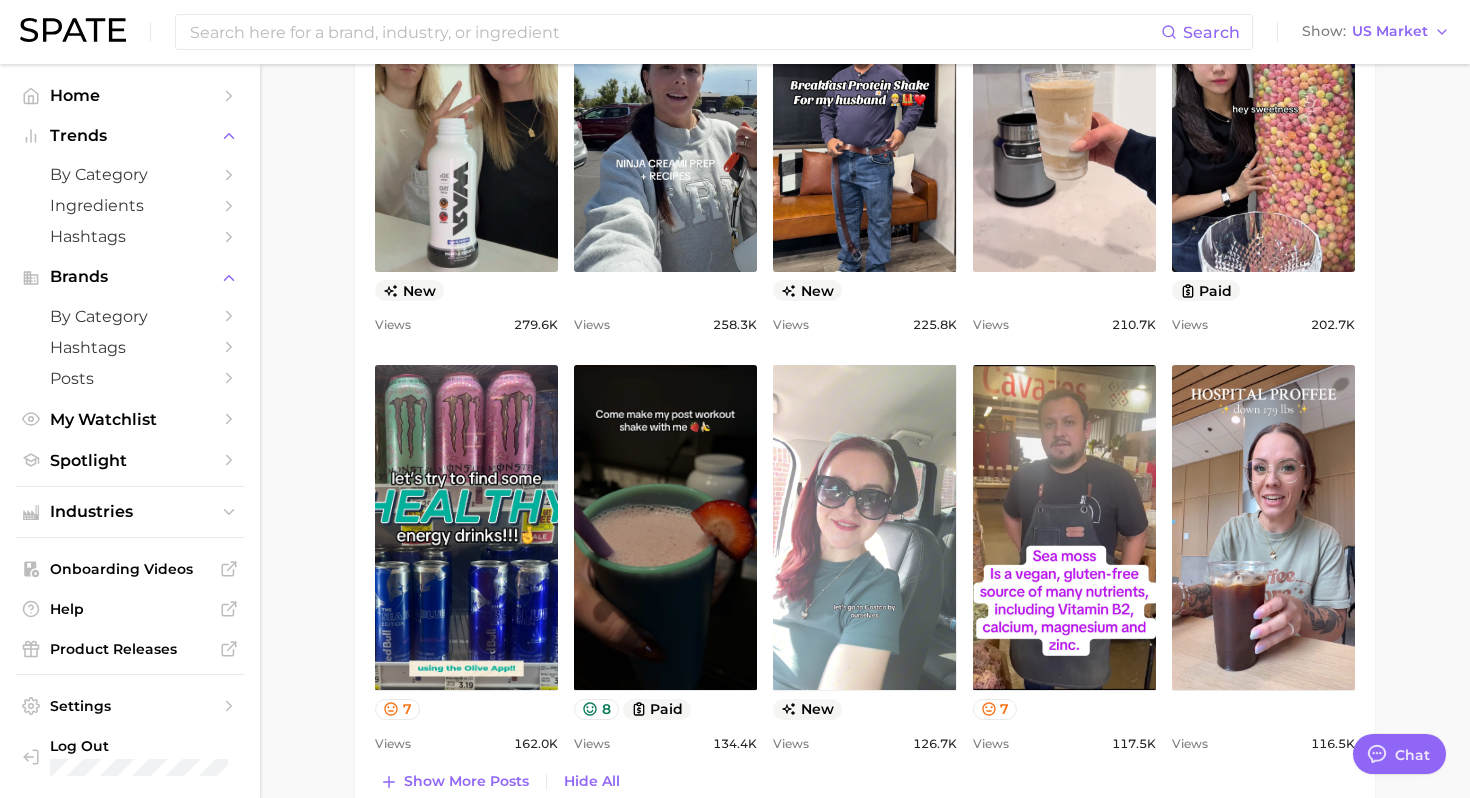 click on "view post on TikTok" at bounding box center (864, 527) 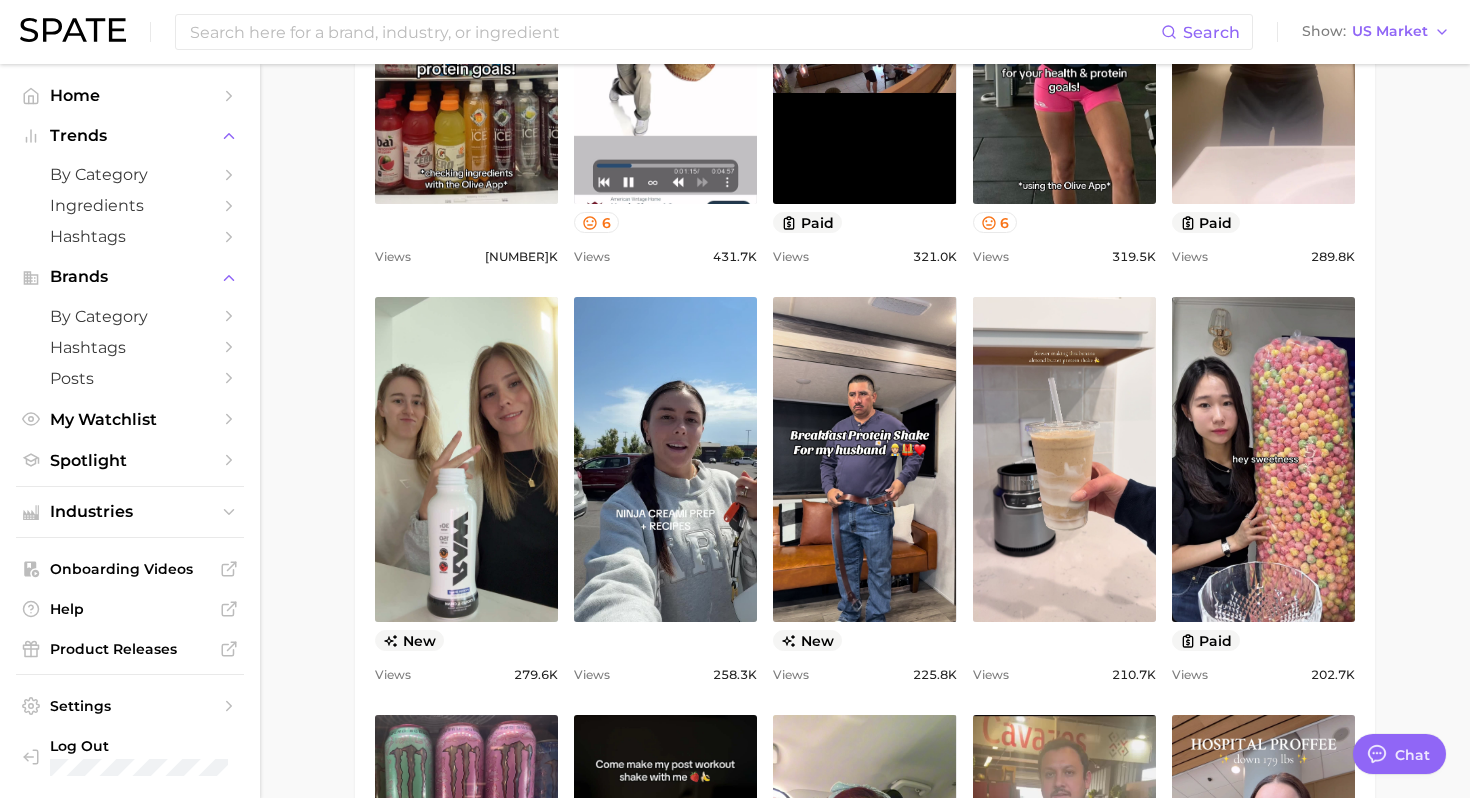 scroll, scrollTop: 1290, scrollLeft: 0, axis: vertical 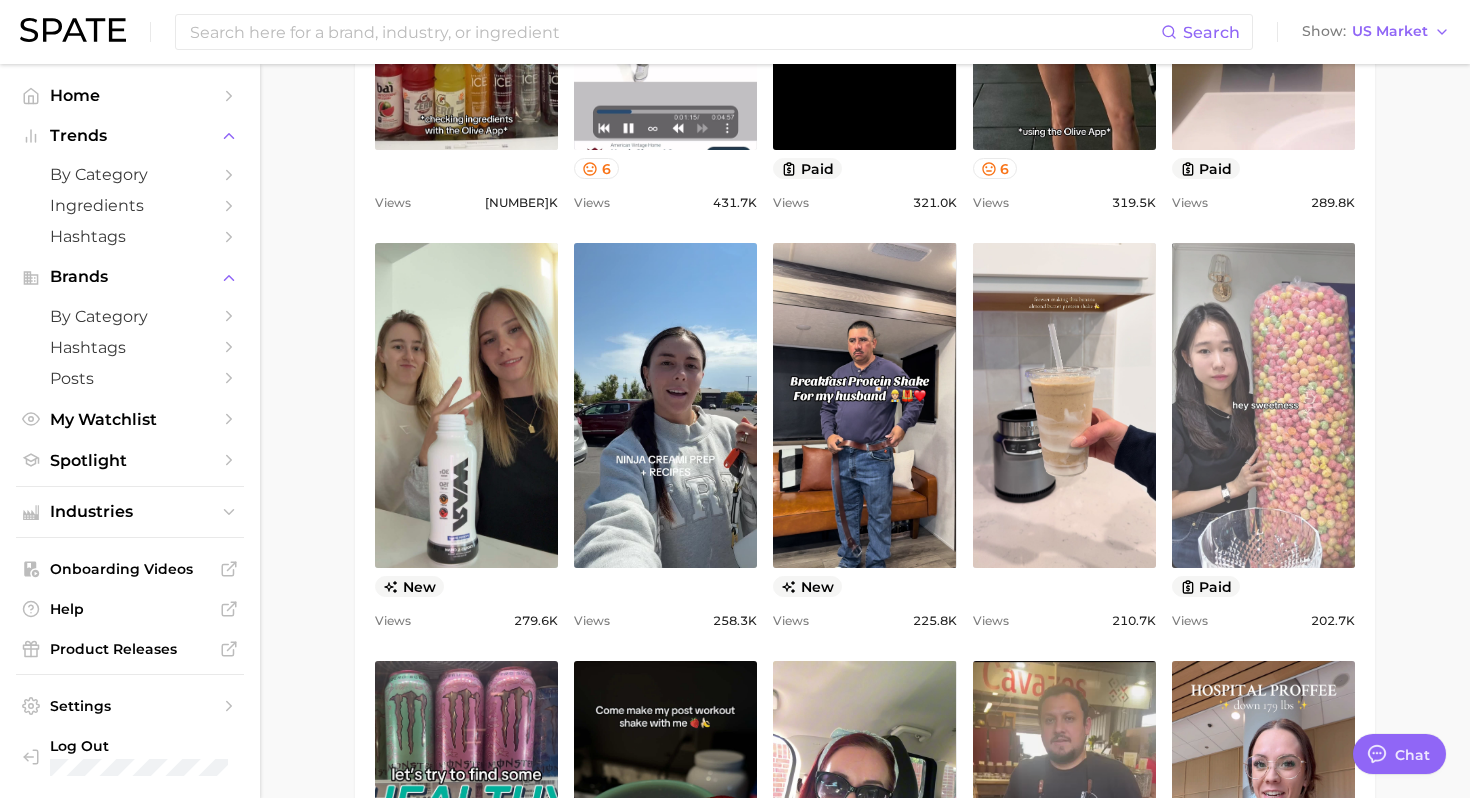 click on "view post on TikTok" at bounding box center (1263, 405) 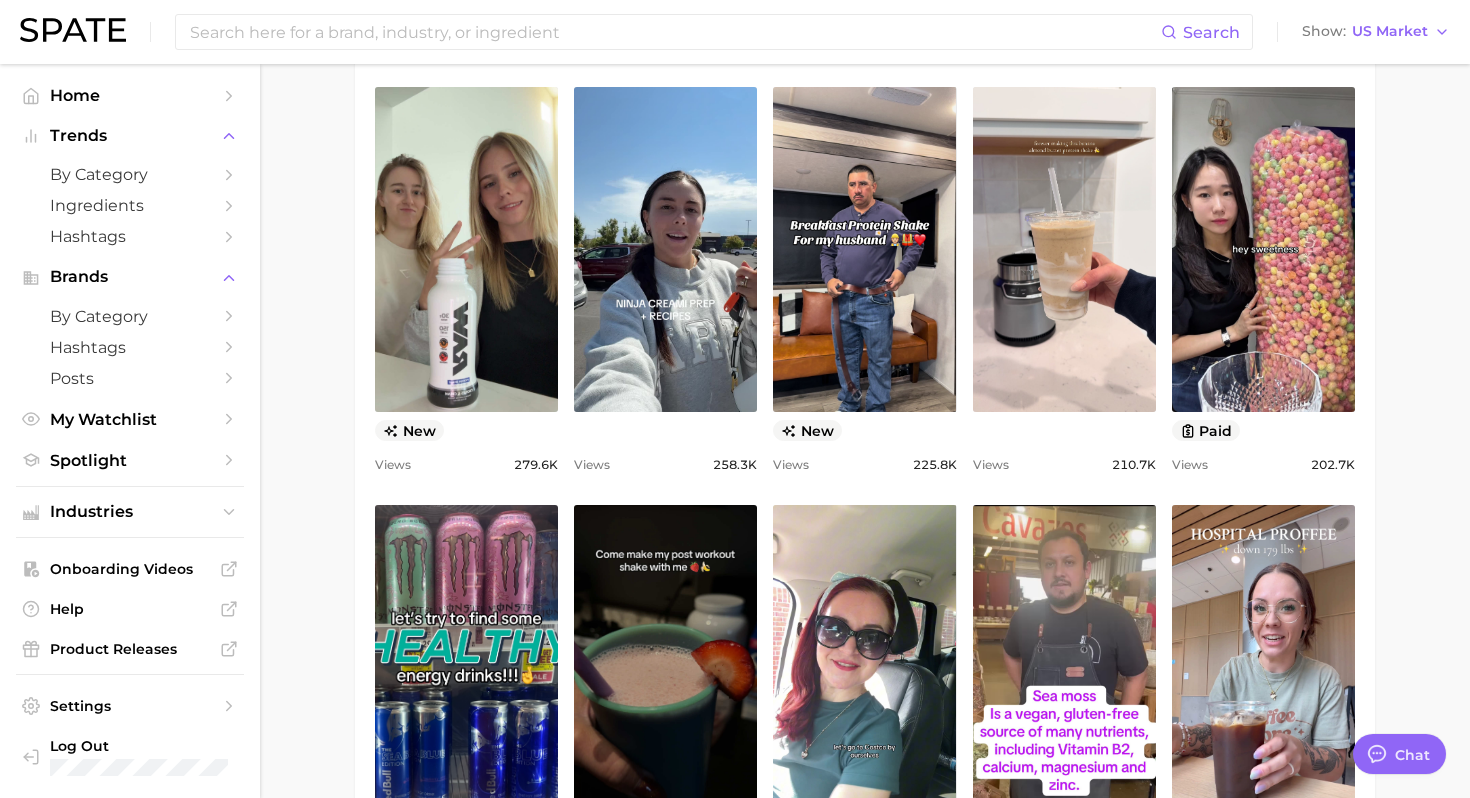 scroll, scrollTop: 1452, scrollLeft: 0, axis: vertical 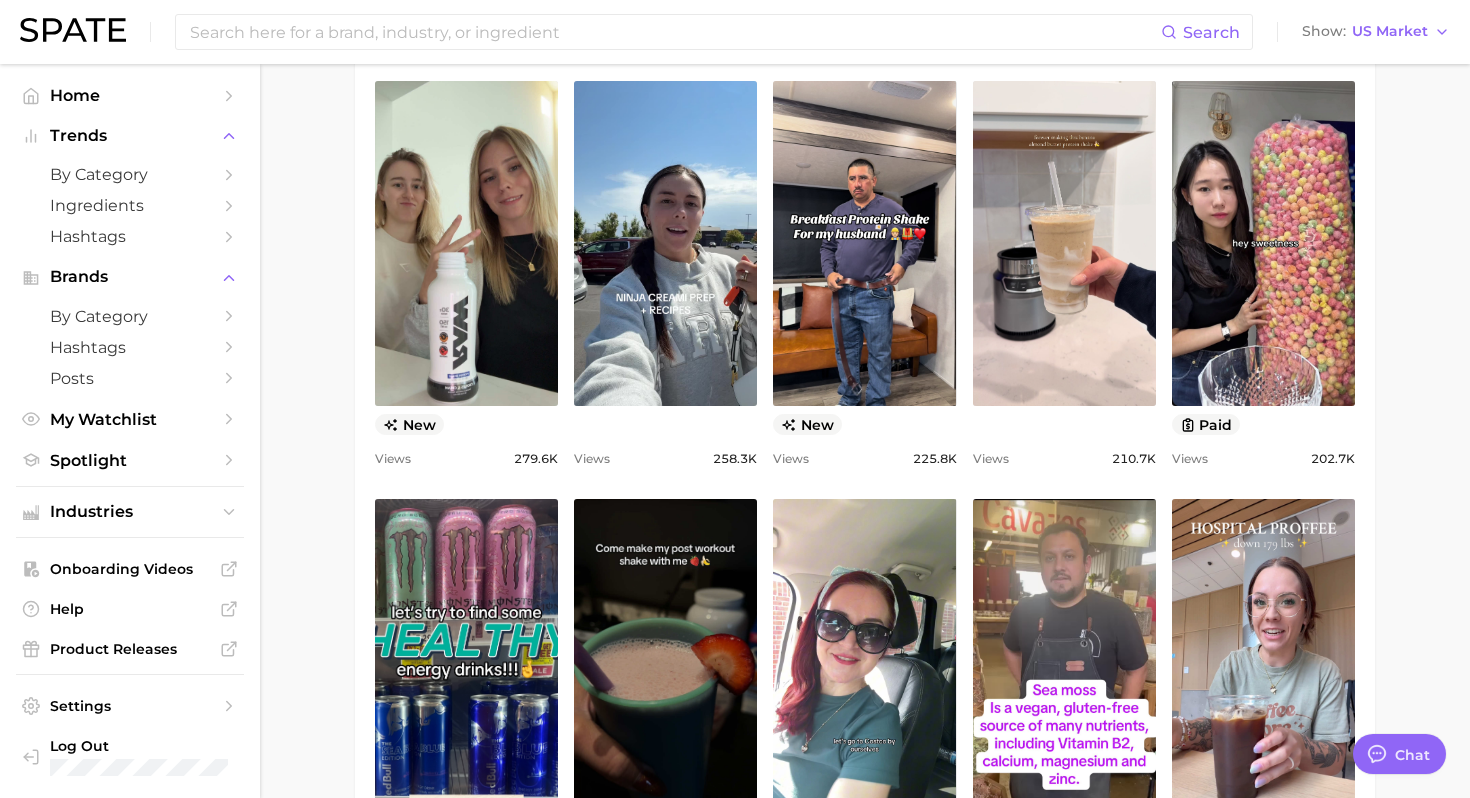 click on "A protein shake is a beverage made by blending protein powder with liquid such as water or milk, providing a concentrated source of protein. Views sustained riser +99.5% YoY 5.0m 10.0m 15.0m 2023 2024 2025 avg.  weekly views 17.2m Very high paid views 41.0% High sentiment score 6.5 / 10 Mixed posts 229.3k Very high engagement 4.8% Medium TikTok shop 37.1% High Show more Top Hashtags for   protein shake   by Views   high to low View As Text Export Data # protein shake # protein shake review Top Posts for  protein shake Export Data Views: Jul 27 - Aug 3 Positive 1 Mixed 4 Negative 0 Columns view post on TikTok Views 675.0k view post on TikTok 6 Views 431.7k view post on TikTok paid Views 321.0k view post on TikTok 6 Views 319.5k view post on TikTok paid Views 289.8k new Views 279.6k view post on TikTok Views 258.3k new Views 225.8k" at bounding box center [865, 382] 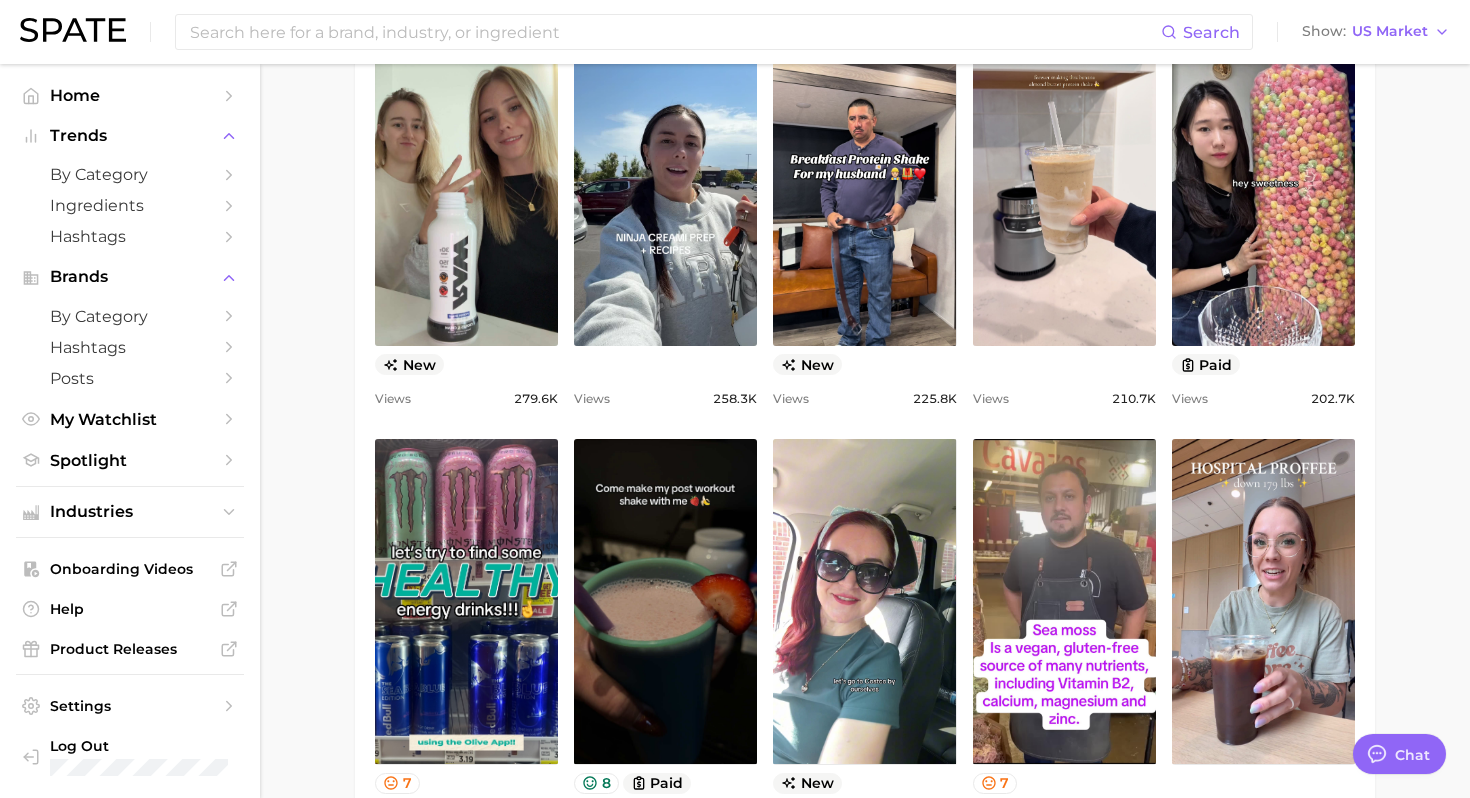 scroll, scrollTop: 1515, scrollLeft: 0, axis: vertical 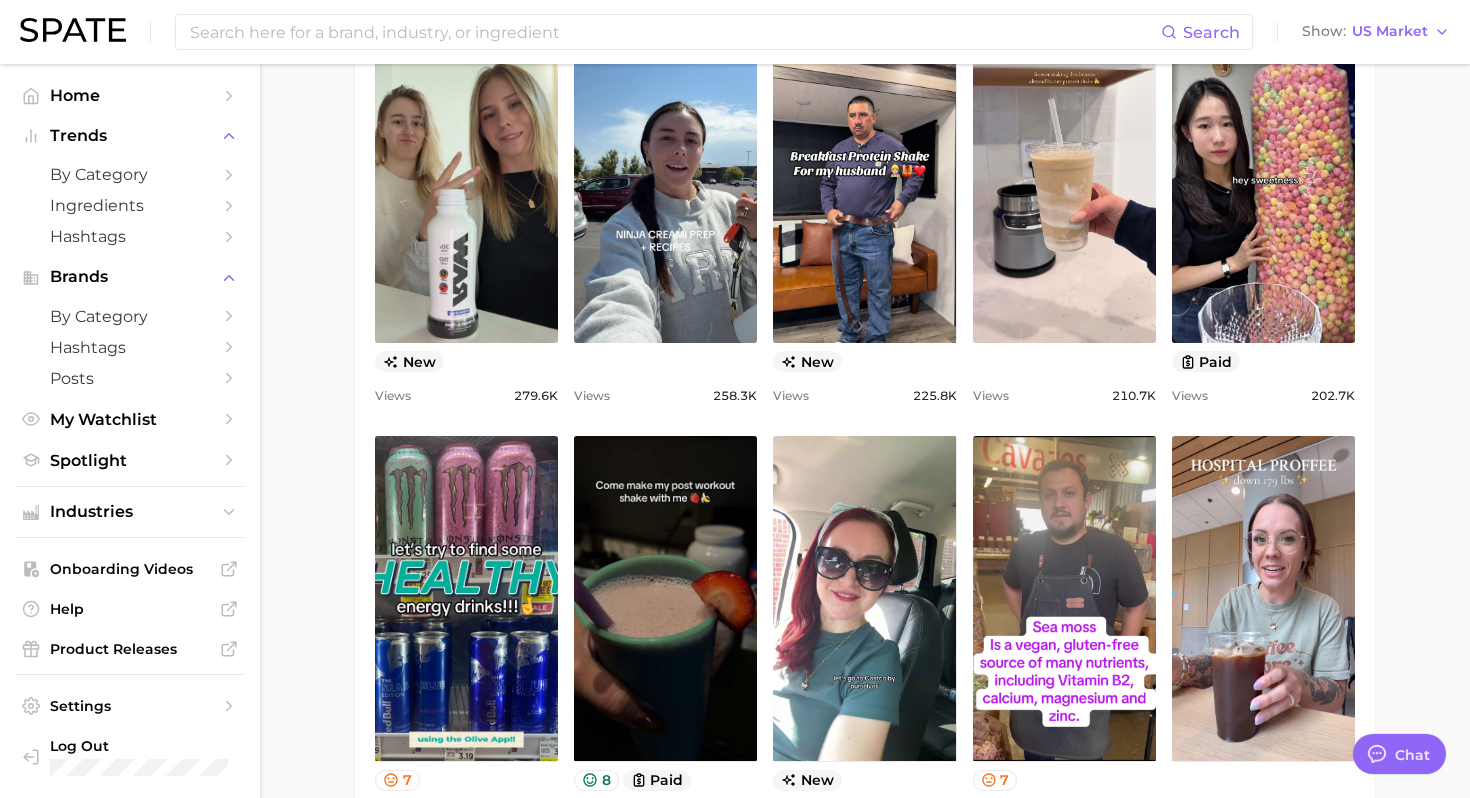 click on "A protein shake is a beverage made by blending protein powder with liquid such as water or milk, providing a concentrated source of protein. Views sustained riser +99.5% YoY 5.0m 10.0m 15.0m 2023 2024 2025 avg.  weekly views 17.2m Very high paid views 41.0% High sentiment score 6.5 / 10 Mixed posts 229.3k Very high engagement 4.8% Medium TikTok shop 37.1% High Show more Top Hashtags for   protein shake   by Views   high to low View As Text Export Data # protein shake # protein shake review Top Posts for  protein shake Export Data Views: Jul 27 - Aug 3 Positive 1 Mixed 4 Negative 0 Columns view post on TikTok Views 675.0k view post on TikTok 6 Views 431.7k view post on TikTok paid Views 321.0k view post on TikTok 6 Views 319.5k view post on TikTok paid Views 289.8k new Views 279.6k view post on TikTok Views 258.3k new Views 225.8k" at bounding box center (865, 319) 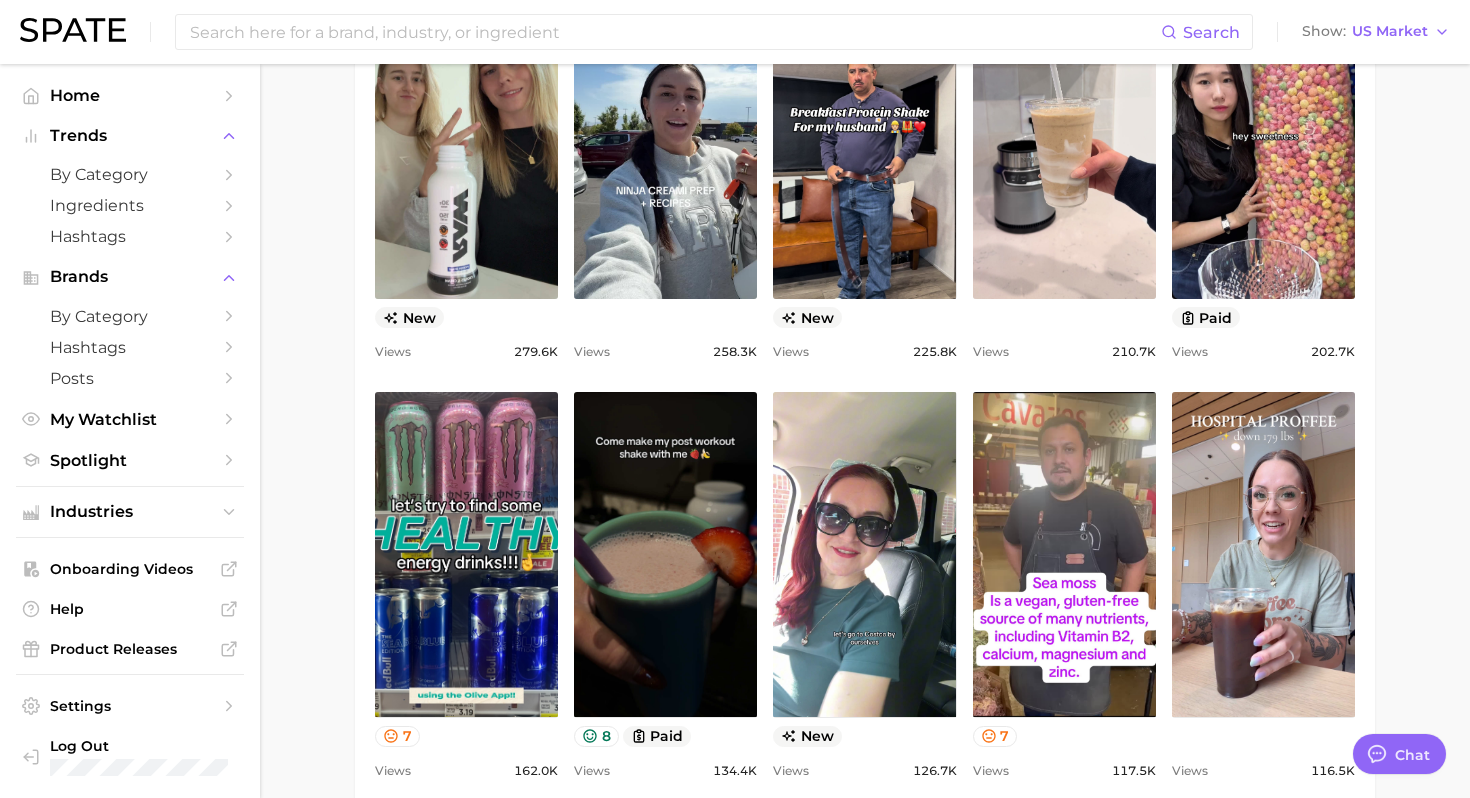 scroll, scrollTop: 1540, scrollLeft: 0, axis: vertical 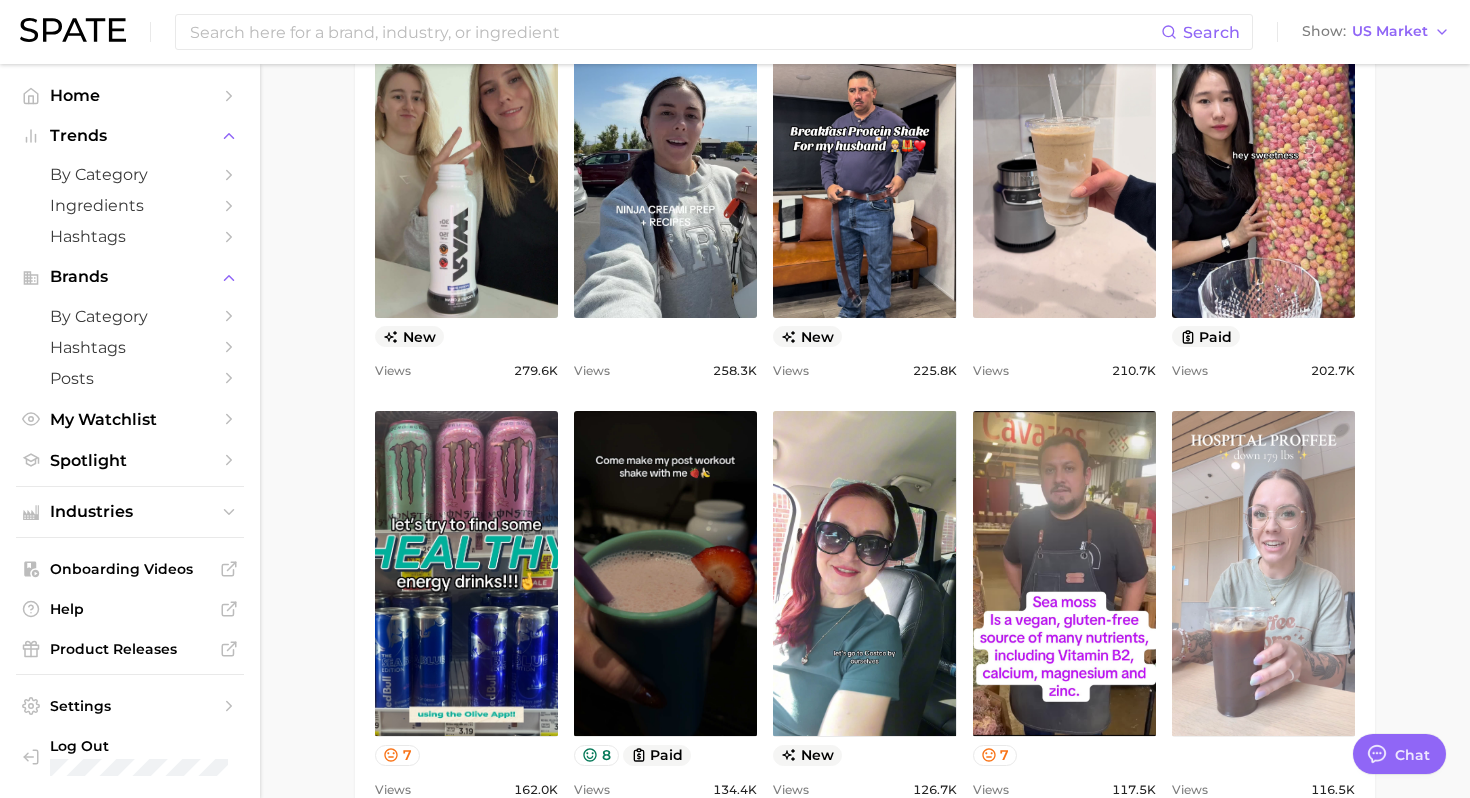 click on "view post on TikTok" at bounding box center [1263, 573] 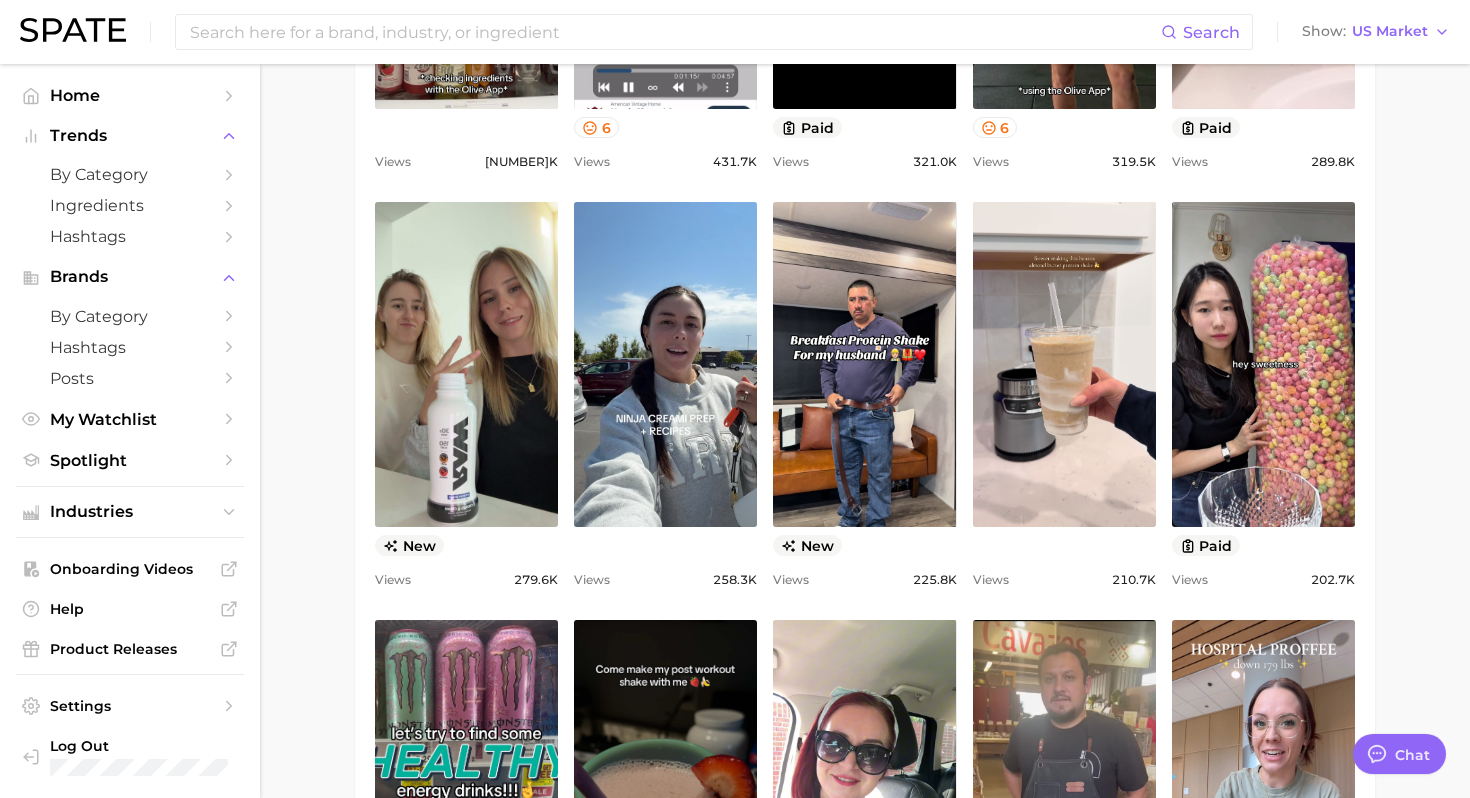 scroll, scrollTop: 1151, scrollLeft: 0, axis: vertical 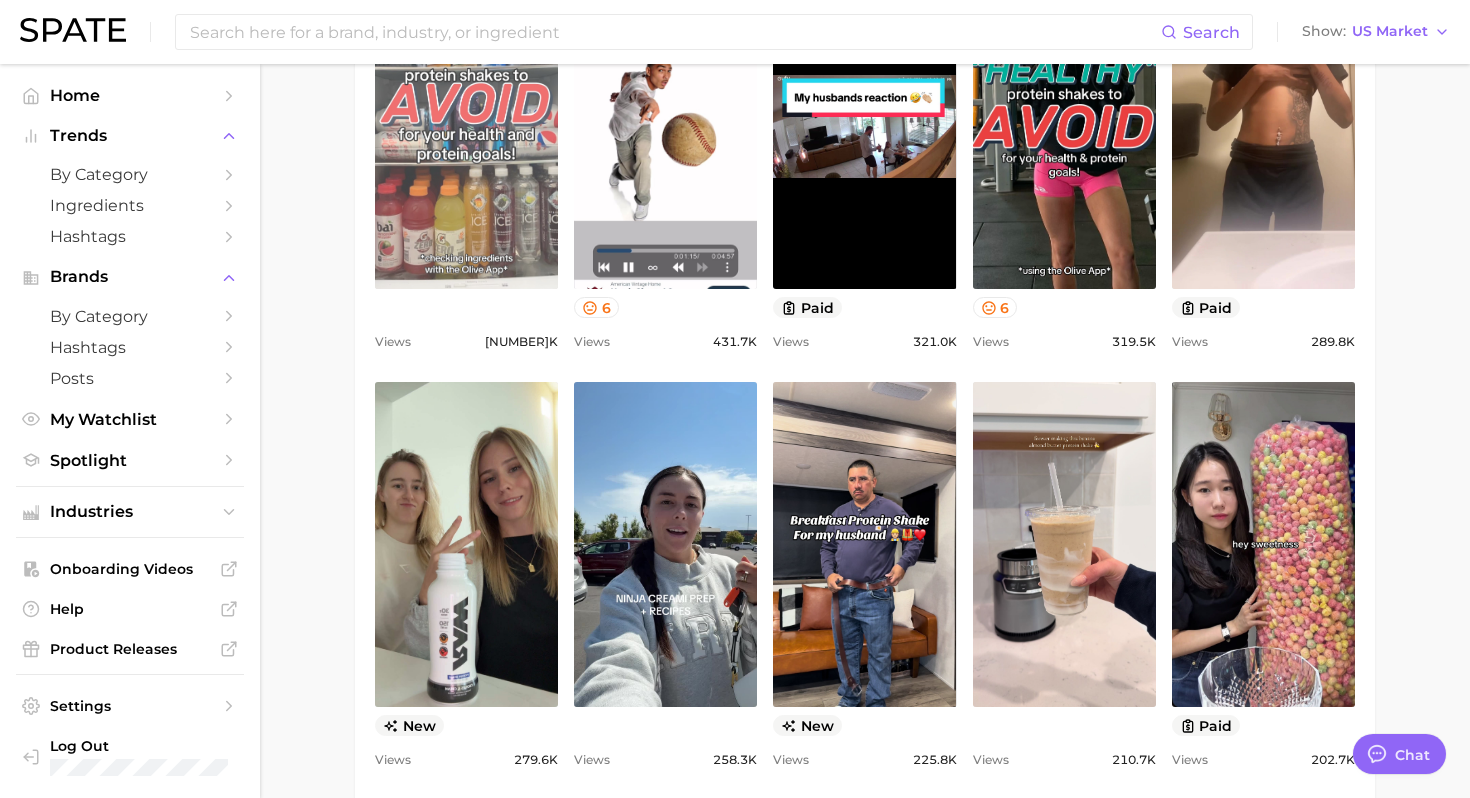click on "view post on TikTok" at bounding box center [466, 126] 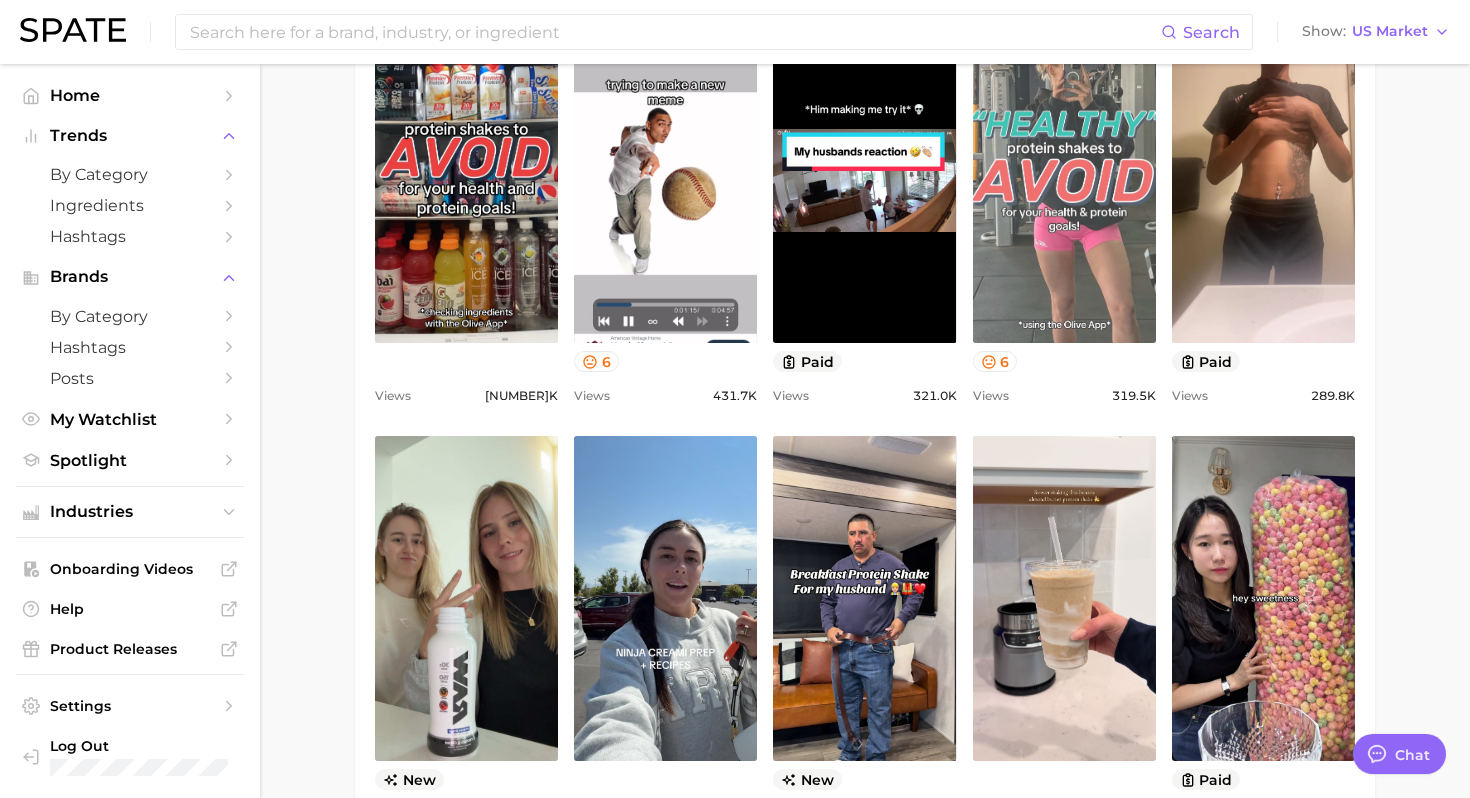 scroll, scrollTop: 1085, scrollLeft: 0, axis: vertical 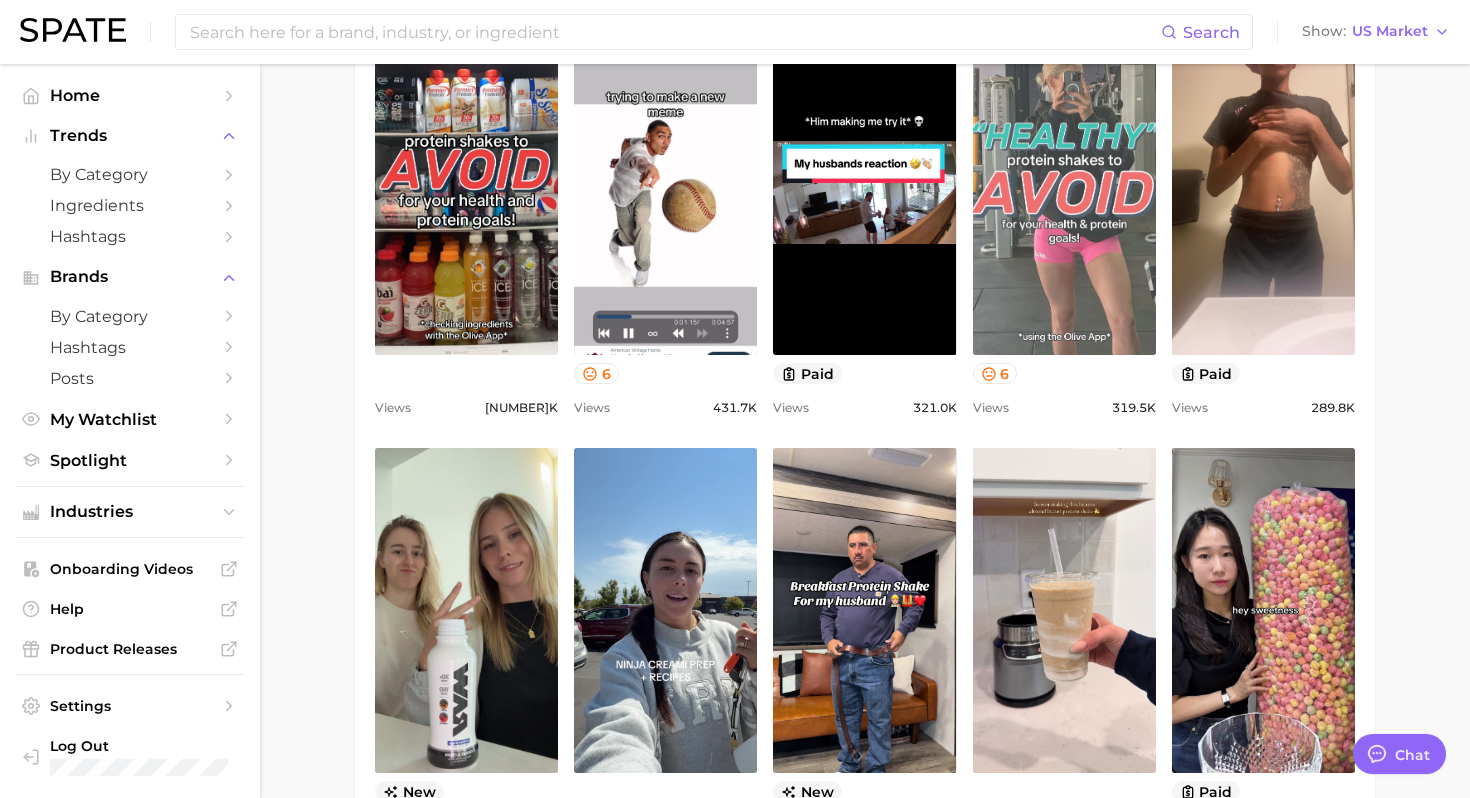 click on "view post on TikTok" at bounding box center (1064, 192) 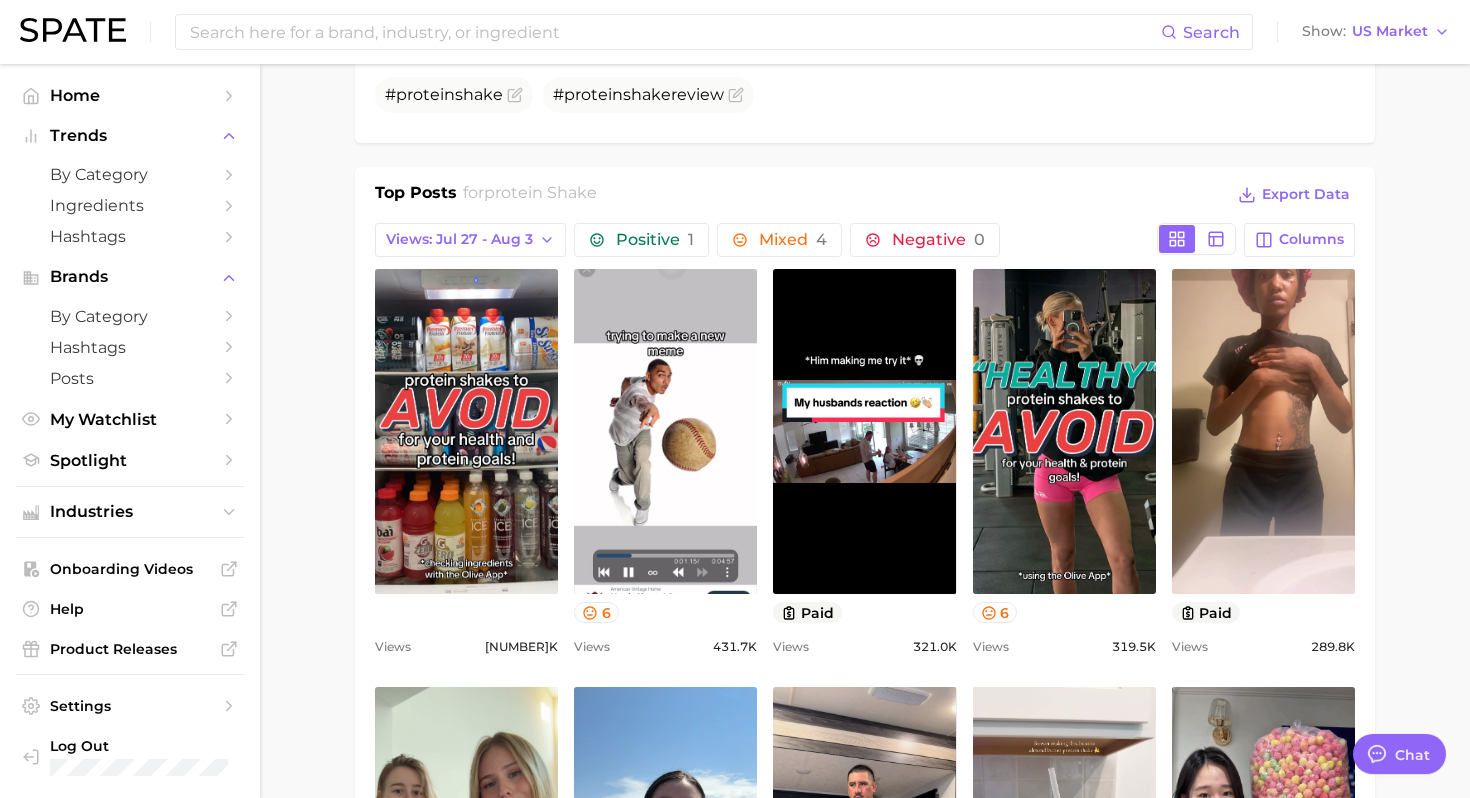 scroll, scrollTop: 905, scrollLeft: 0, axis: vertical 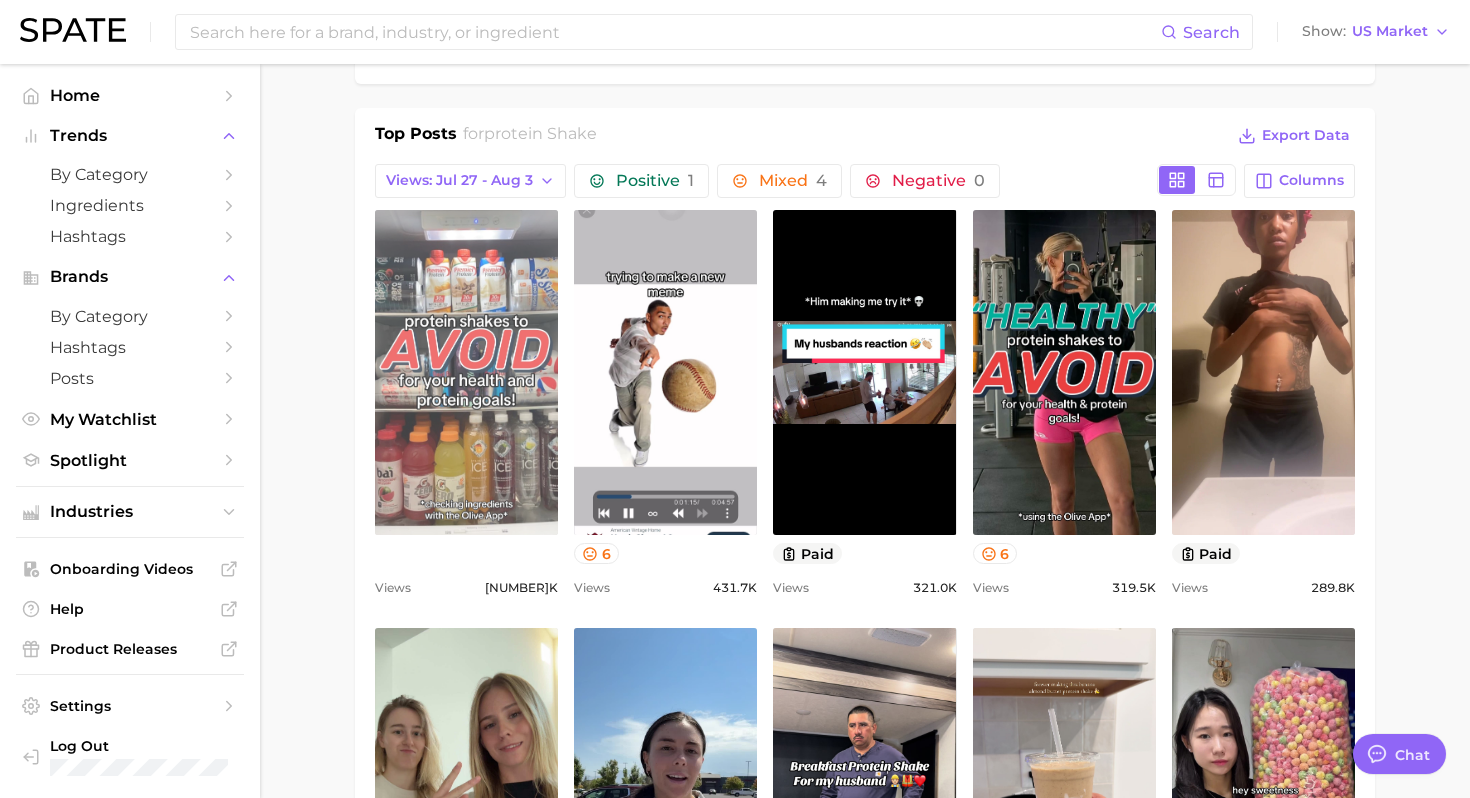 click on "view post on TikTok" at bounding box center [466, 372] 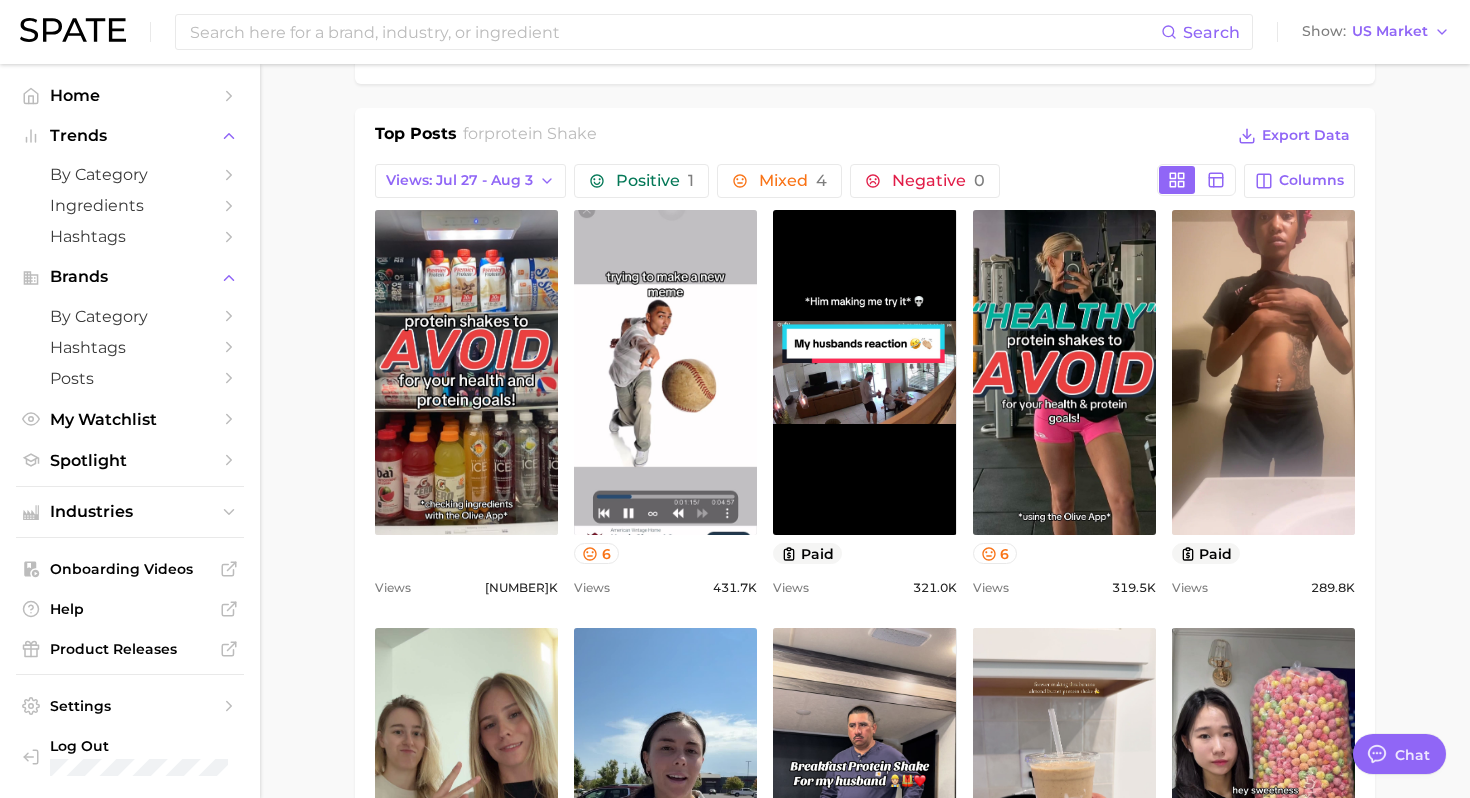 click on "Top Posts for  protein shake Export Data Views: Jul 27 - Aug 3 Positive 1 Mixed 4 Negative 0 Columns view post on TikTok 3 paid Views 169.3k view post on TikTok paid Views 14.5k view post on TikTok paid Views 12.6k view post on TikTok new paid Views 7.8k view post on TikTok Views 1.3k Show more posts Hide All" at bounding box center [865, 802] 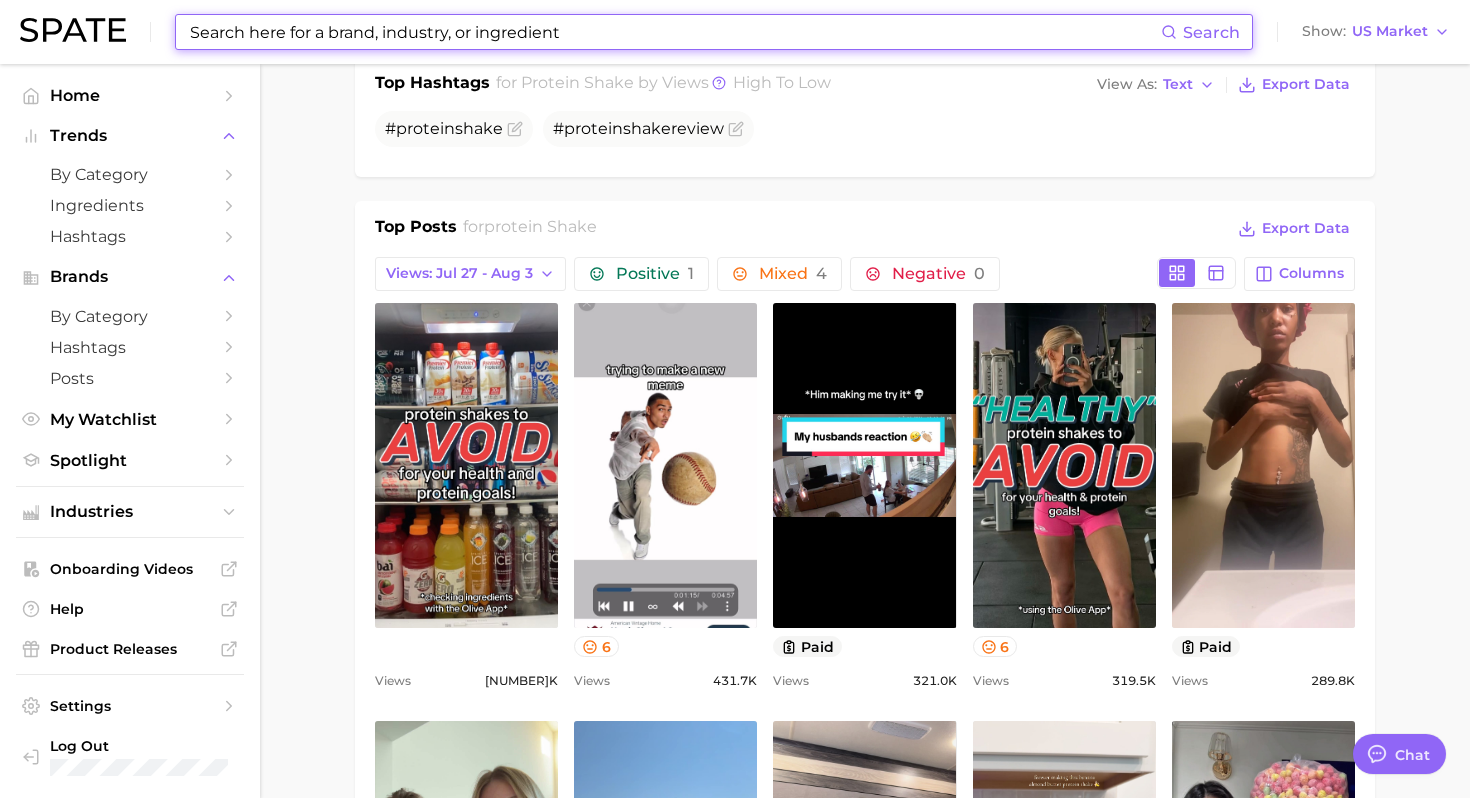 click at bounding box center [674, 32] 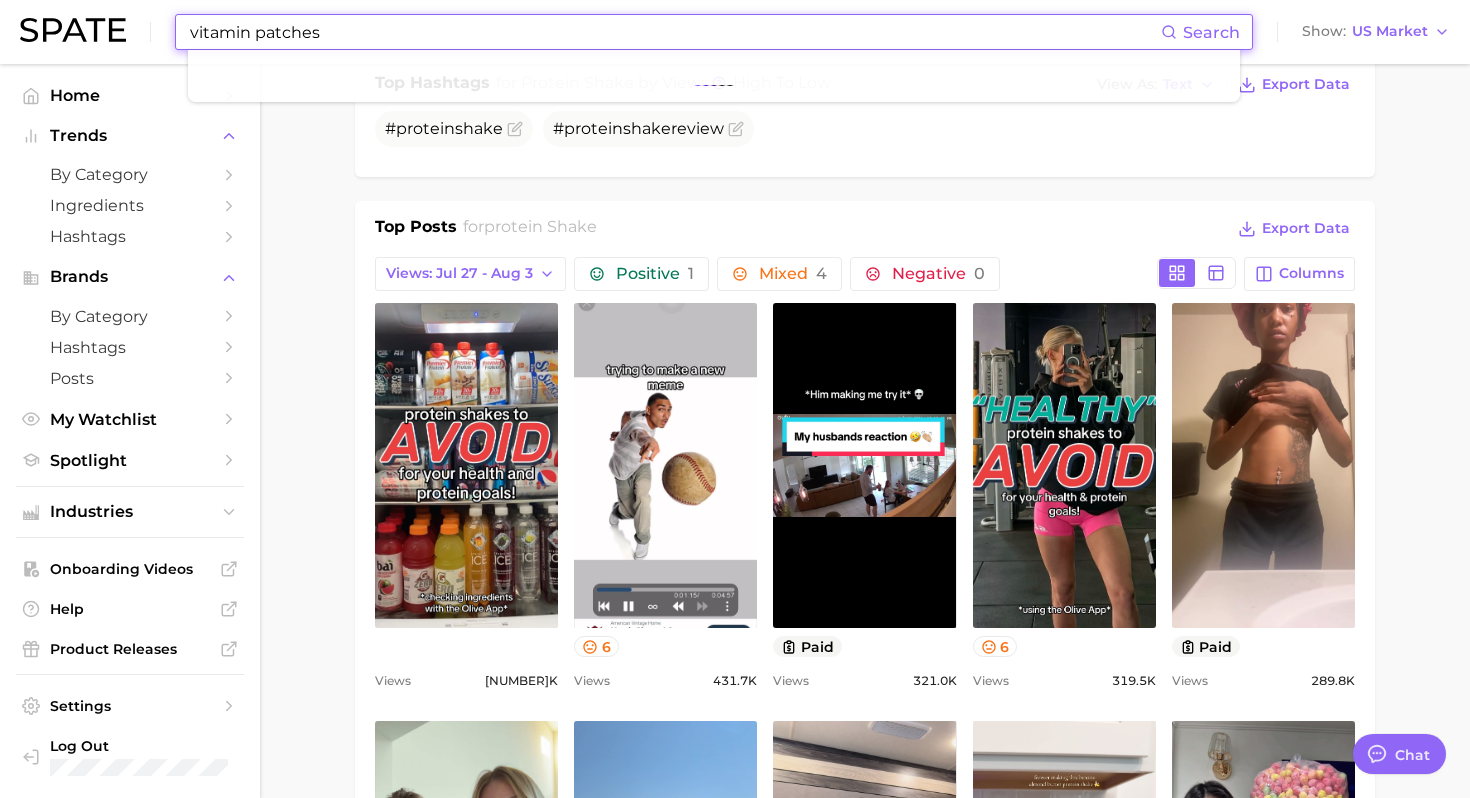 type on "vitamin patches" 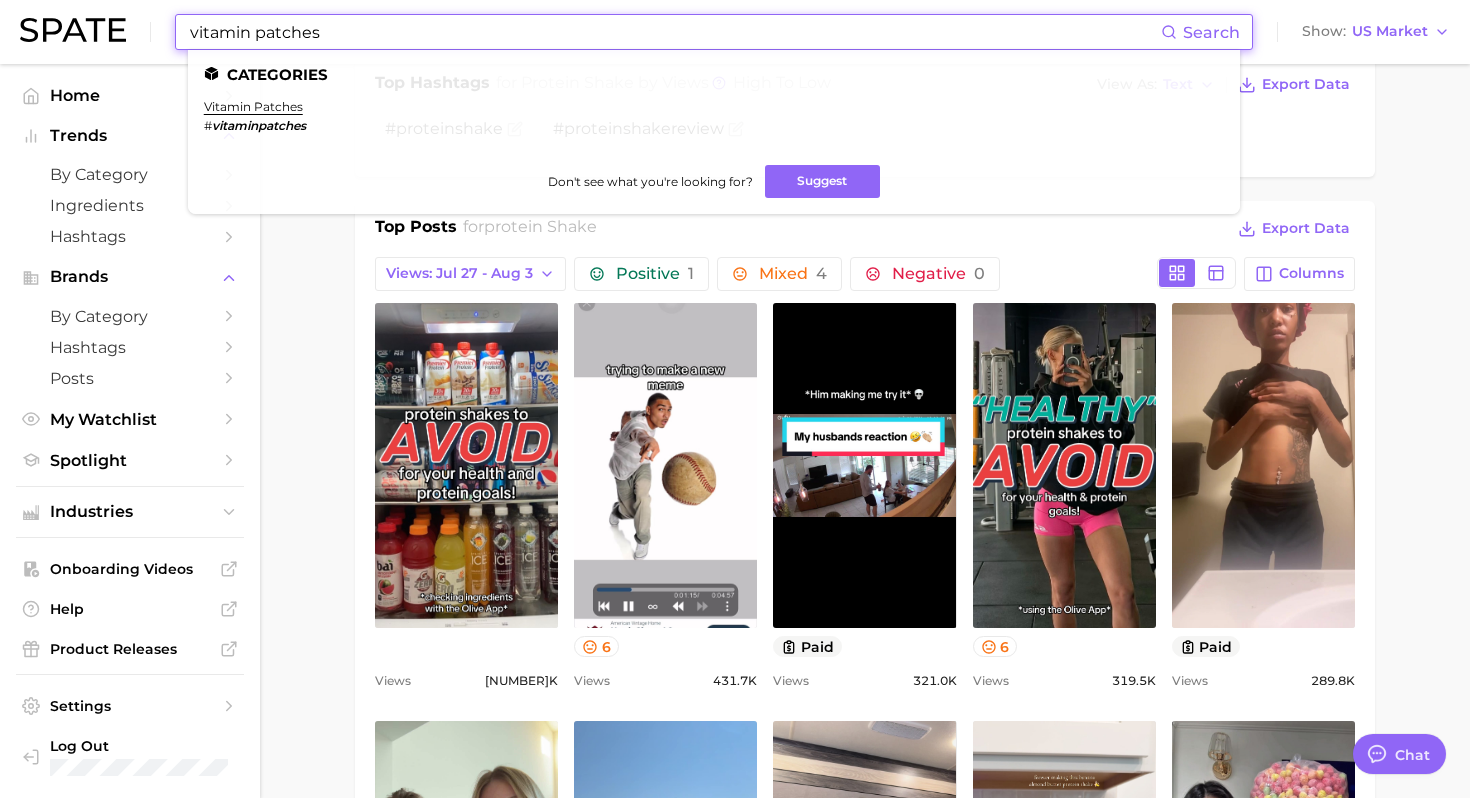 click on "A protein shake is a beverage made by blending protein powder with liquid such as water or milk, providing a concentrated source of protein. Views sustained riser +99.5% YoY 5.0m 10.0m 15.0m 2023 2024 2025 avg.  weekly views 17.2m Very high paid views 41.0% High sentiment score 6.5 / 10 Mixed posts 229.3k Very high engagement 4.8% Medium TikTok shop 37.1% High Show more Top Hashtags for   protein shake   by Views   high to low View As Text Export Data # protein shake # protein shake review Top Posts for  protein shake Export Data Views: Jul 27 - Aug 3 Positive 1 Mixed 4 Negative 0 Columns view post on TikTok Views 675.0k view post on TikTok 6 Views 431.7k view post on TikTok paid Views 321.0k view post on TikTok 6 Views 319.5k view post on TikTok paid Views 289.8k new Views 279.6k view post on TikTok Views 258.3k new Views 225.8k" at bounding box center [865, 1022] 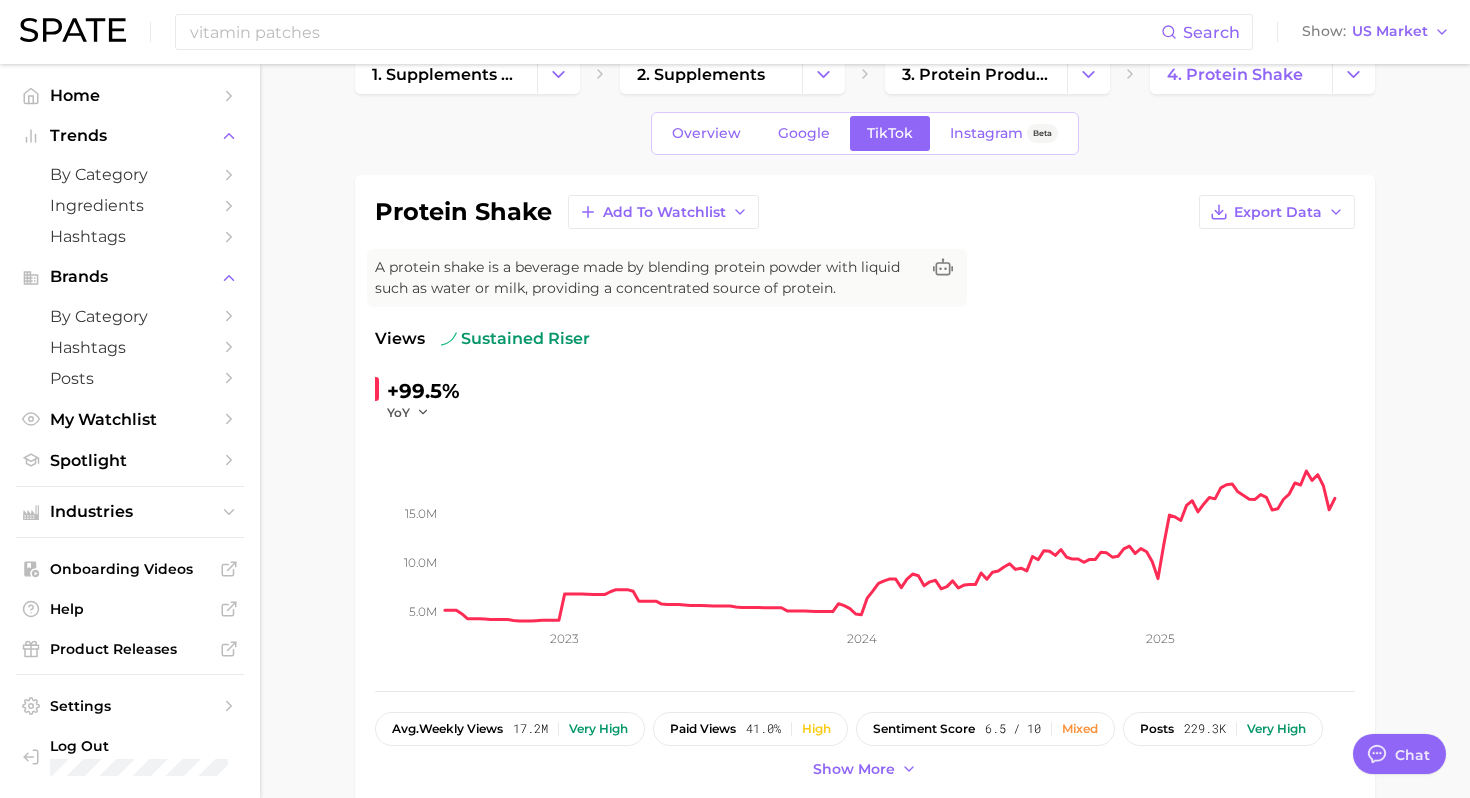 scroll, scrollTop: 0, scrollLeft: 0, axis: both 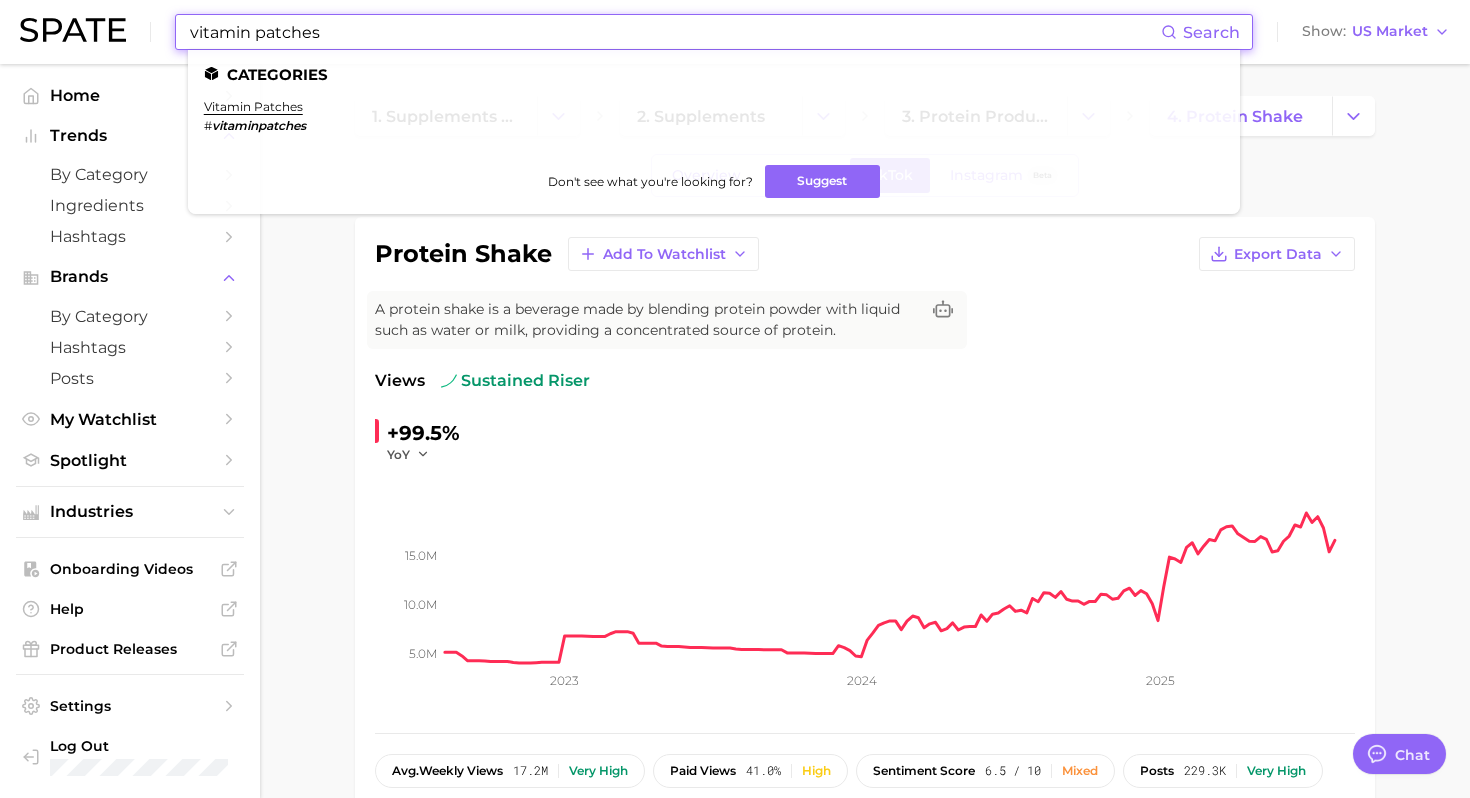 click on "vitamin patches" at bounding box center [674, 32] 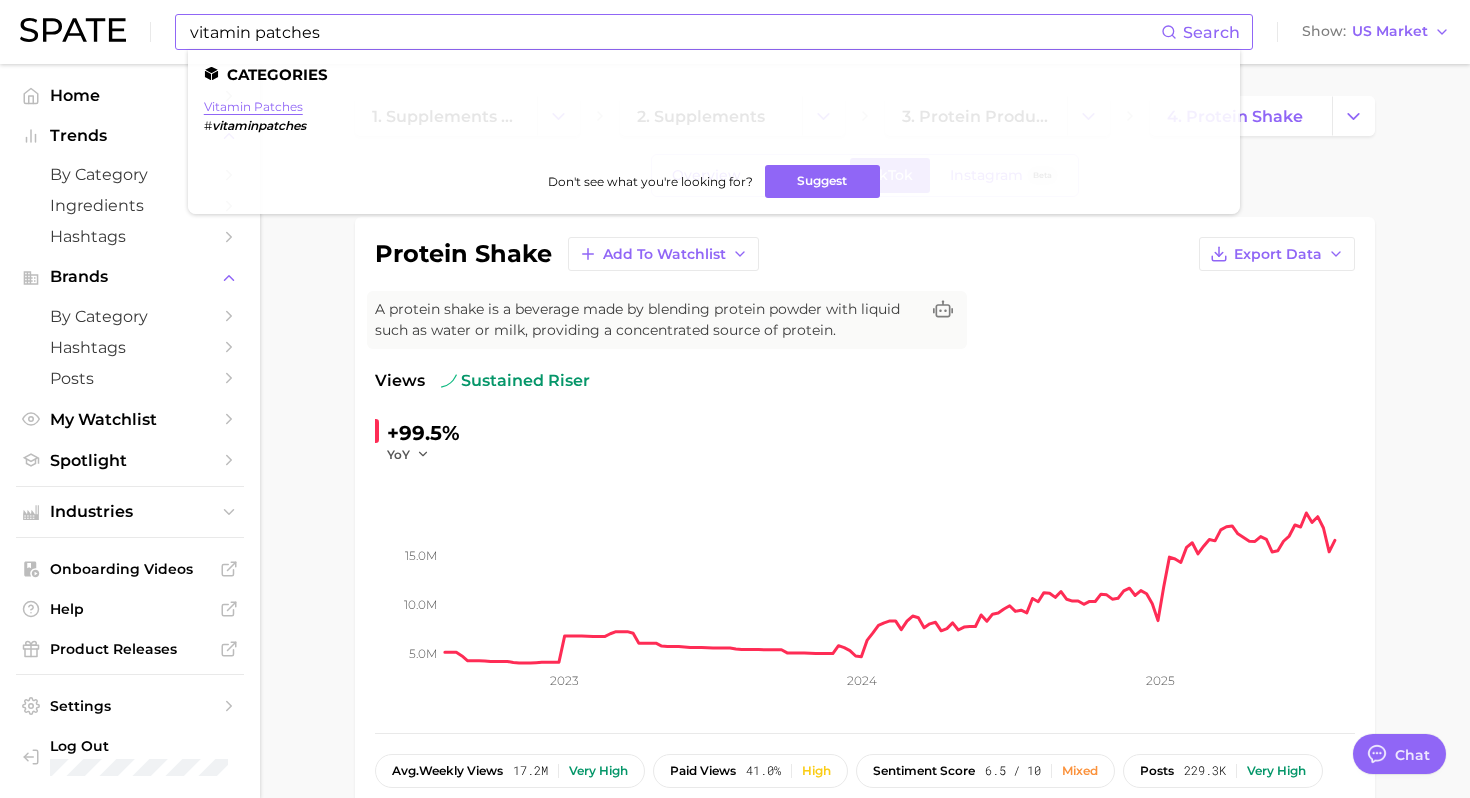 click on "vitamin patches" at bounding box center [253, 106] 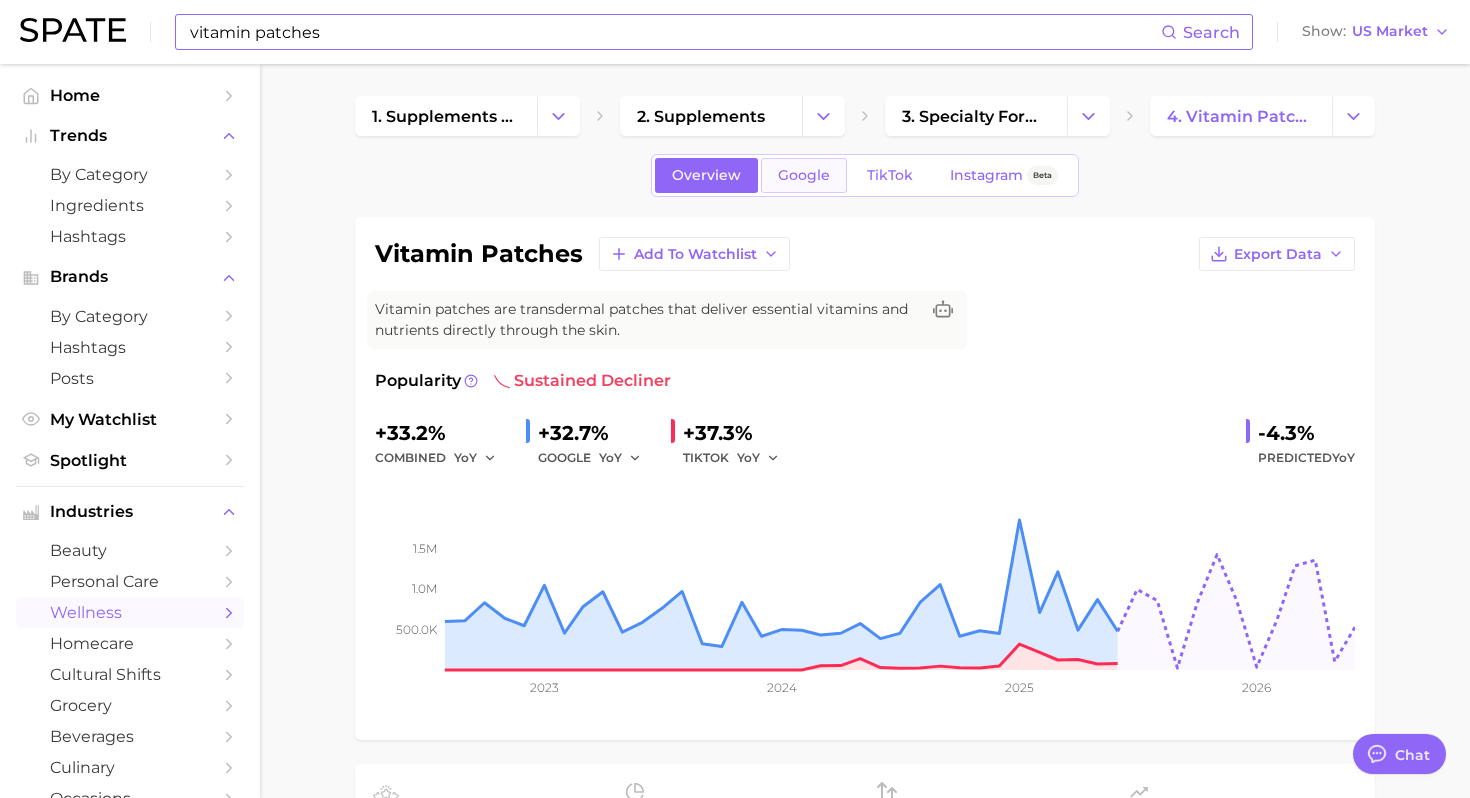 click on "Google" at bounding box center (804, 175) 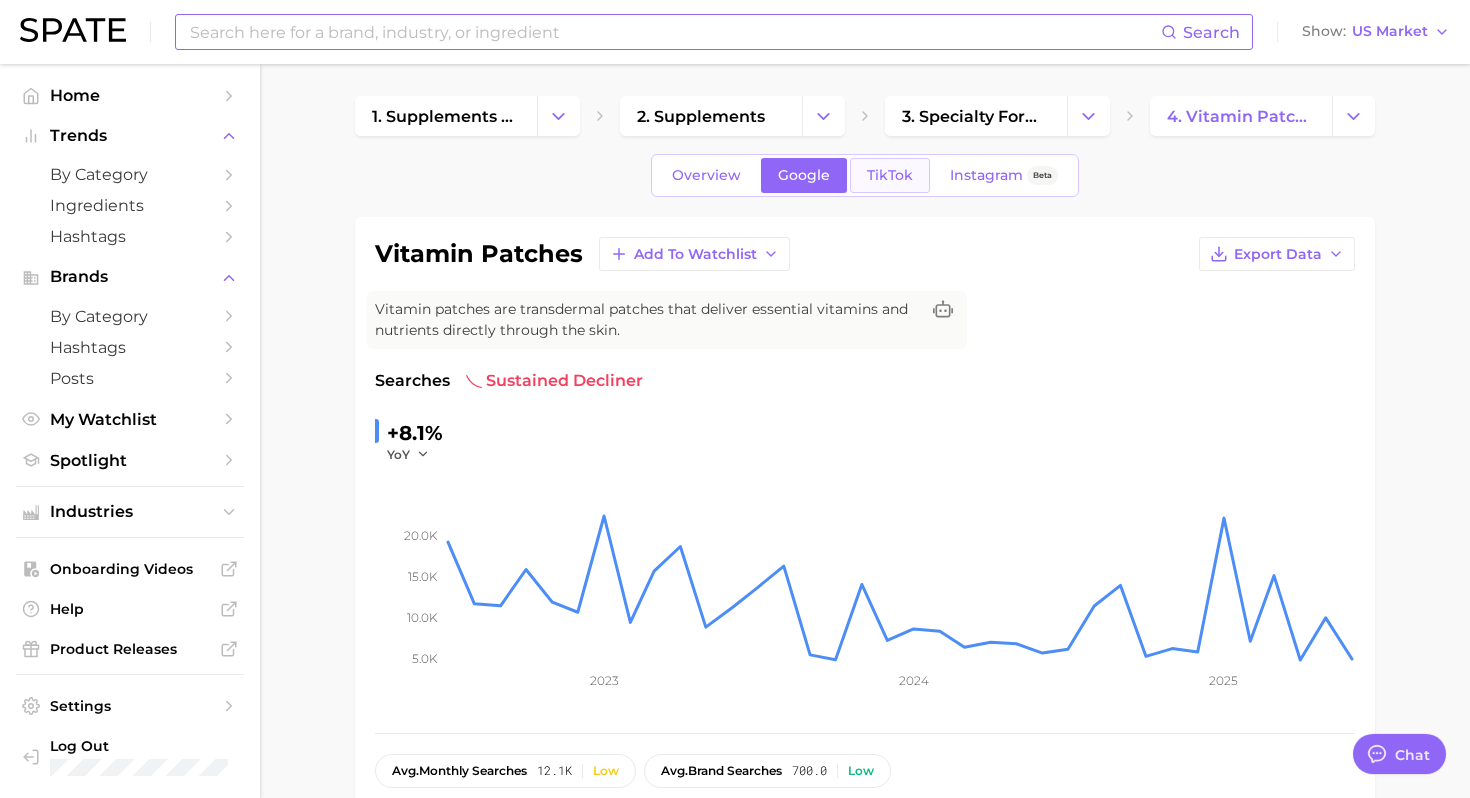 click on "TikTok" at bounding box center [890, 175] 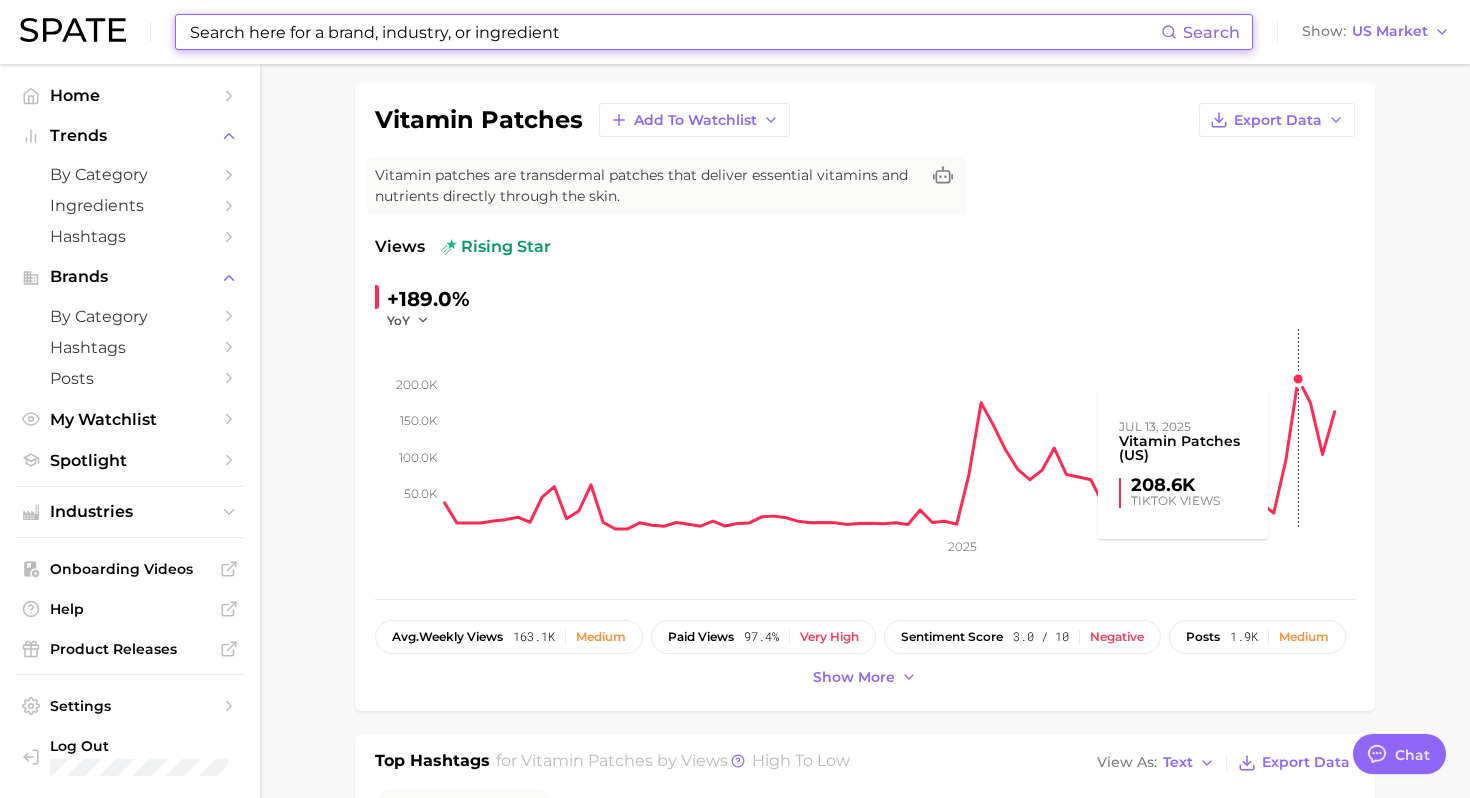 scroll, scrollTop: 212, scrollLeft: 0, axis: vertical 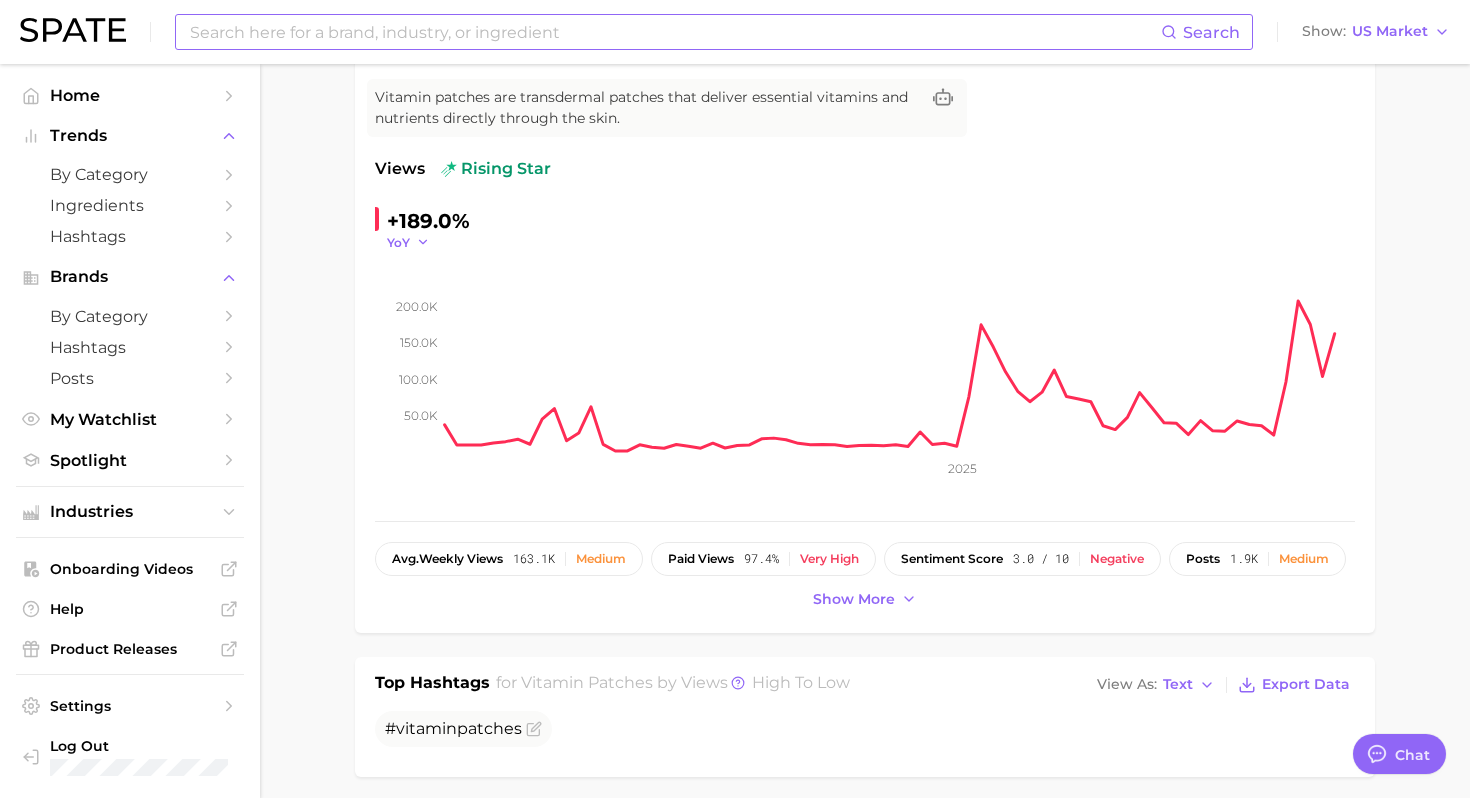 click on "YoY" at bounding box center (398, 242) 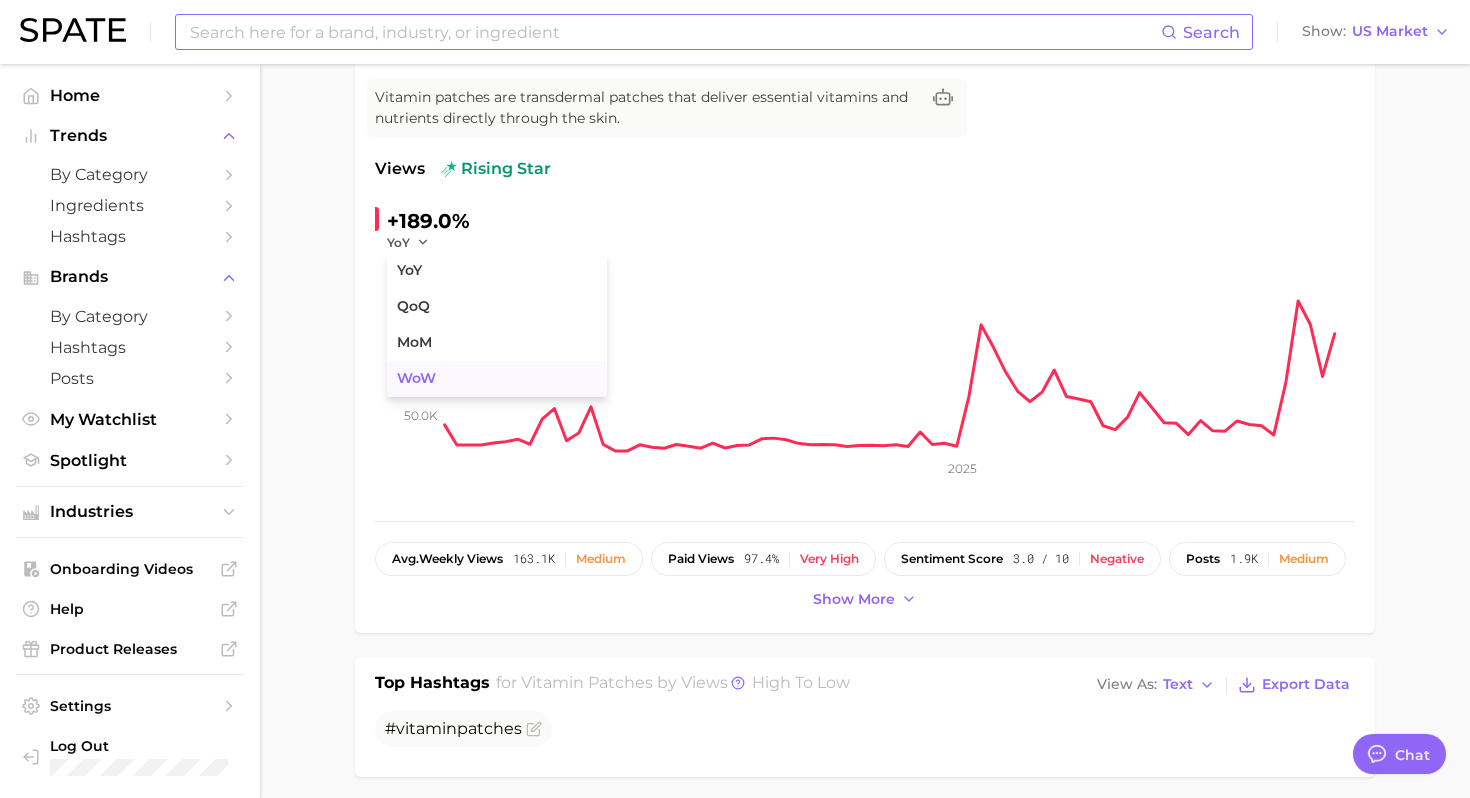 click on "WoW" at bounding box center [497, 379] 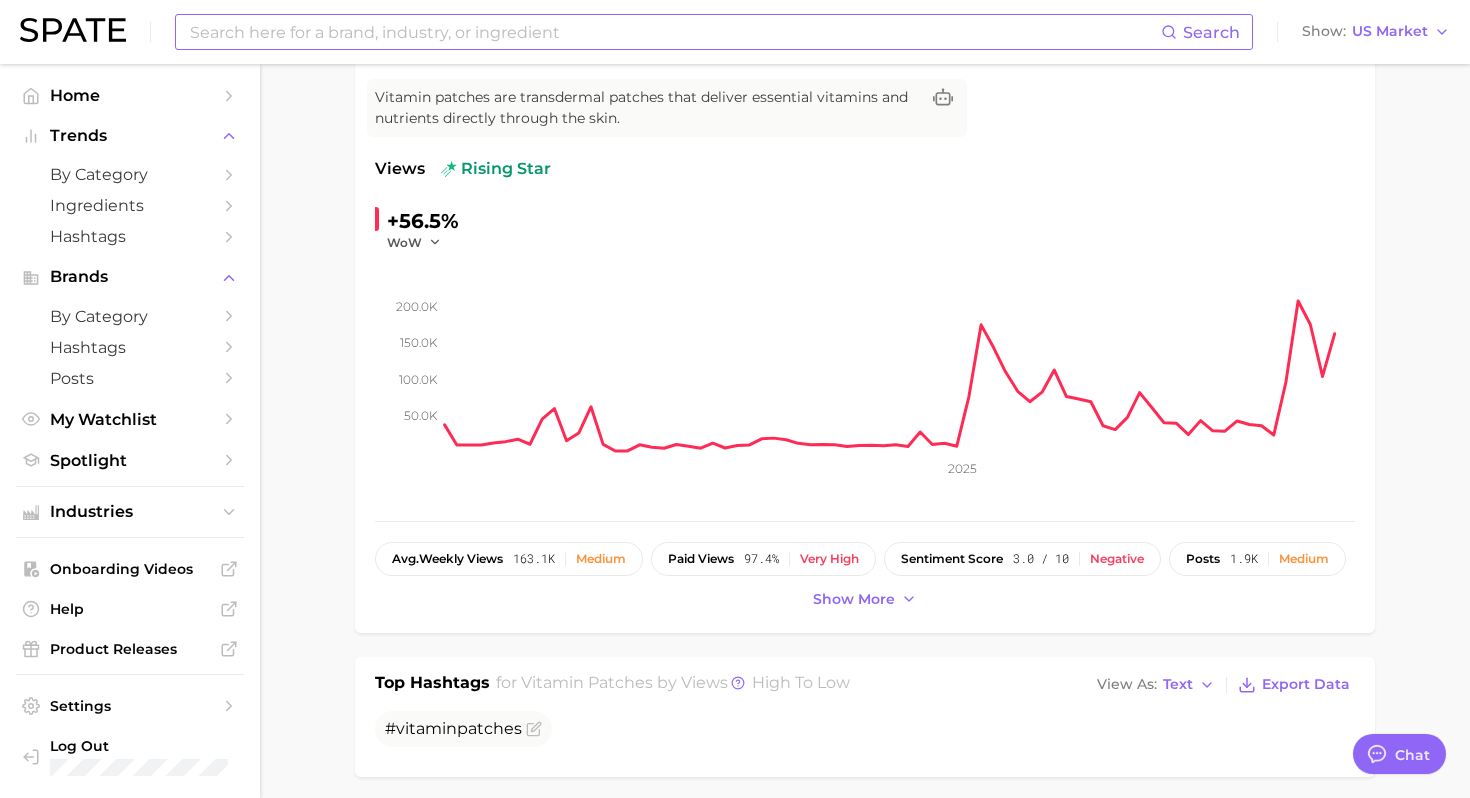 click on "Vitamin patches are transdermal patches that deliver essential vitamins and nutrients directly through the skin. Views rising star +56.5% WoW 50.0k 100.0k 150.0k 200.0k 2025 avg.  weekly views 163.1k Medium paid views 97.4% Very high sentiment score 3.0 / 10 Negative posts 1.9k Medium engagement 4.5% Medium TikTok shop 97.3% Very high Show more Top Hashtags for   vitamin patches   by Views   high to low View As Text Export Data # vitamin patches Top Posts for  vitamin patches Export Data Views: Jul 27 - Aug 3 Positive 0 Mixed 0 Negative 1 Columns view post on TikTok 3 paid Views 169.3k view post on TikTok paid Views 14.5k view post on TikTok paid Views 12.6k view post on TikTok new paid Views 7.8k view post on TikTok Views 1.3k Show more posts Related Hashtags Brand Hashtags Creators Related Hashtags 629  total vitamin patches ?" at bounding box center (865, 1204) 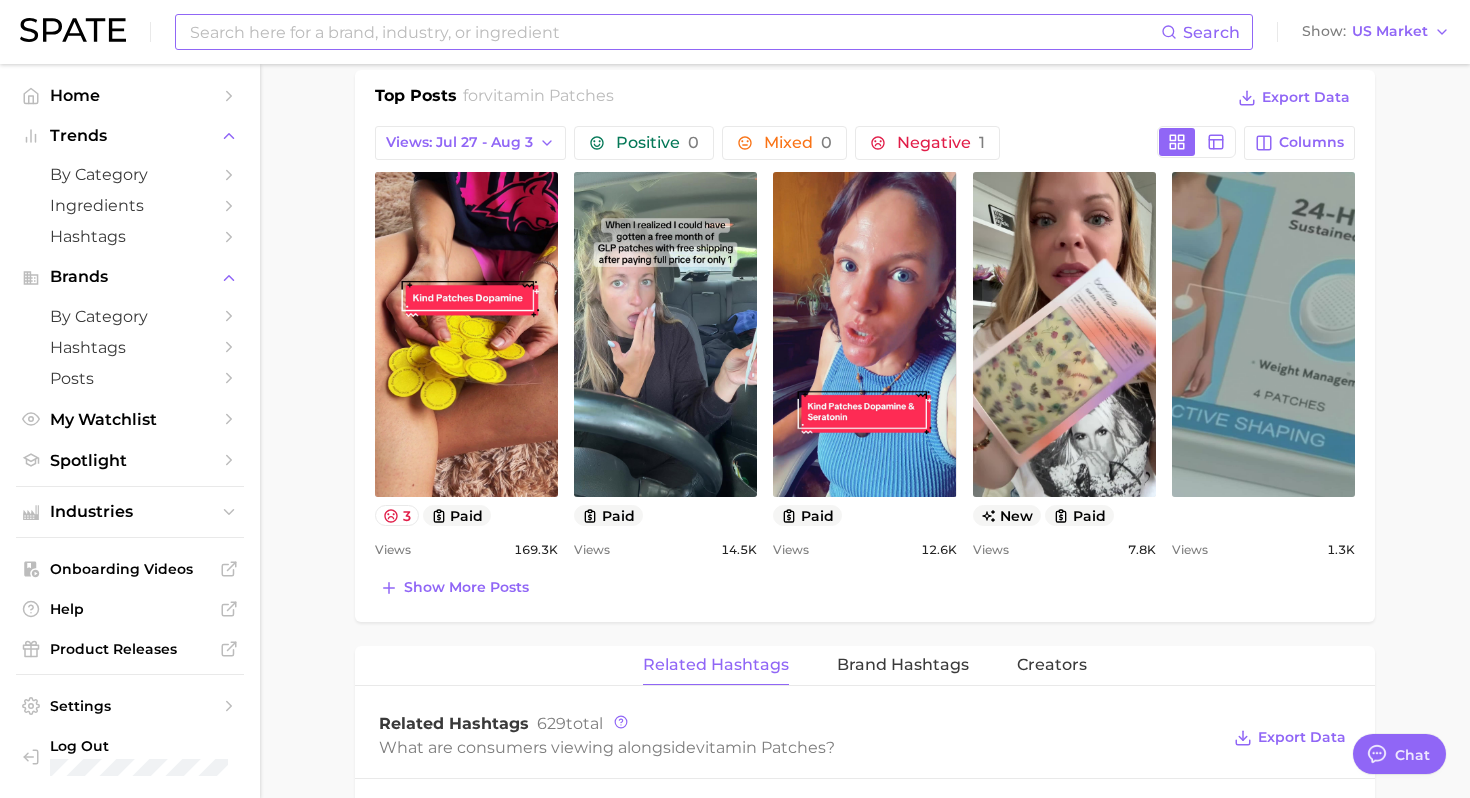 scroll, scrollTop: 945, scrollLeft: 0, axis: vertical 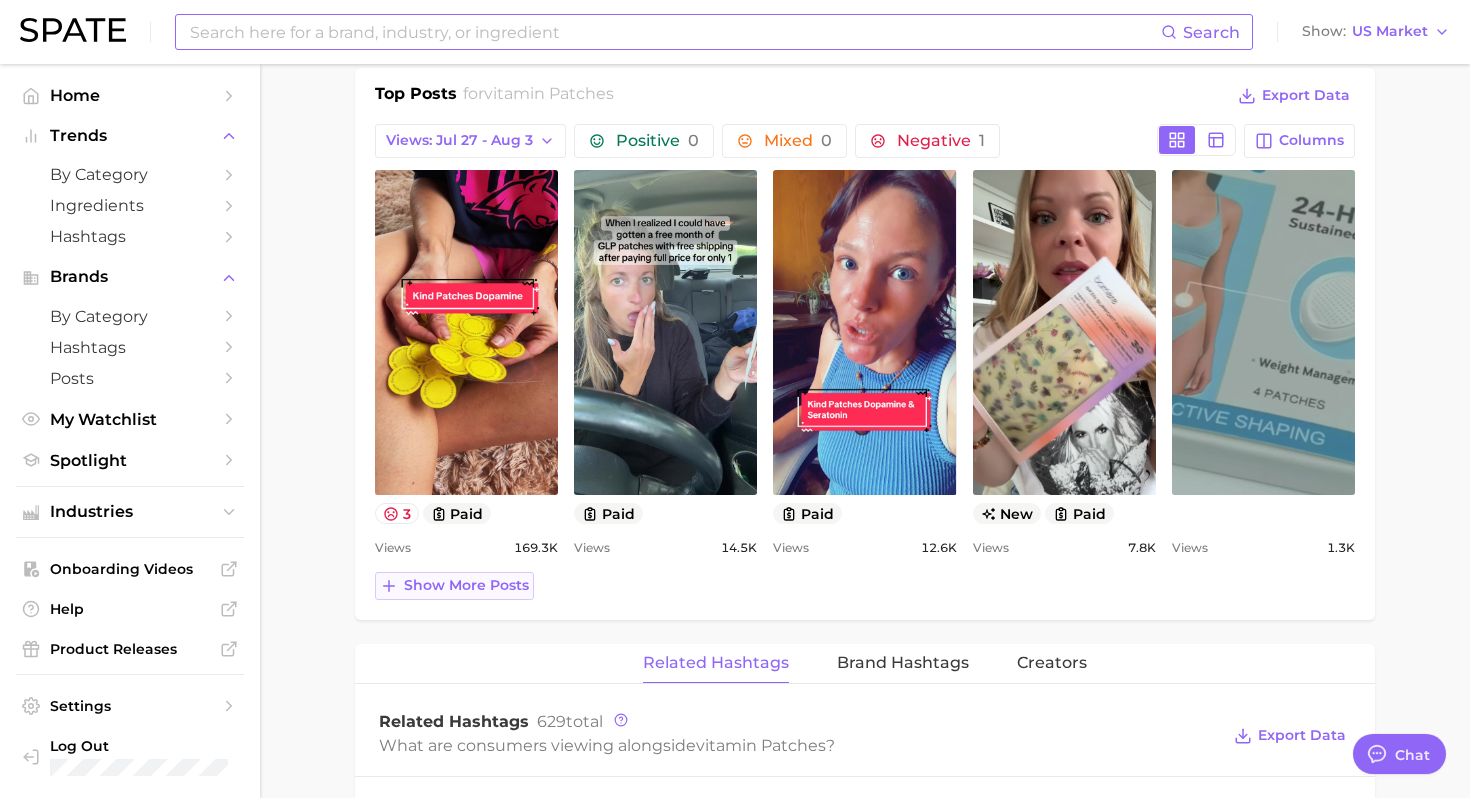 click on "Show more posts" at bounding box center [466, 585] 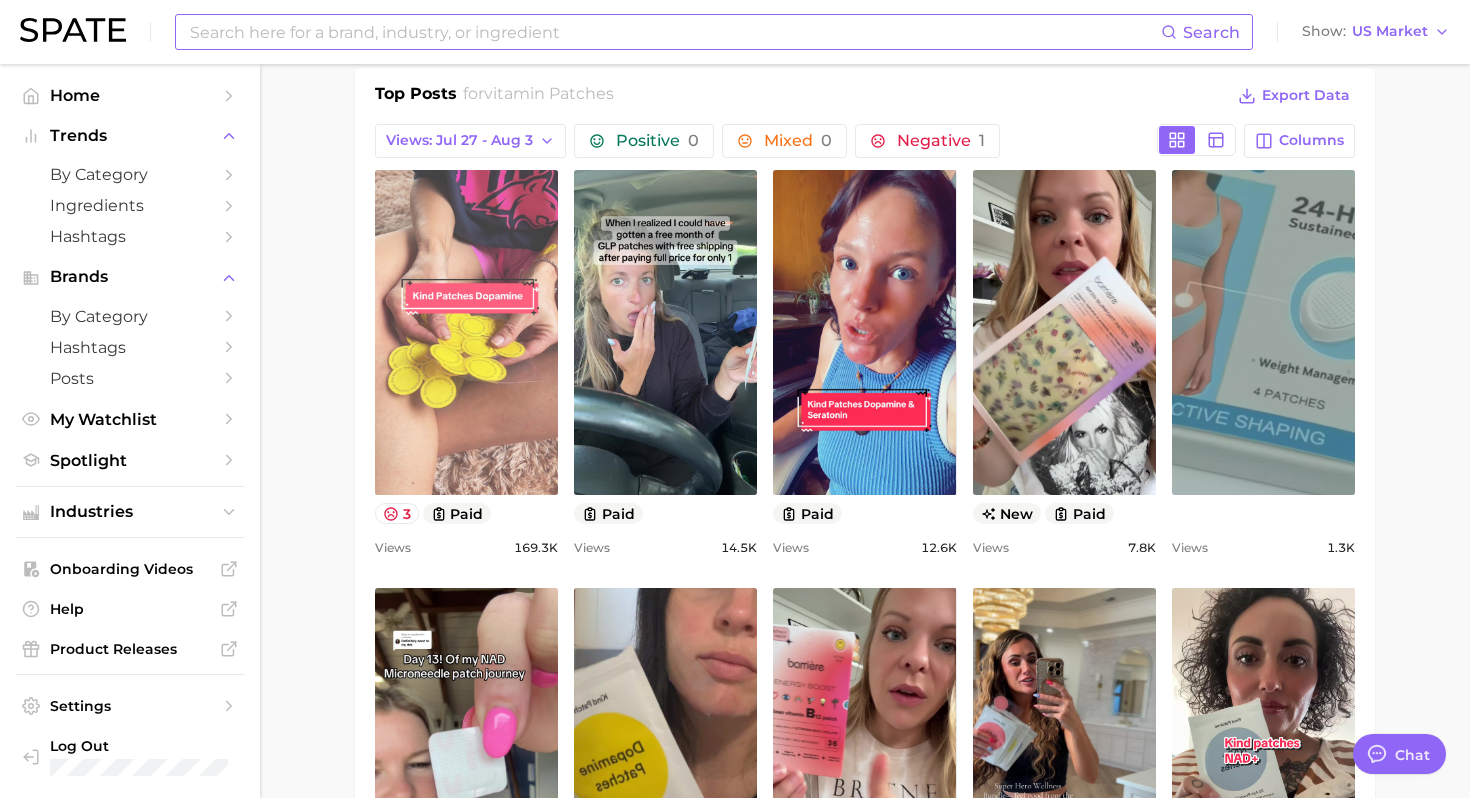 scroll, scrollTop: 0, scrollLeft: 0, axis: both 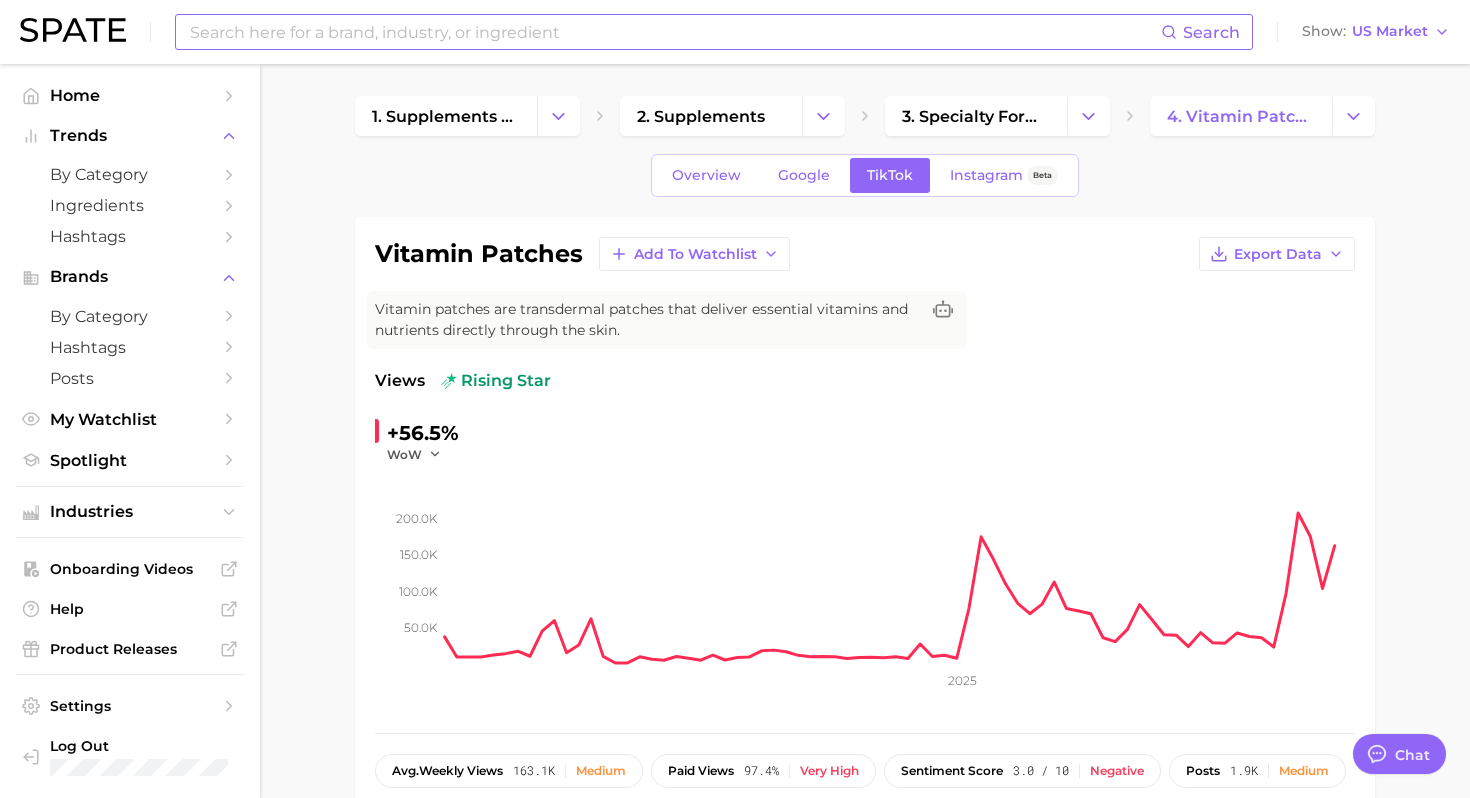 click at bounding box center (674, 32) 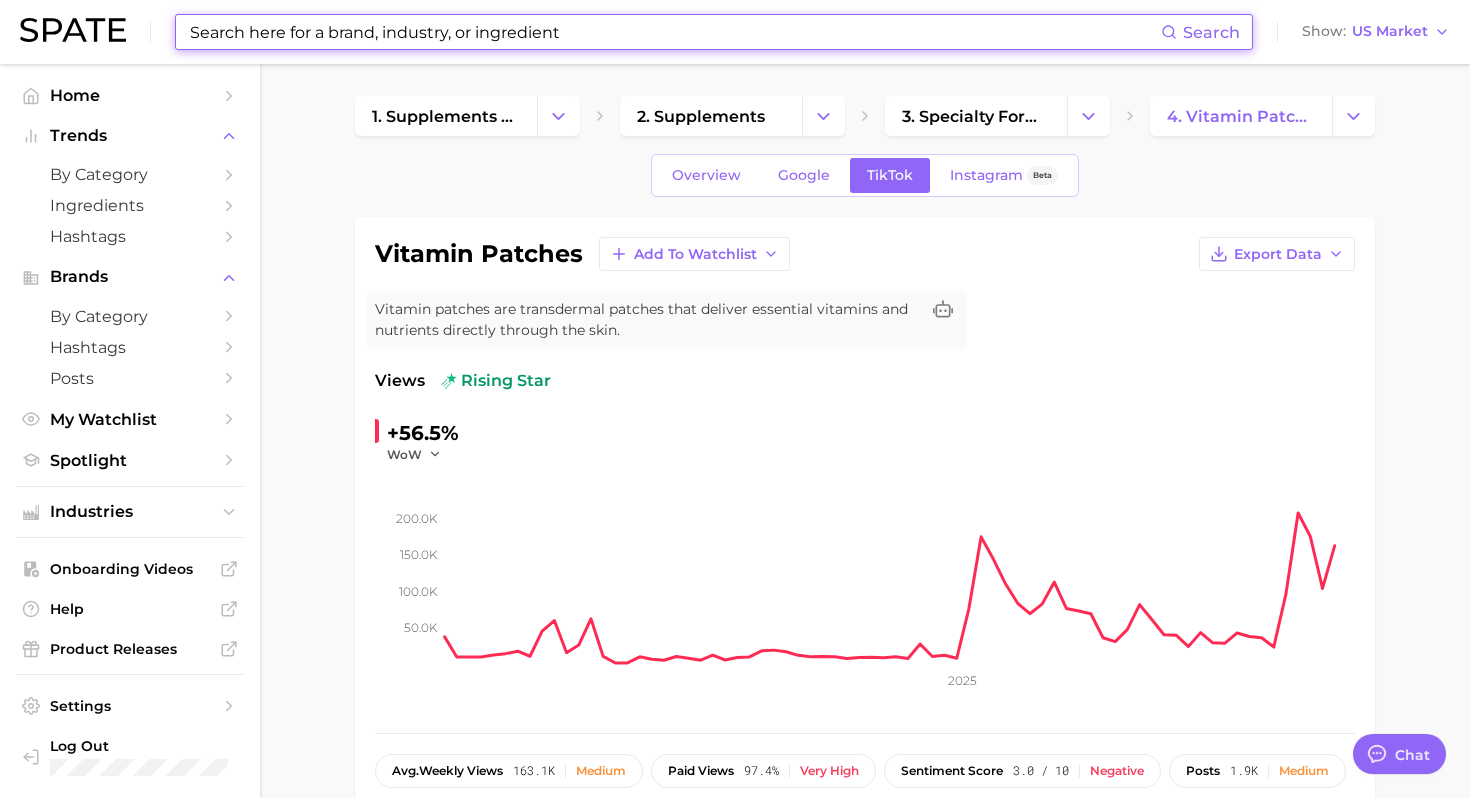 paste on "iron fish" 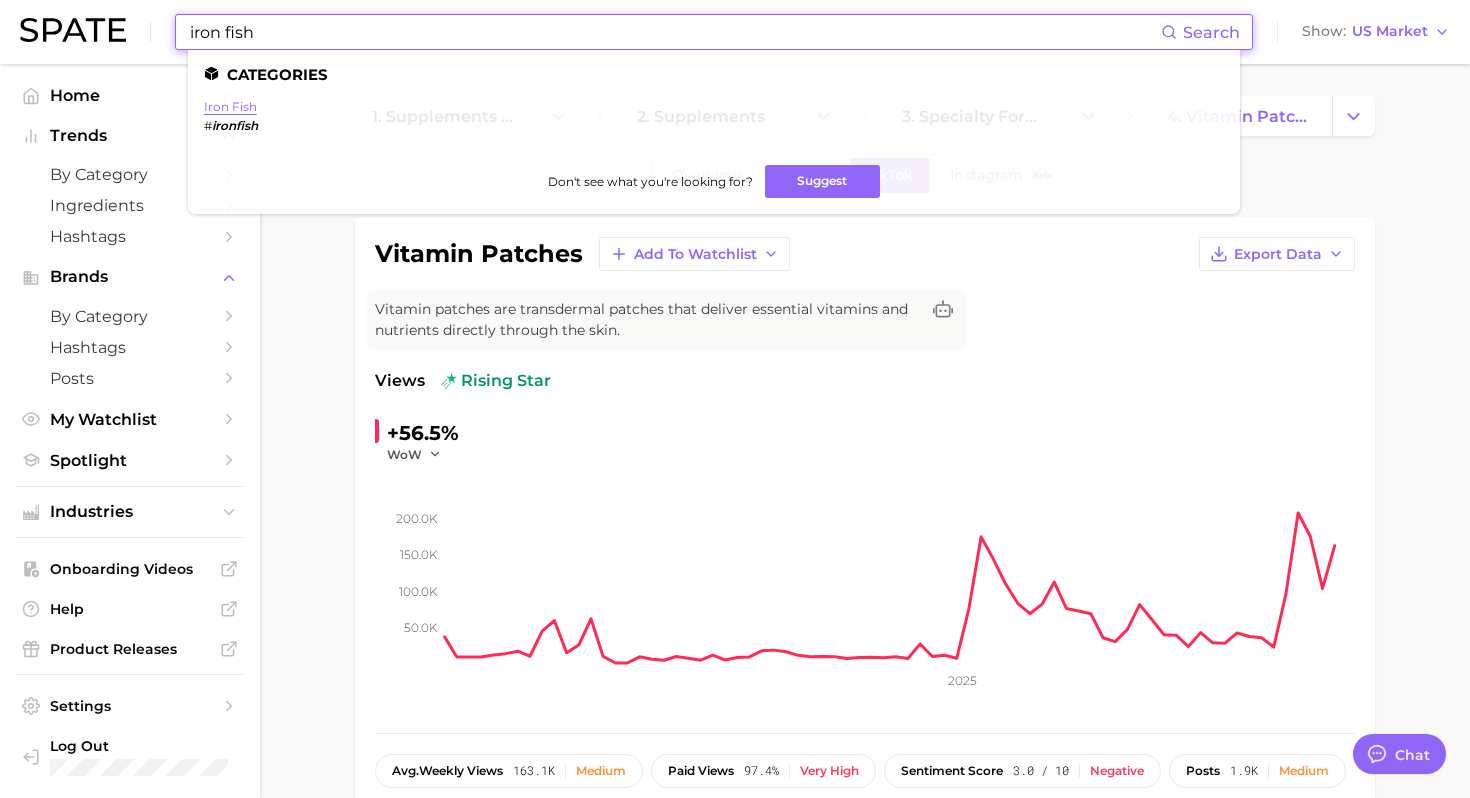 type on "iron fish" 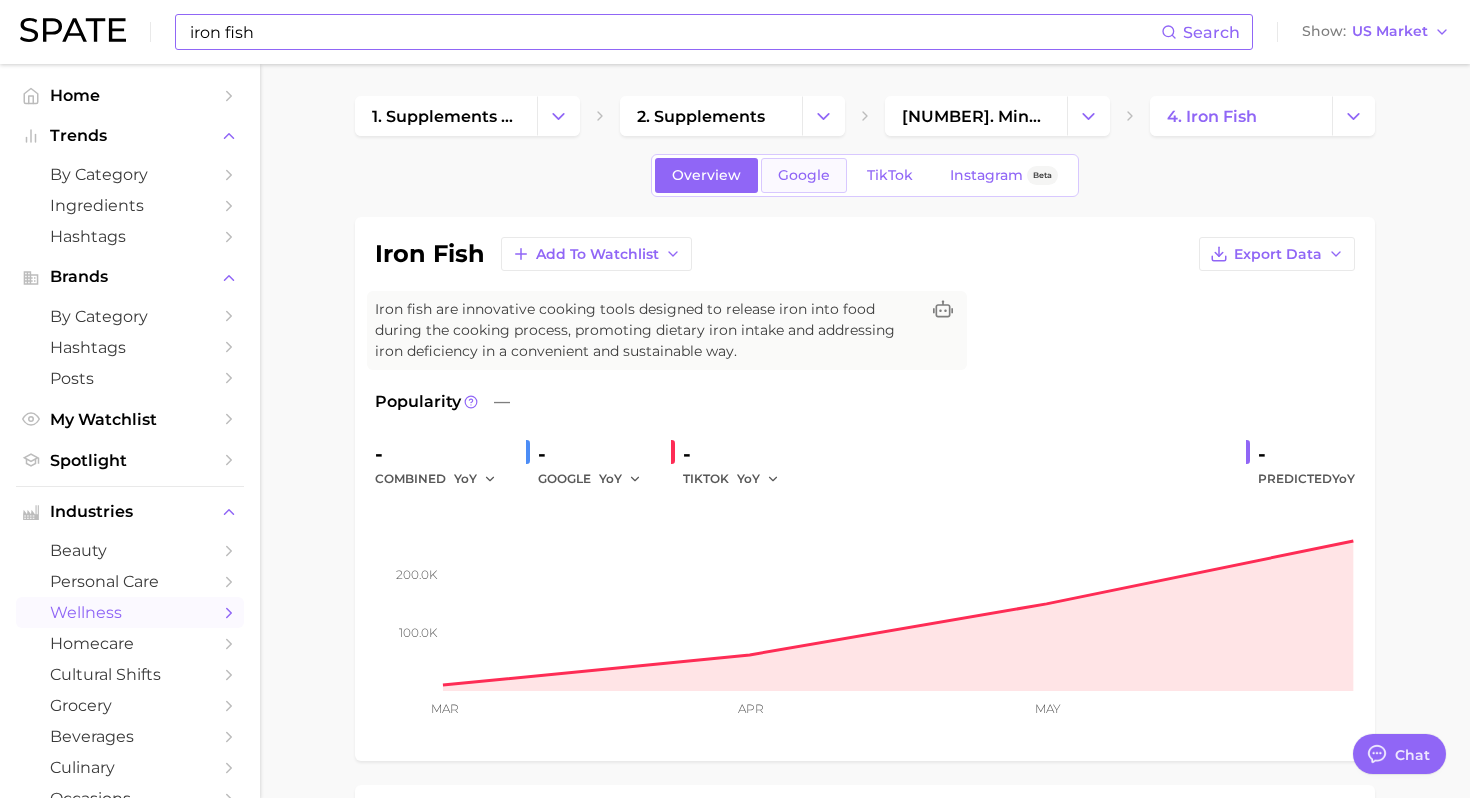 click on "Google" at bounding box center (804, 175) 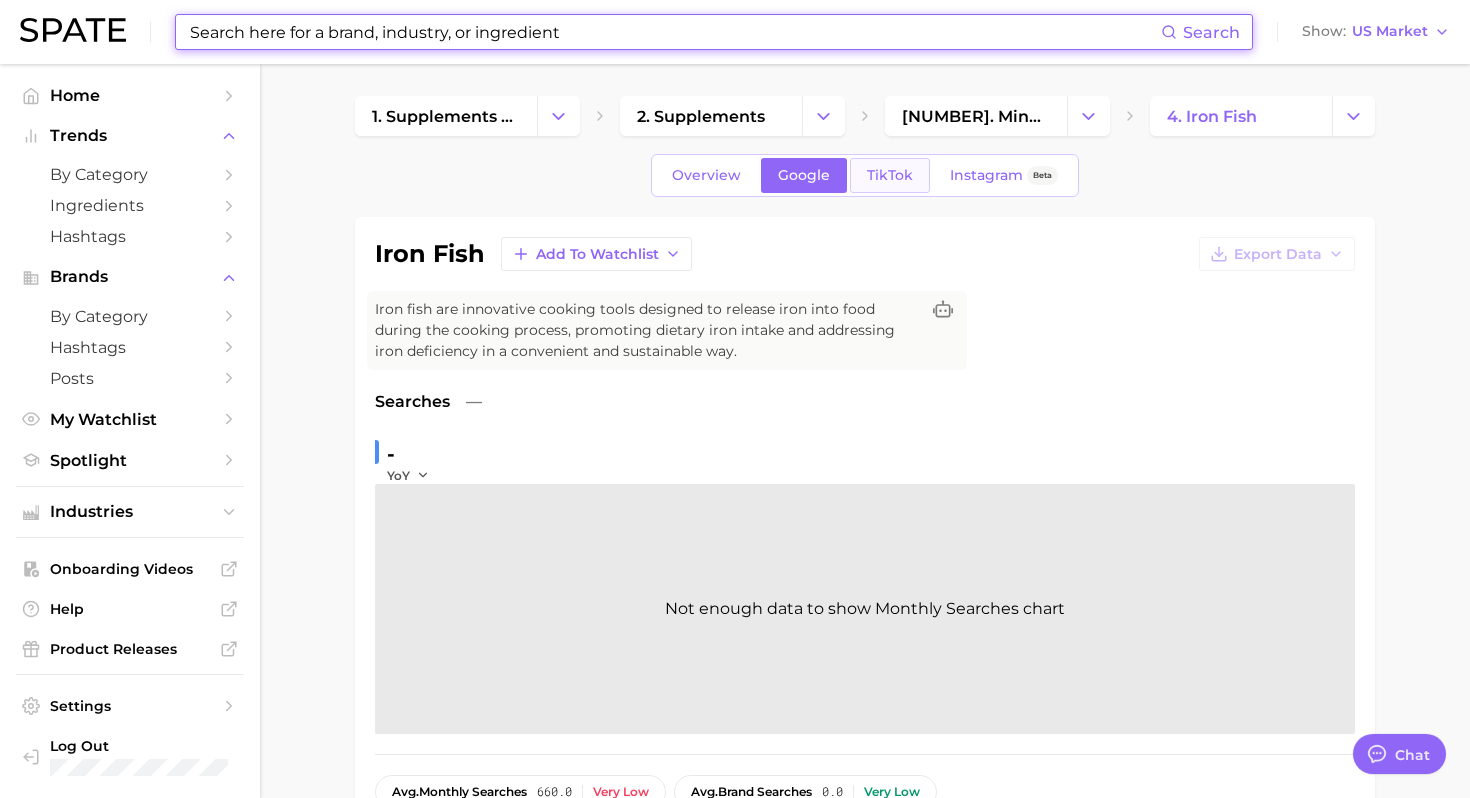 click on "TikTok" at bounding box center (890, 175) 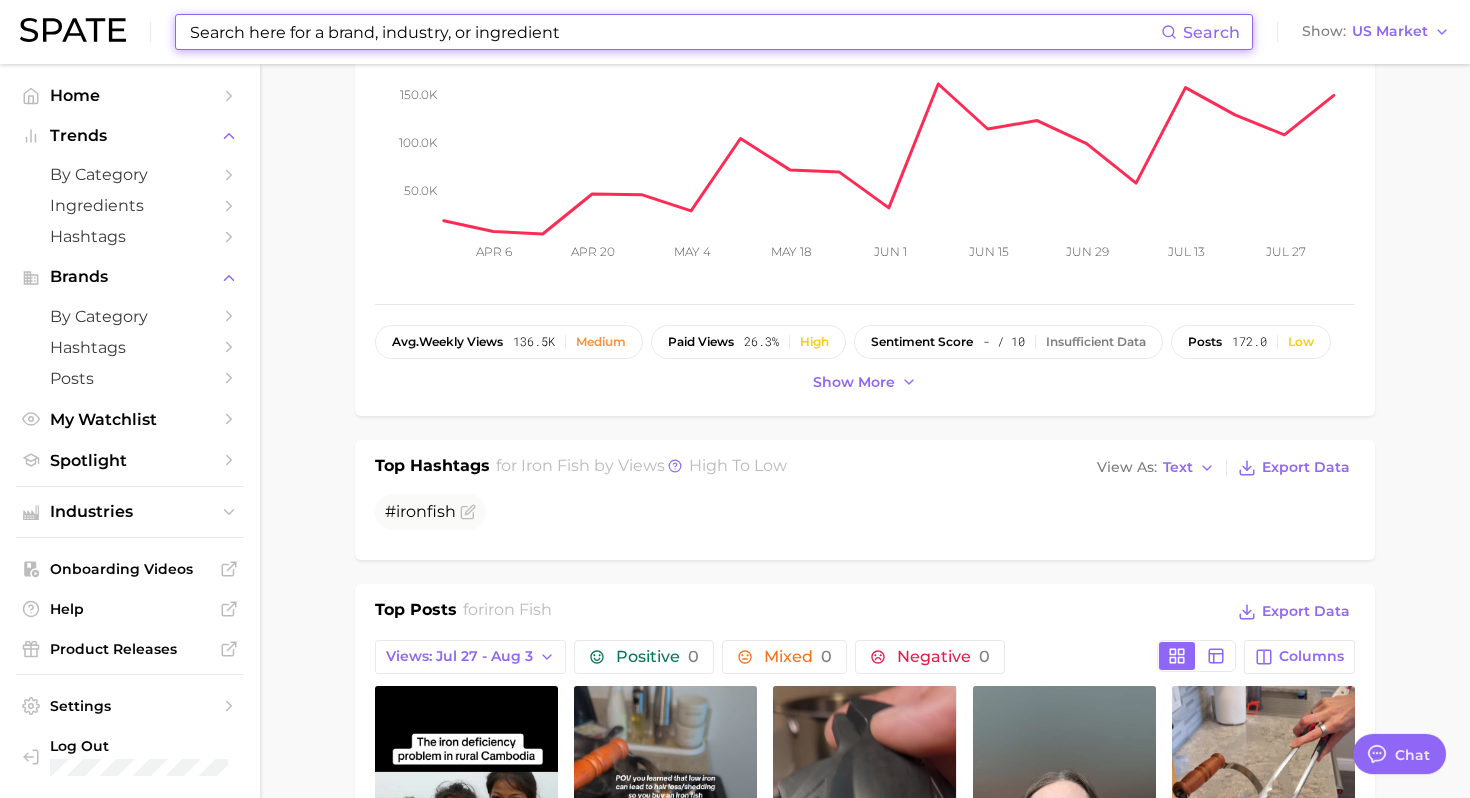 scroll, scrollTop: 0, scrollLeft: 0, axis: both 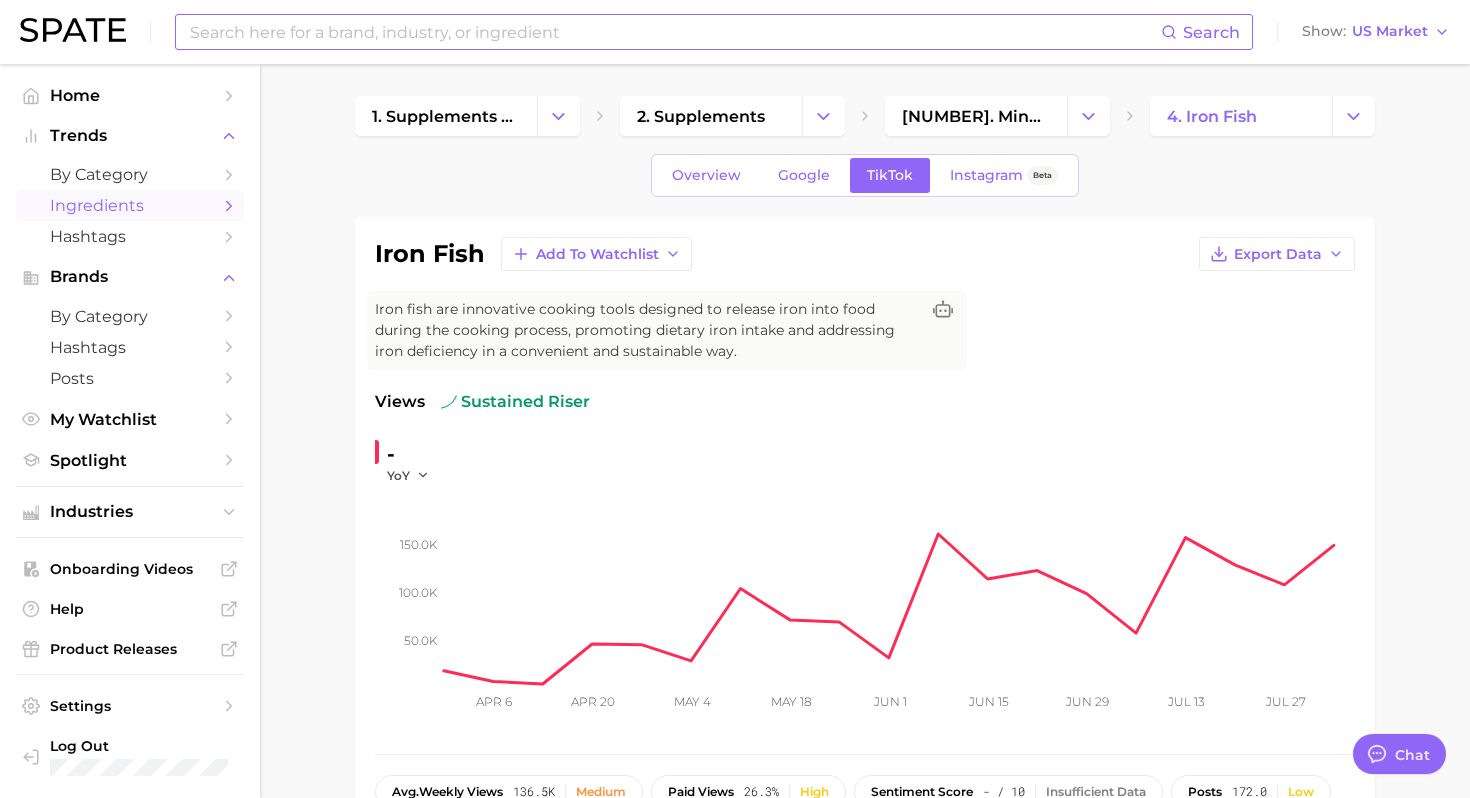 click on "Ingredients" at bounding box center [130, 205] 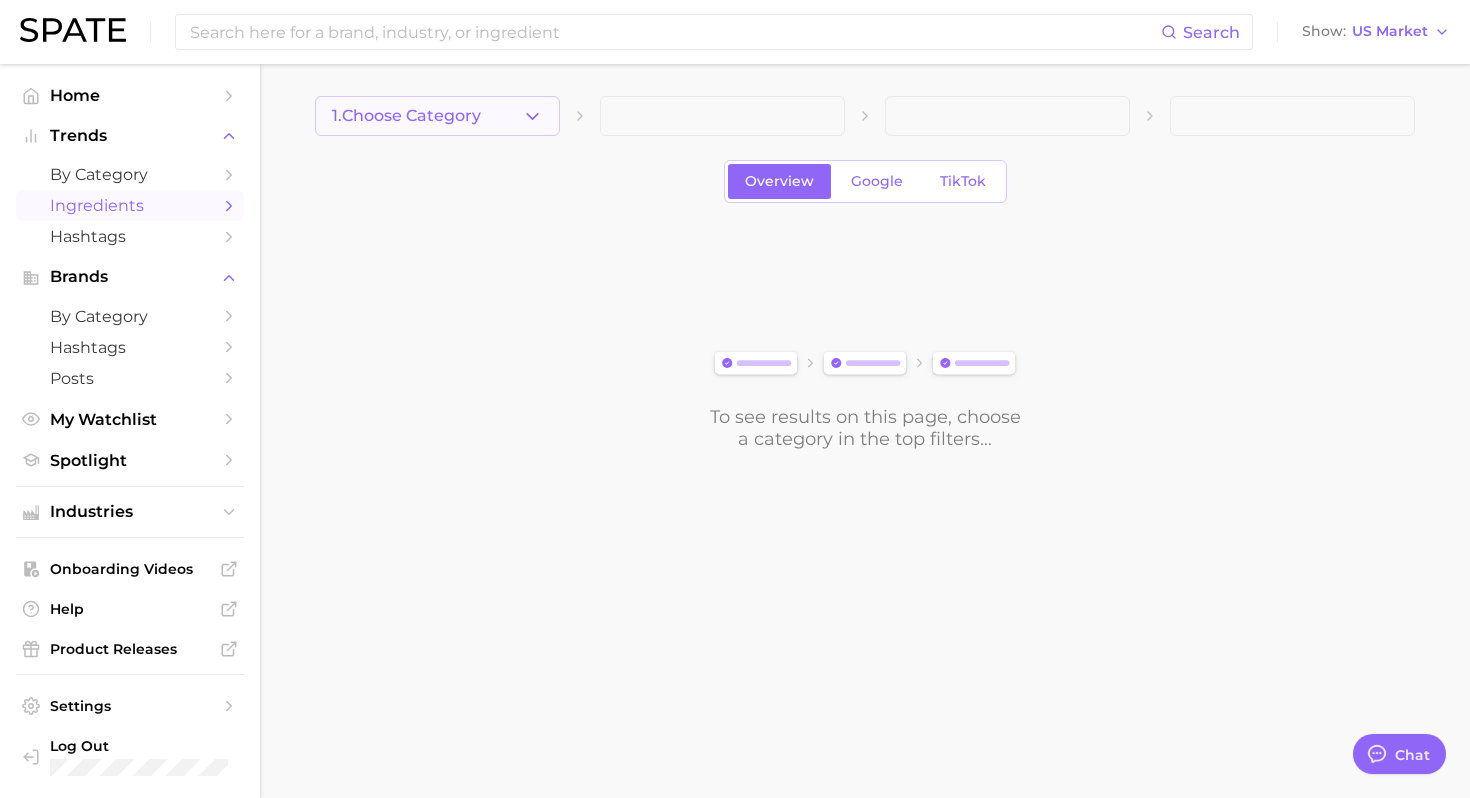 click on "1.  Choose Category" at bounding box center [437, 116] 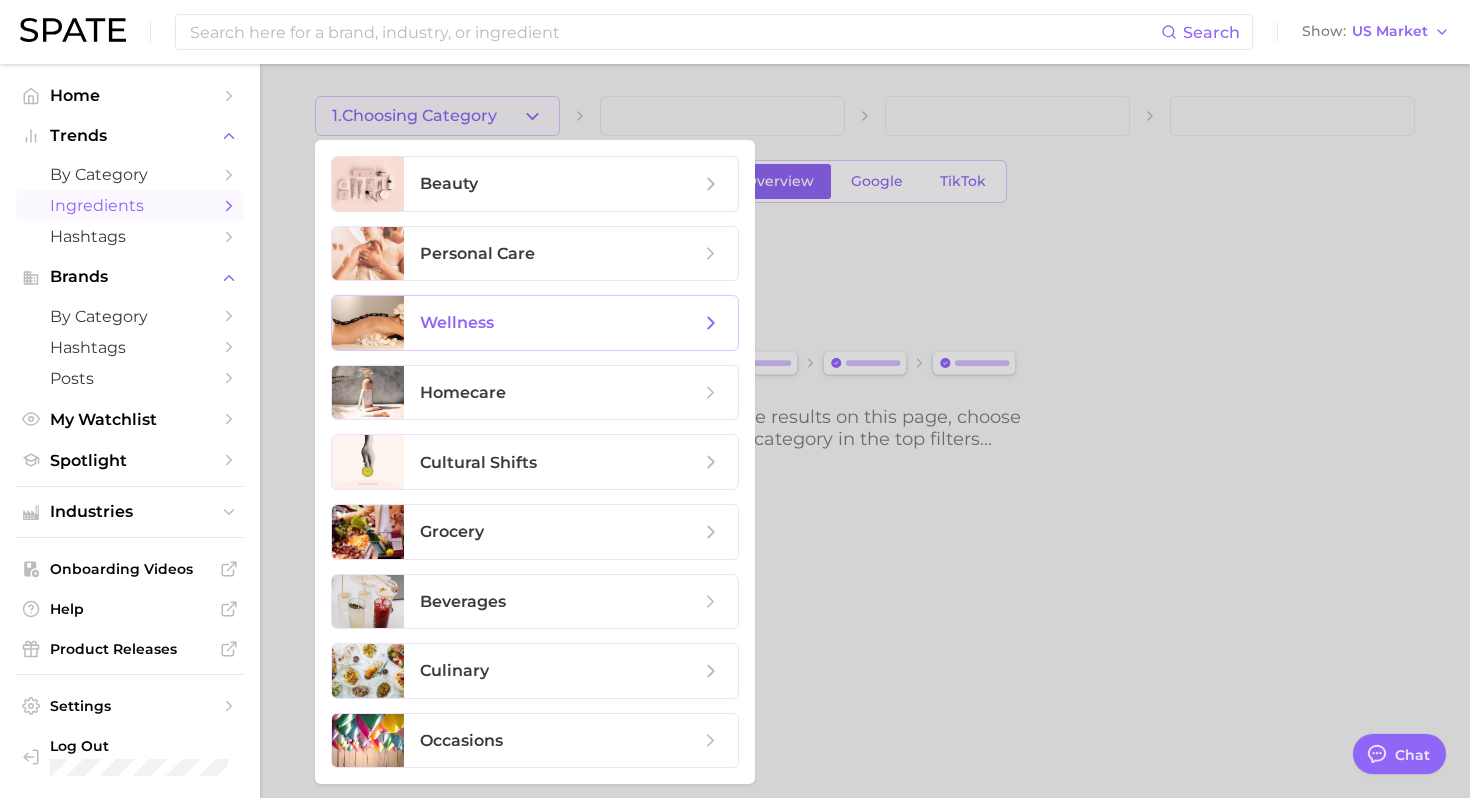 click on "wellness" at bounding box center (571, 323) 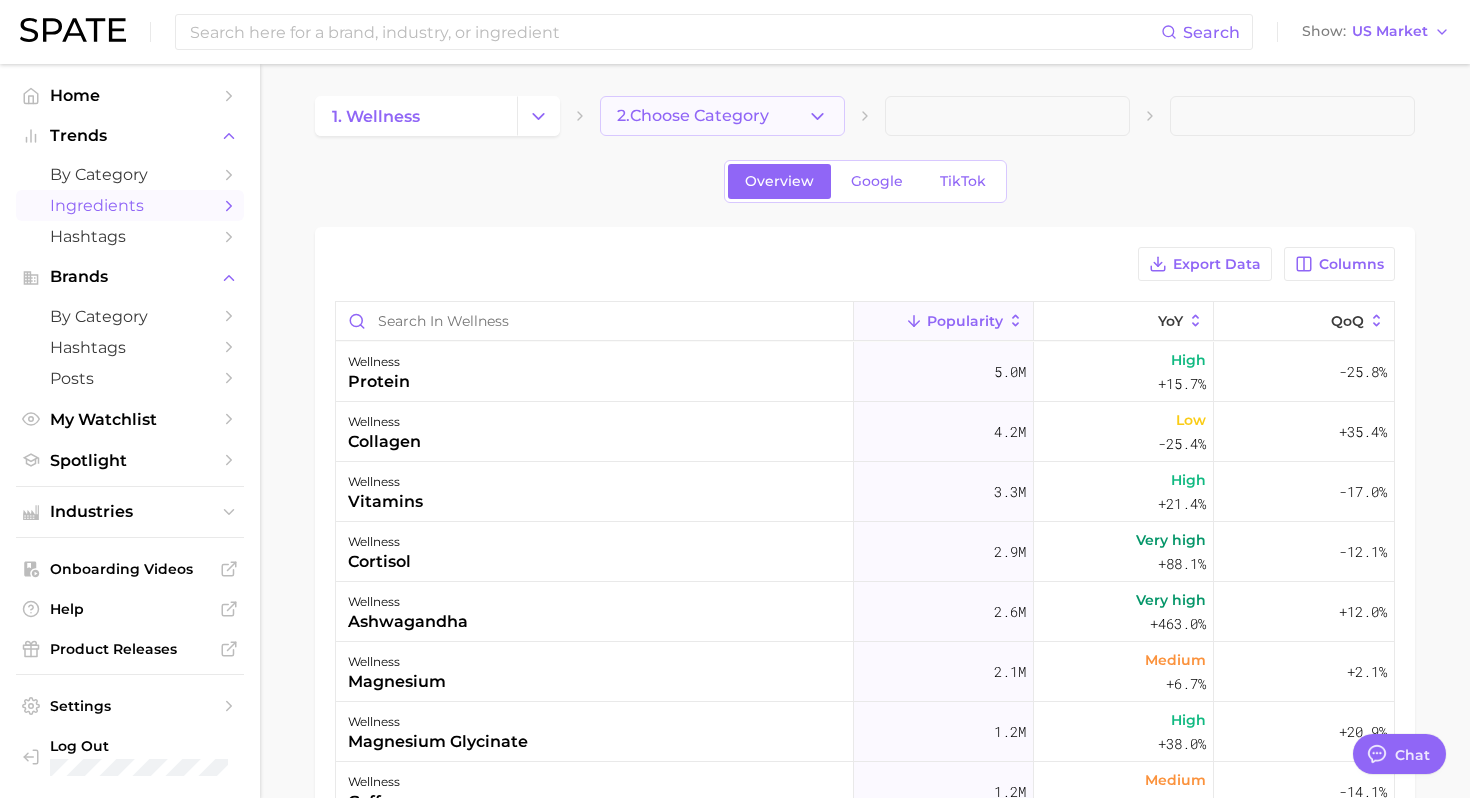 click on "2.  Choose Category" at bounding box center (693, 116) 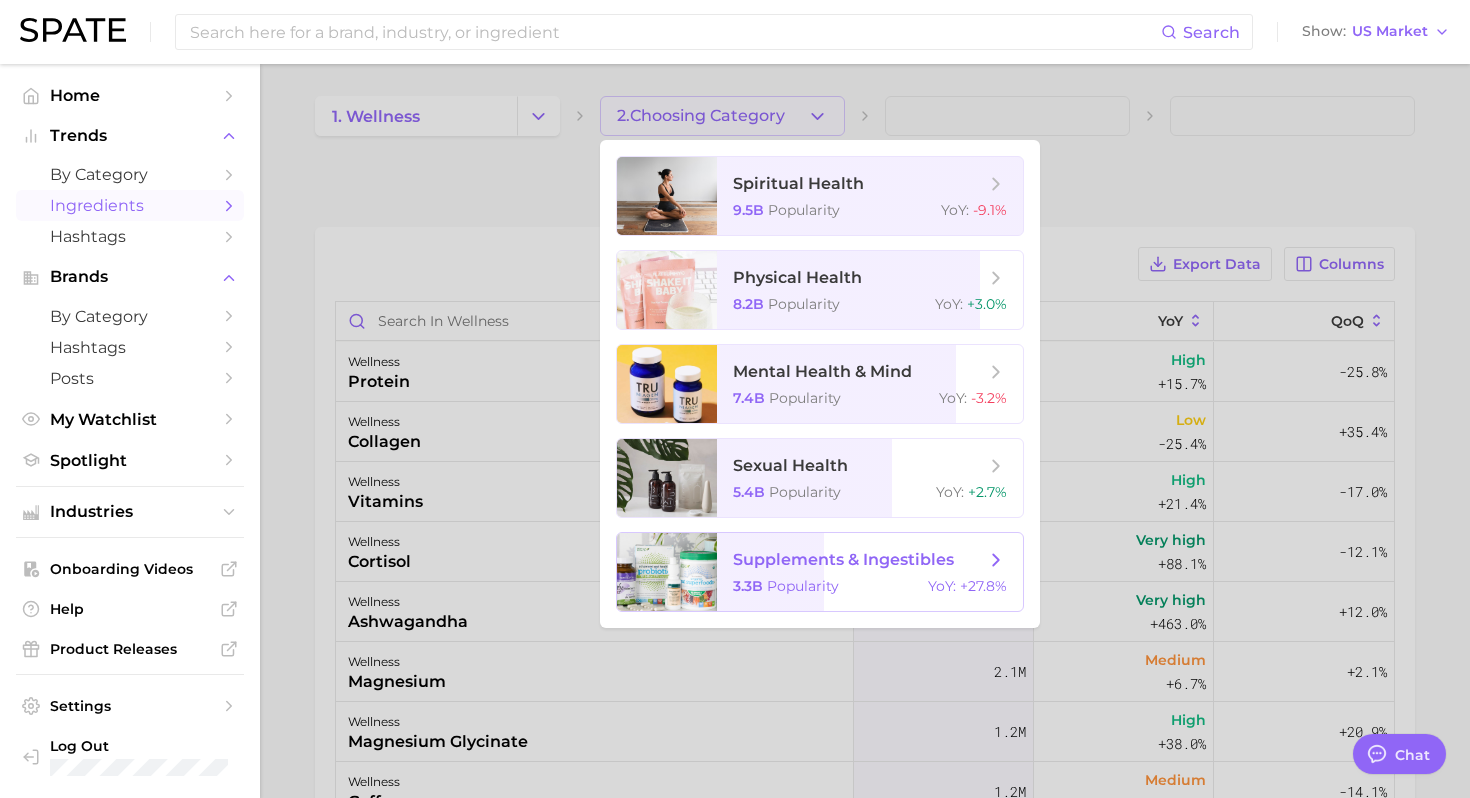 click on "supplements & ingestibles" at bounding box center [843, 559] 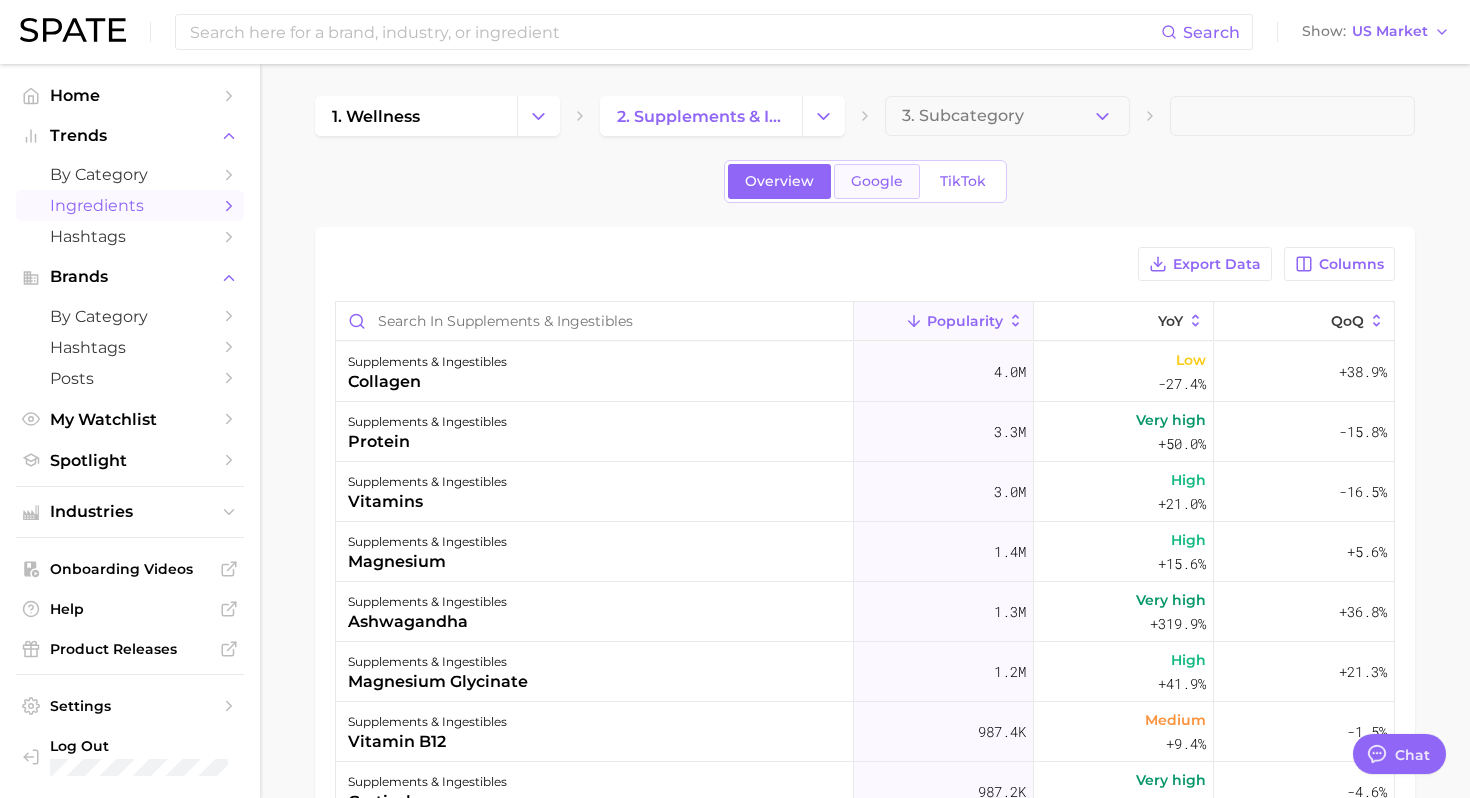 click on "Google" at bounding box center (877, 181) 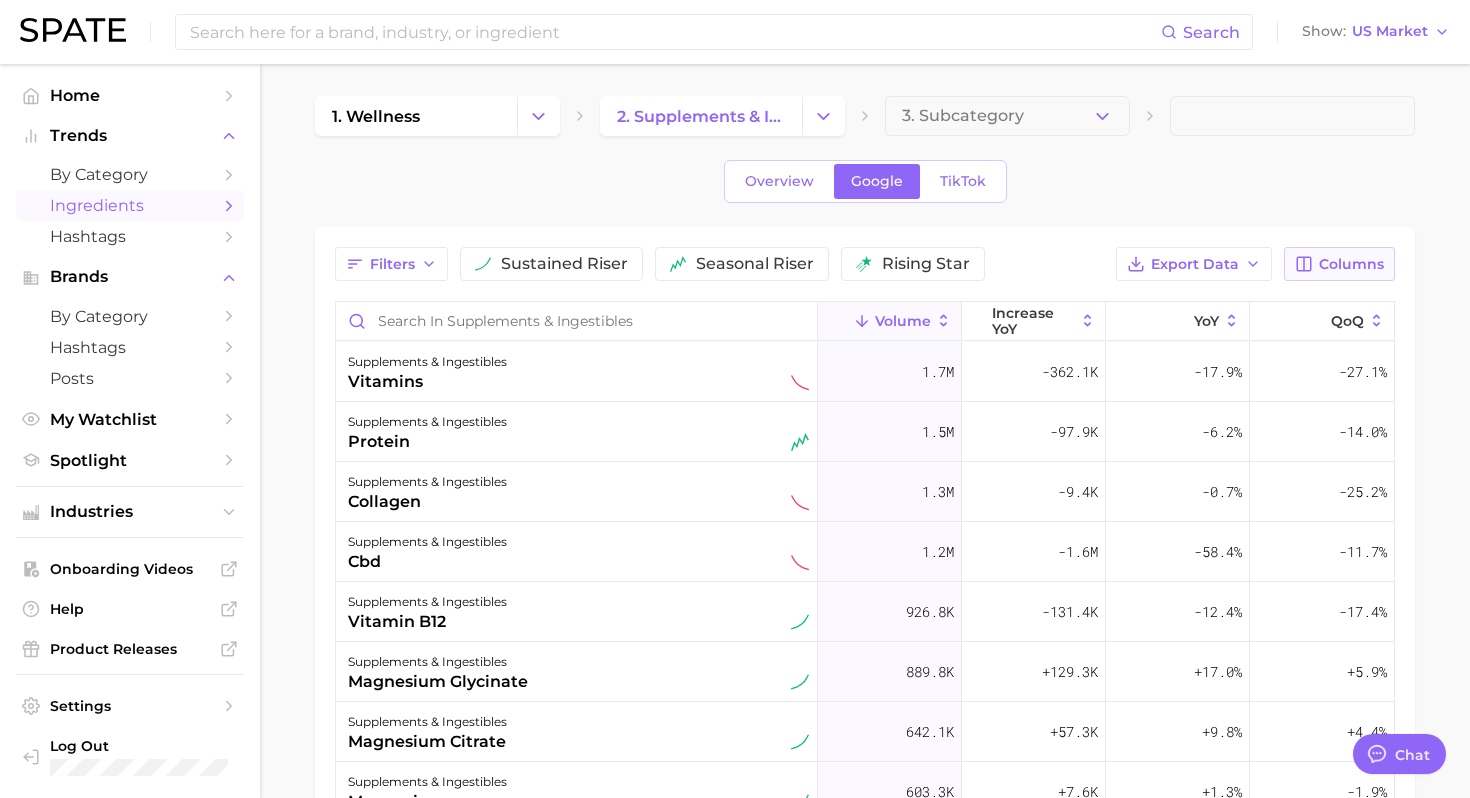 click 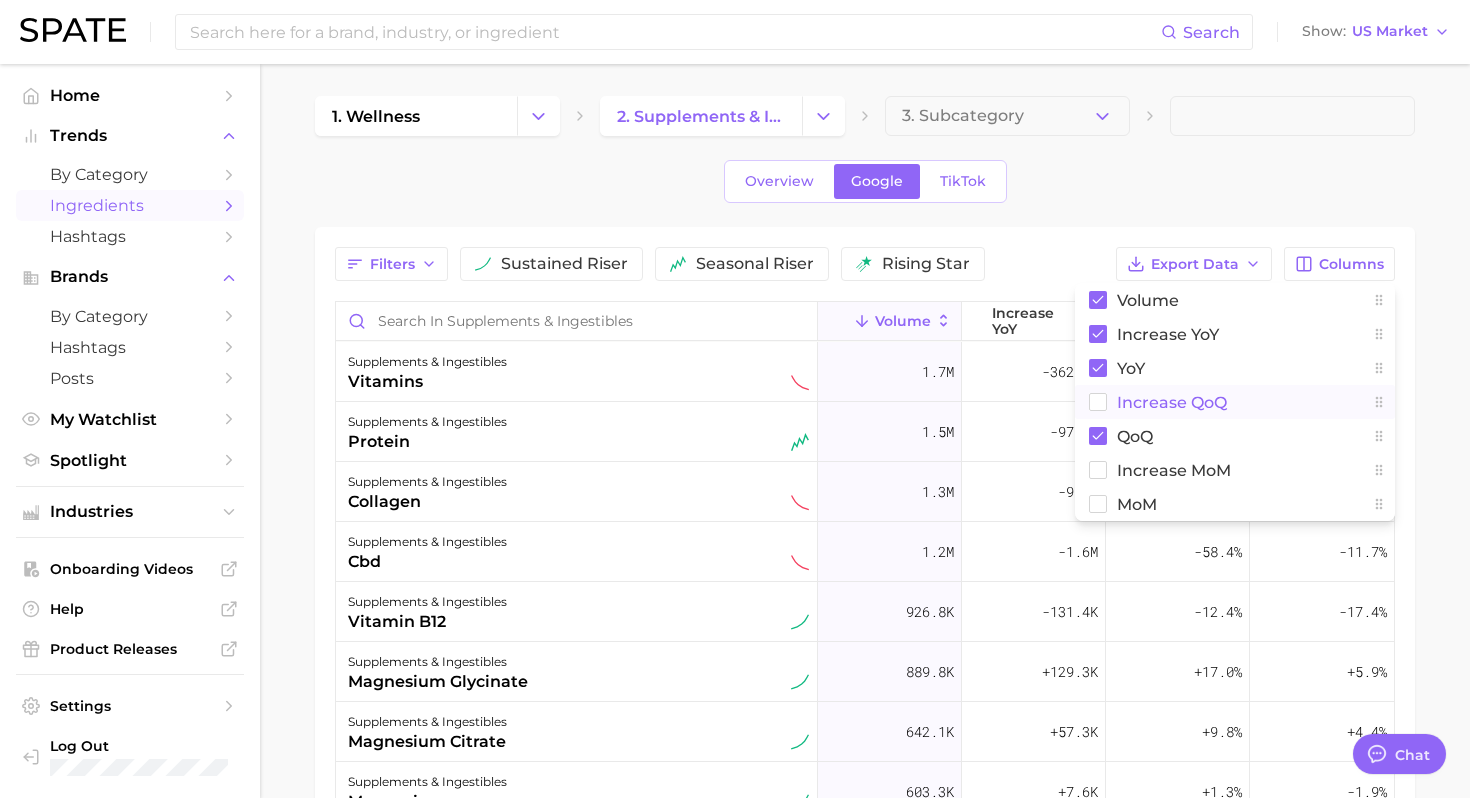 click on "increase QoQ" at bounding box center [1172, 402] 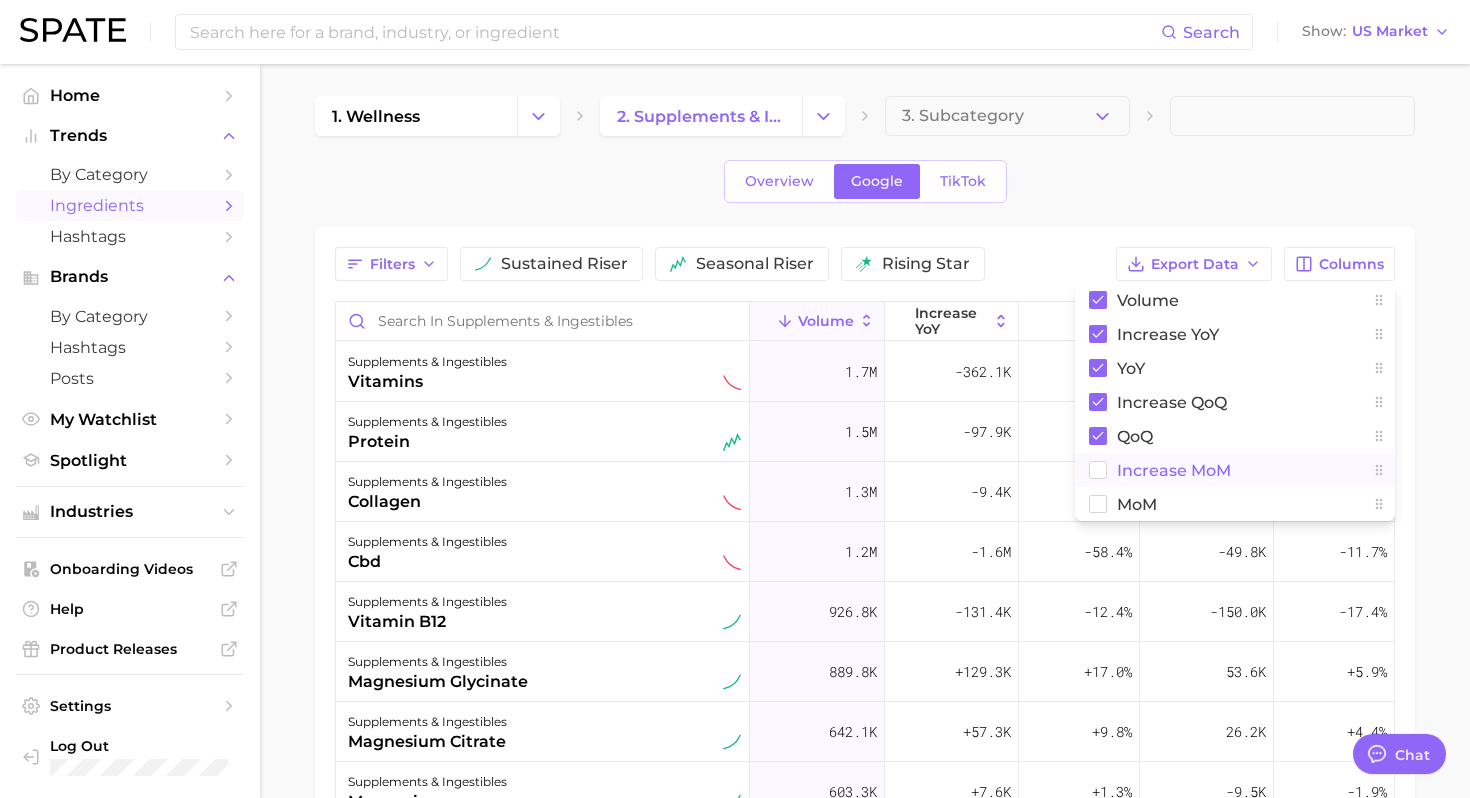 click on "increase MoM" at bounding box center (1235, 470) 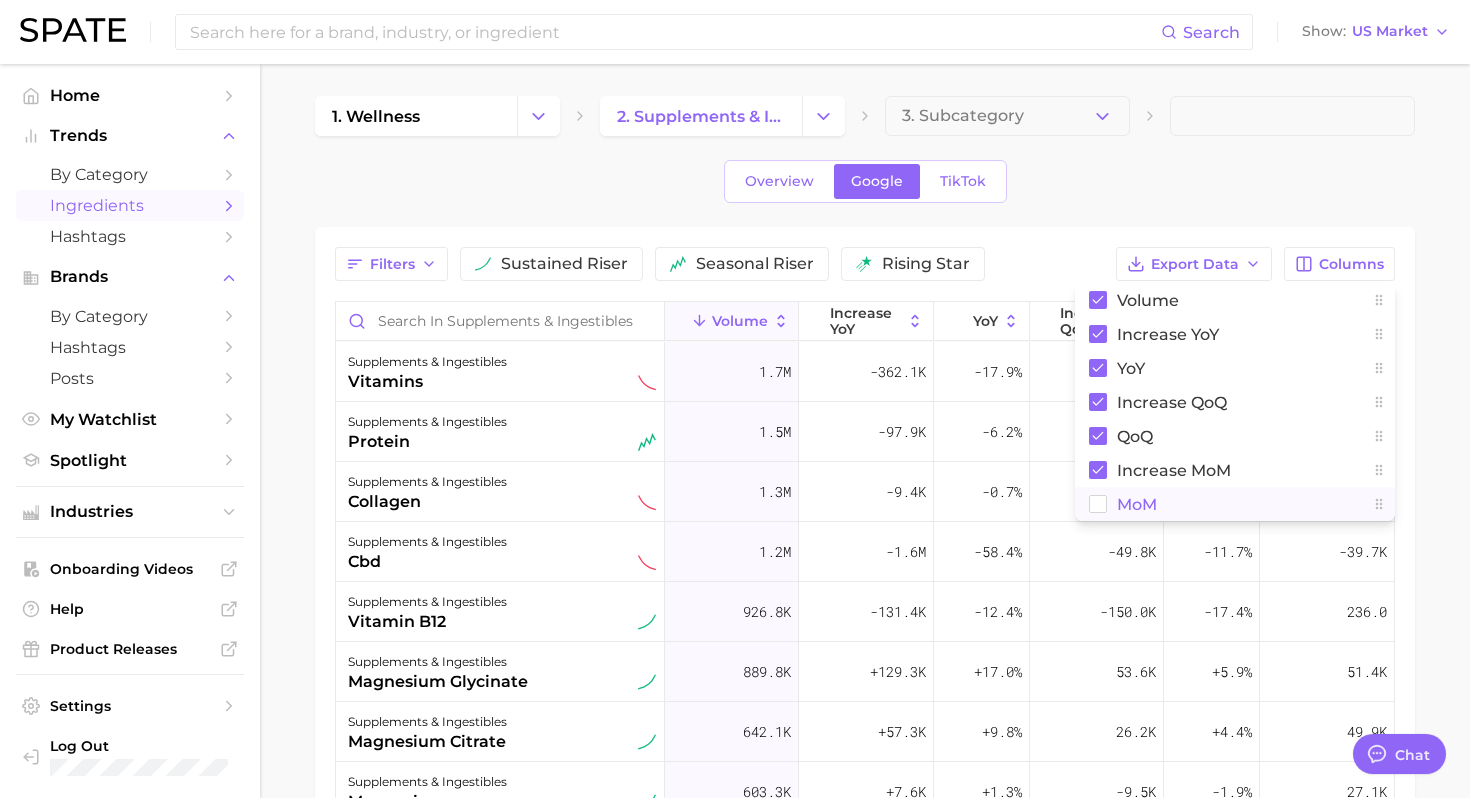 click on "MoM" at bounding box center (1235, 504) 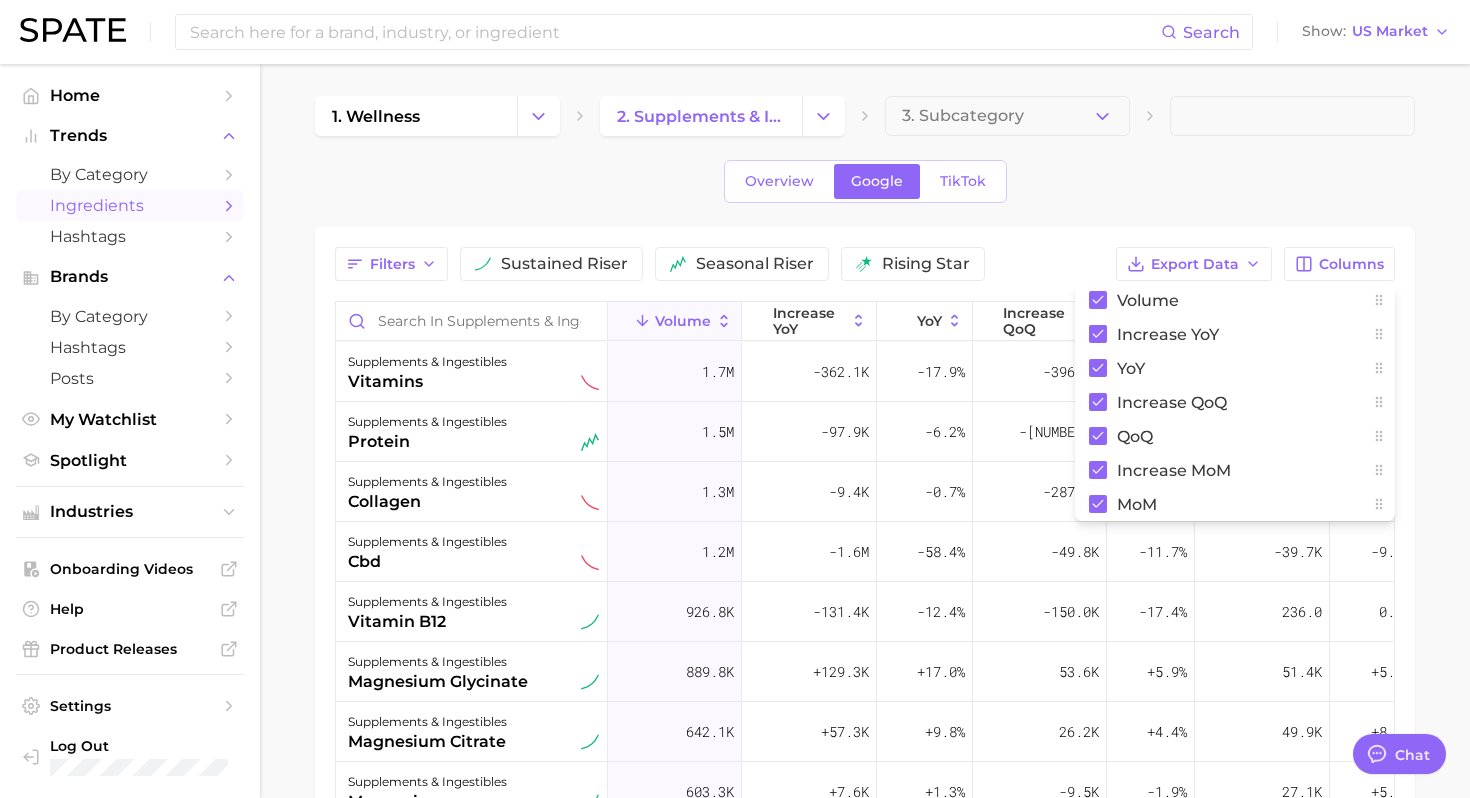 click on "1. wellness 2. supplements & ingestibles 3. Subcategory Overview Google TikTok Filters sustained riser seasonal riser rising star Export Data Columns Volume increase YoY YoY increase QoQ QoQ increase MoM MoM Volume increase YoY YoY increase QoQ QoQ increase MoM MoM supplements & ingestibles vitamins   1.7m -362.1k -17.9% -396.9k -27.1% 3.9k +0.4% supplements & ingestibles protein   1.5m -97.9k -6.2% -181.5k -14.0% 8.5k +0.8% supplements & ingestibles collagen   1.3m -9.4k -0.7% -287.5k -25.2% 6.3k +0.7% supplements & ingestibles cbd   1.2m -1.6m -58.4% -49.8k -11.7% -39.7k -9.5% supplements & ingestibles vitamin b12   926.8k -131.4k -12.4% -150.0k -17.4% 236.0 0.0% supplements & ingestibles magnesium glycinate   889.8k +129.3k +17.0% 53.6k +5.9% 51.4k +5.6% supplements & ingestibles magnesium citrate   642.1k +57.3k +9.8% 26.2k +4.4% 49.9k +8.7% supplements & ingestibles magnesium   603.3k +7.6k +1.3% -9.5k -1.9% 27.1k +5.9% supplements & ingestibles peptide   544.3k +48.3k +9.7% -82.3k -15.5% 5.7k" at bounding box center (865, 607) 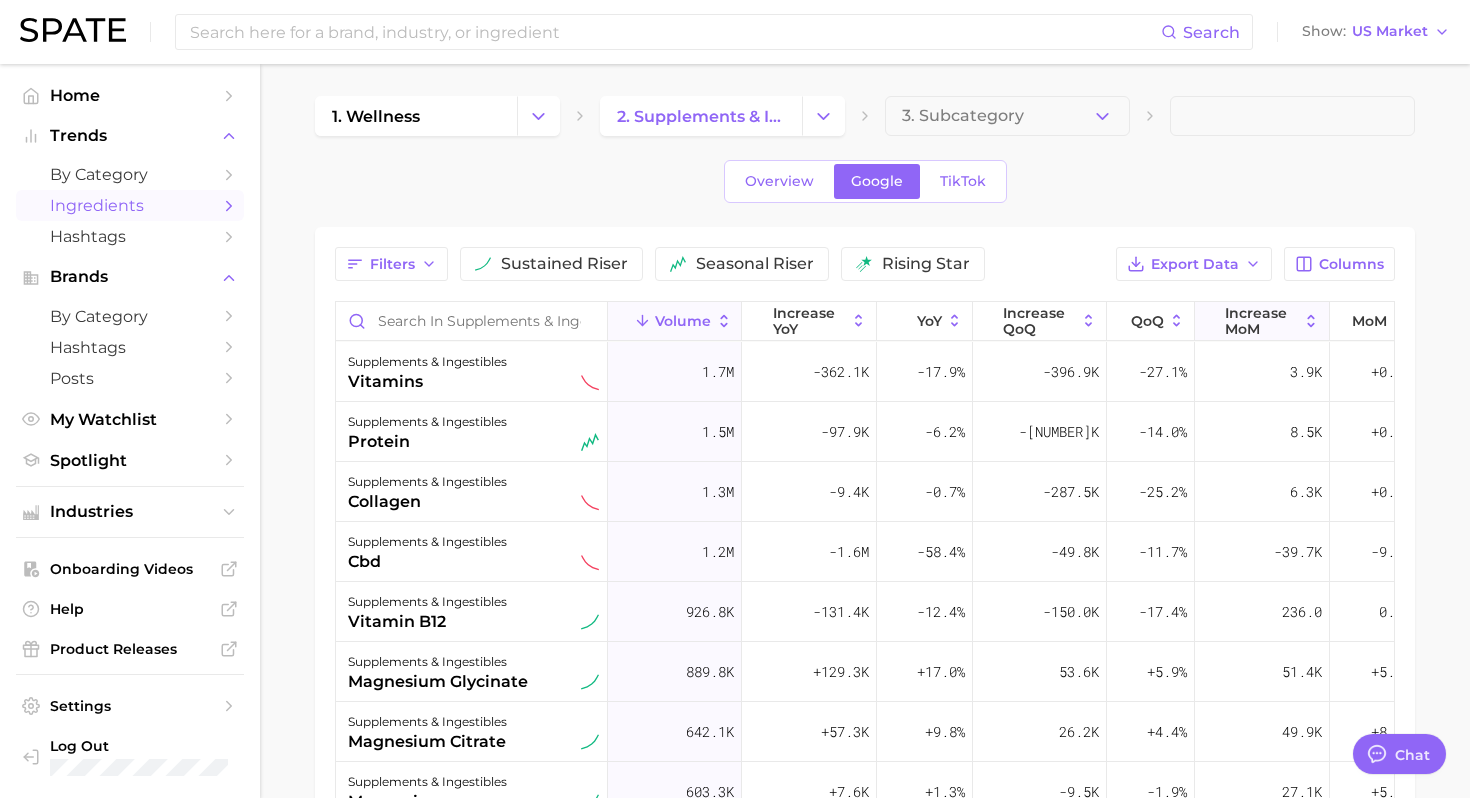 click on "increase MoM" at bounding box center [1261, 321] 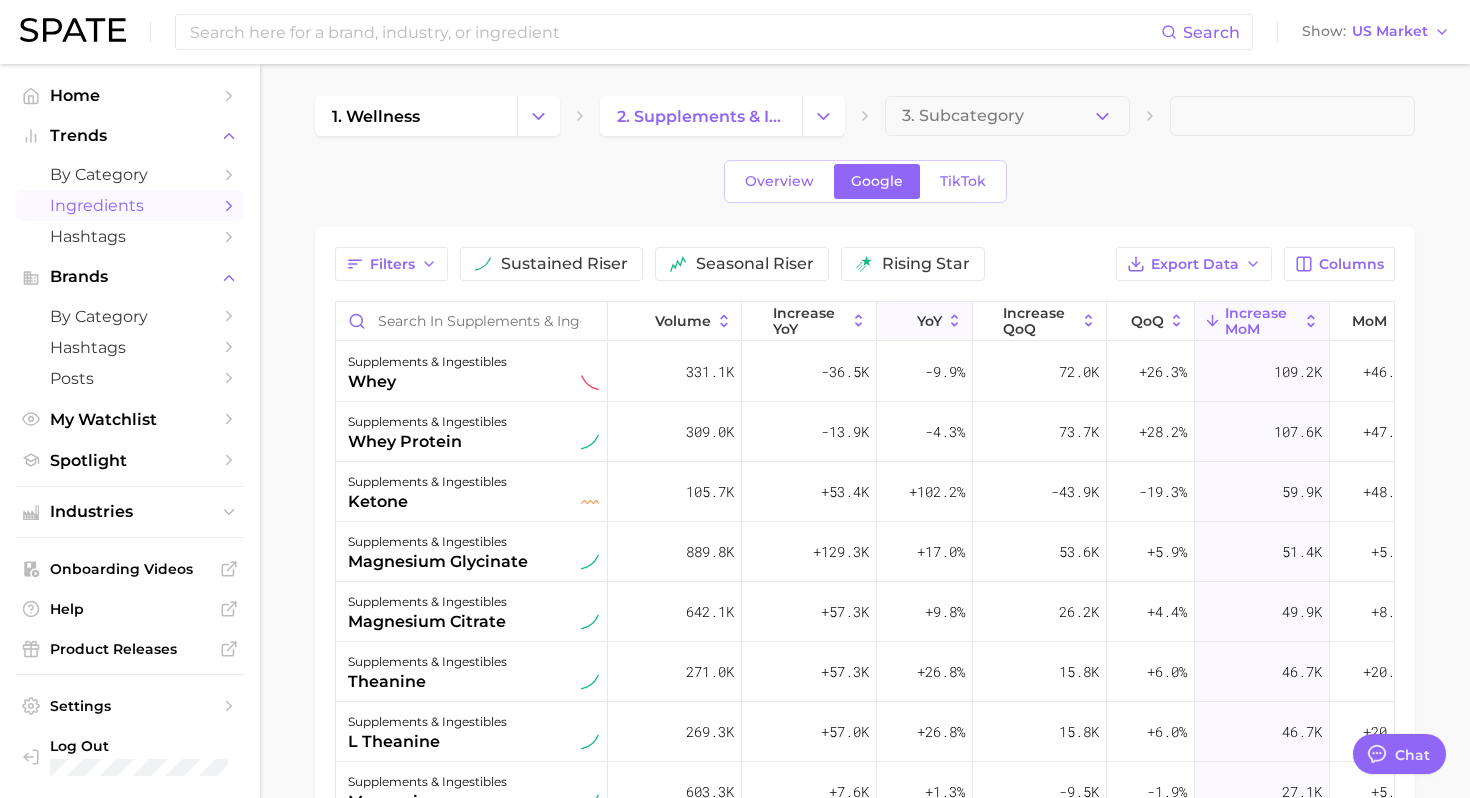 click 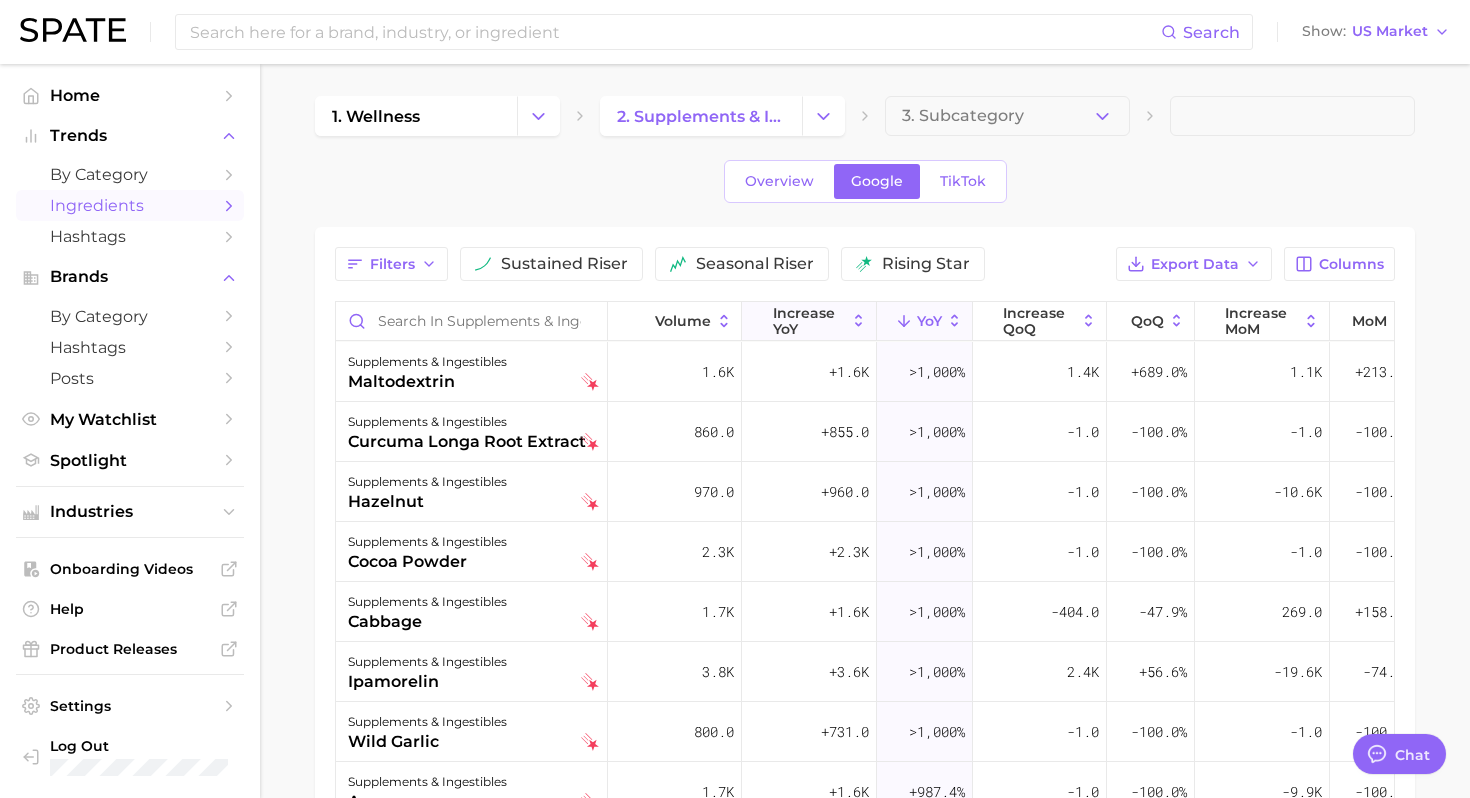 click on "increase YoY" at bounding box center [809, 321] 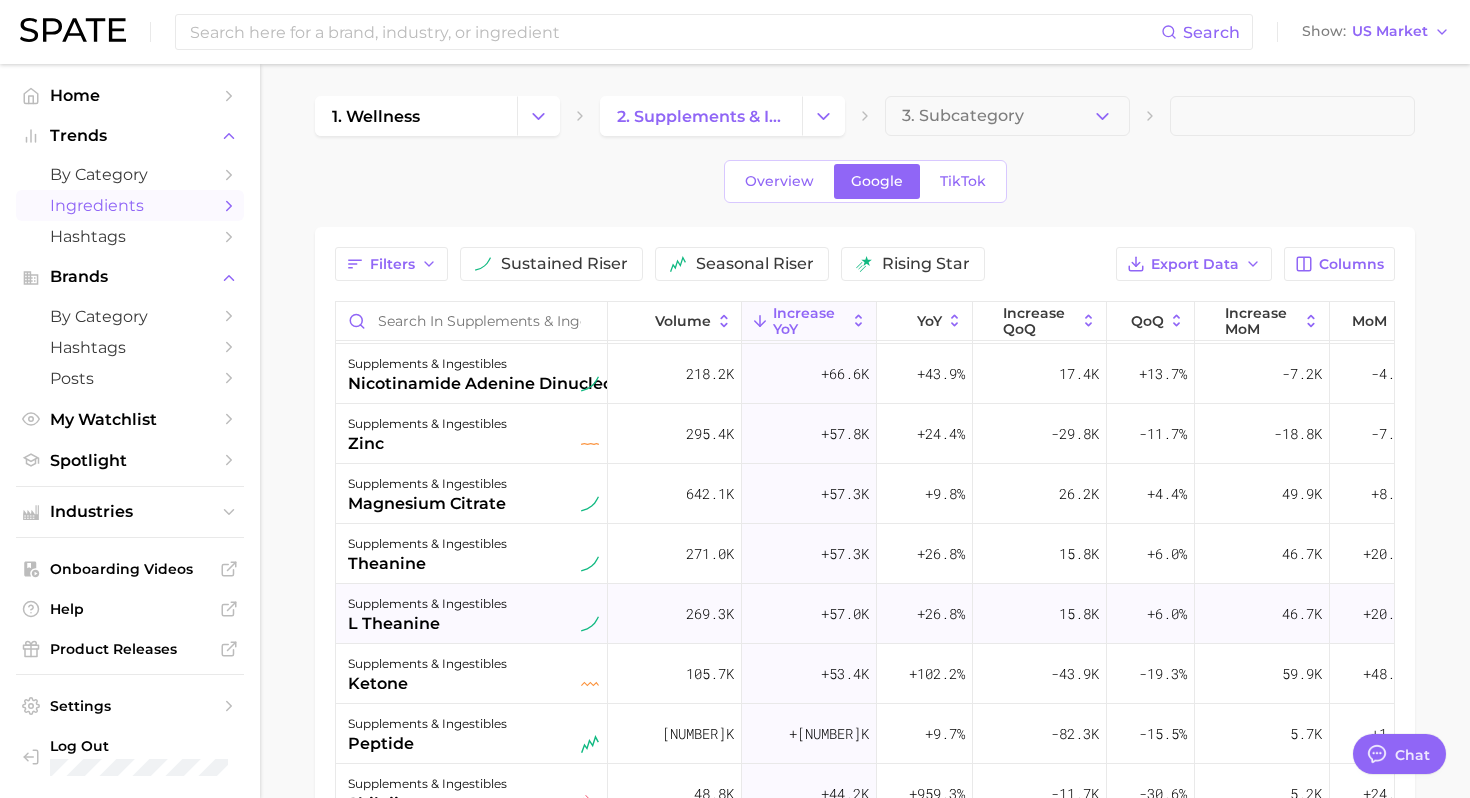 scroll, scrollTop: 0, scrollLeft: 0, axis: both 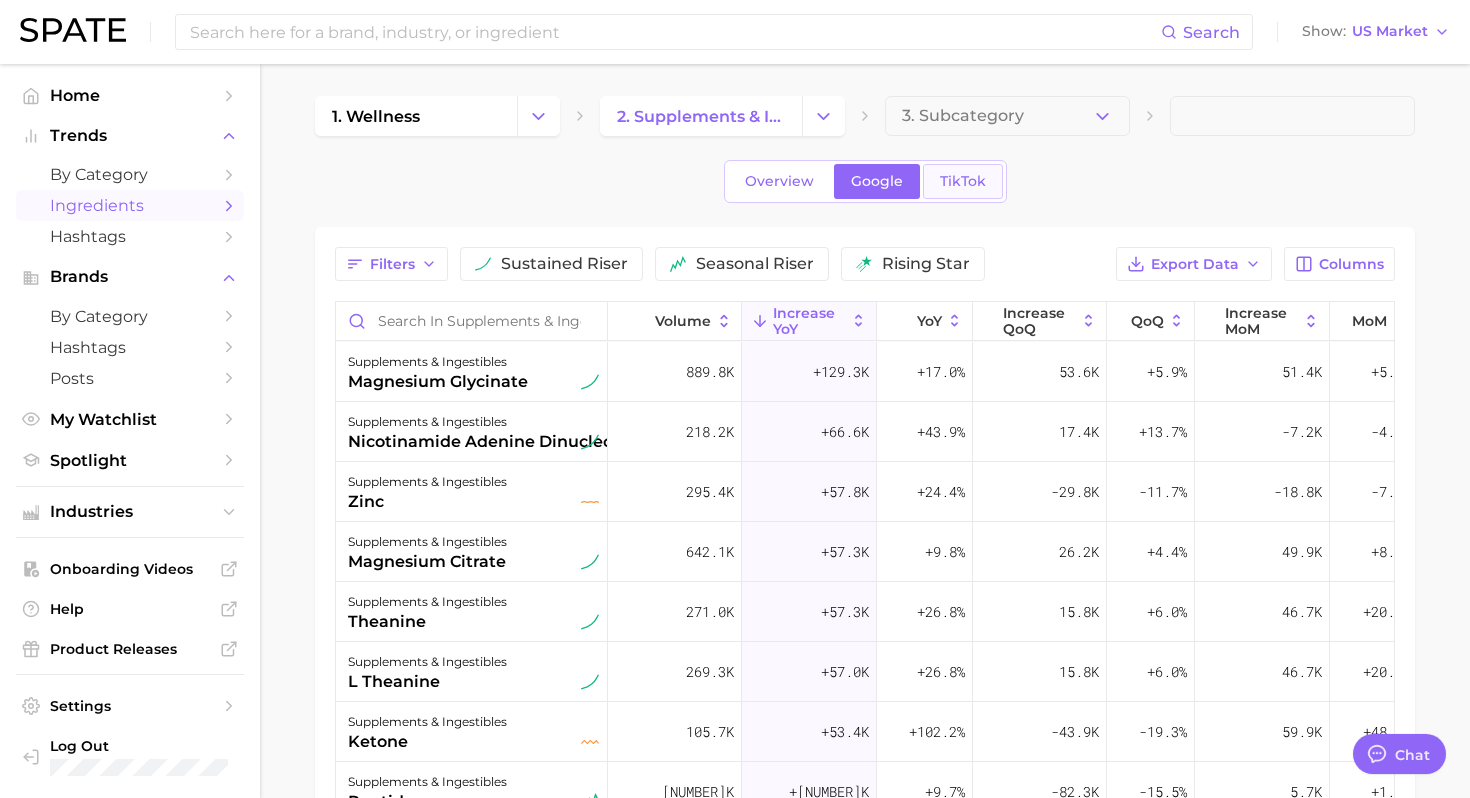 click on "TikTok" at bounding box center (963, 181) 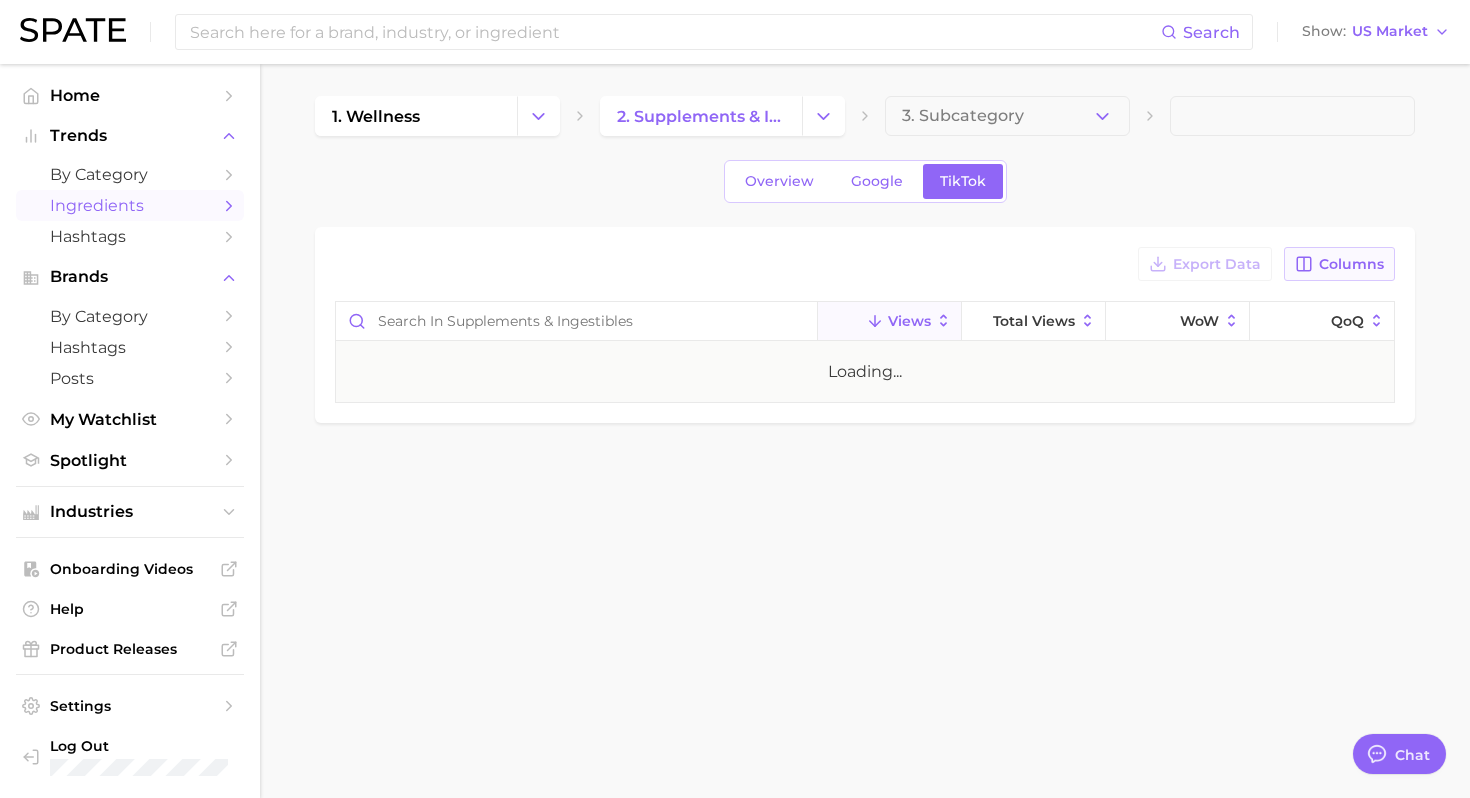 click on "Columns" at bounding box center [1339, 264] 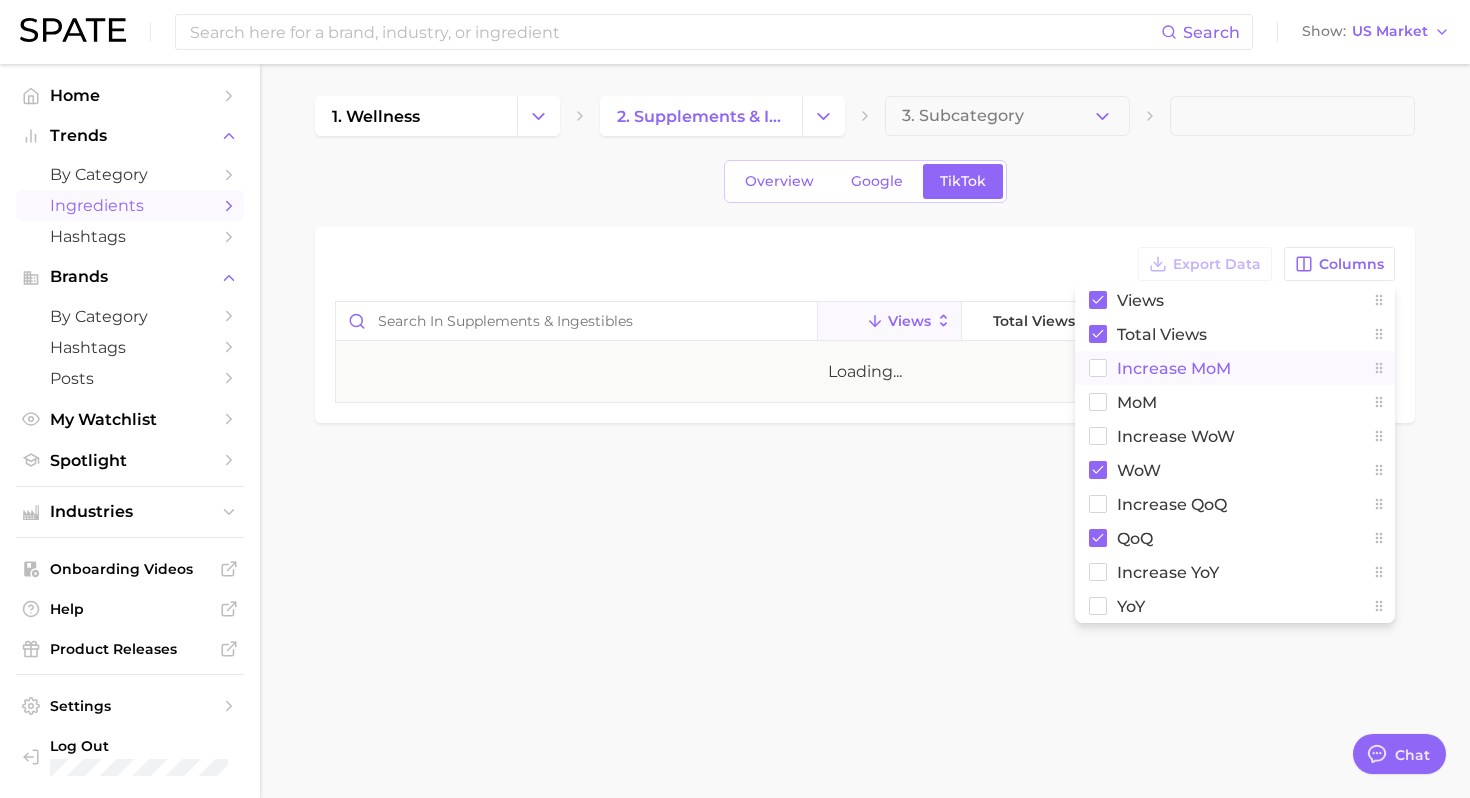 click on "increase MoM" at bounding box center [1174, 368] 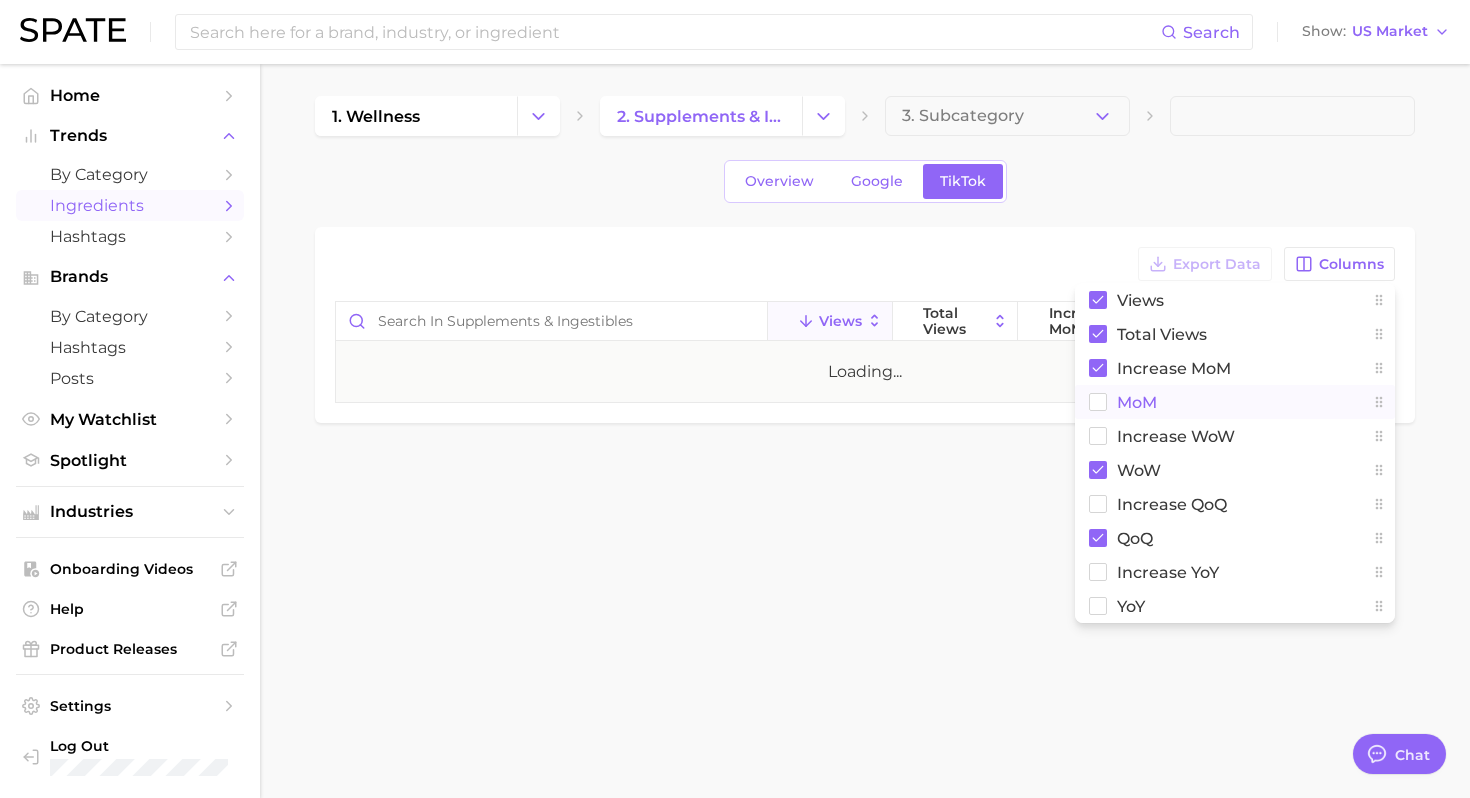 click on "MoM" at bounding box center (1137, 402) 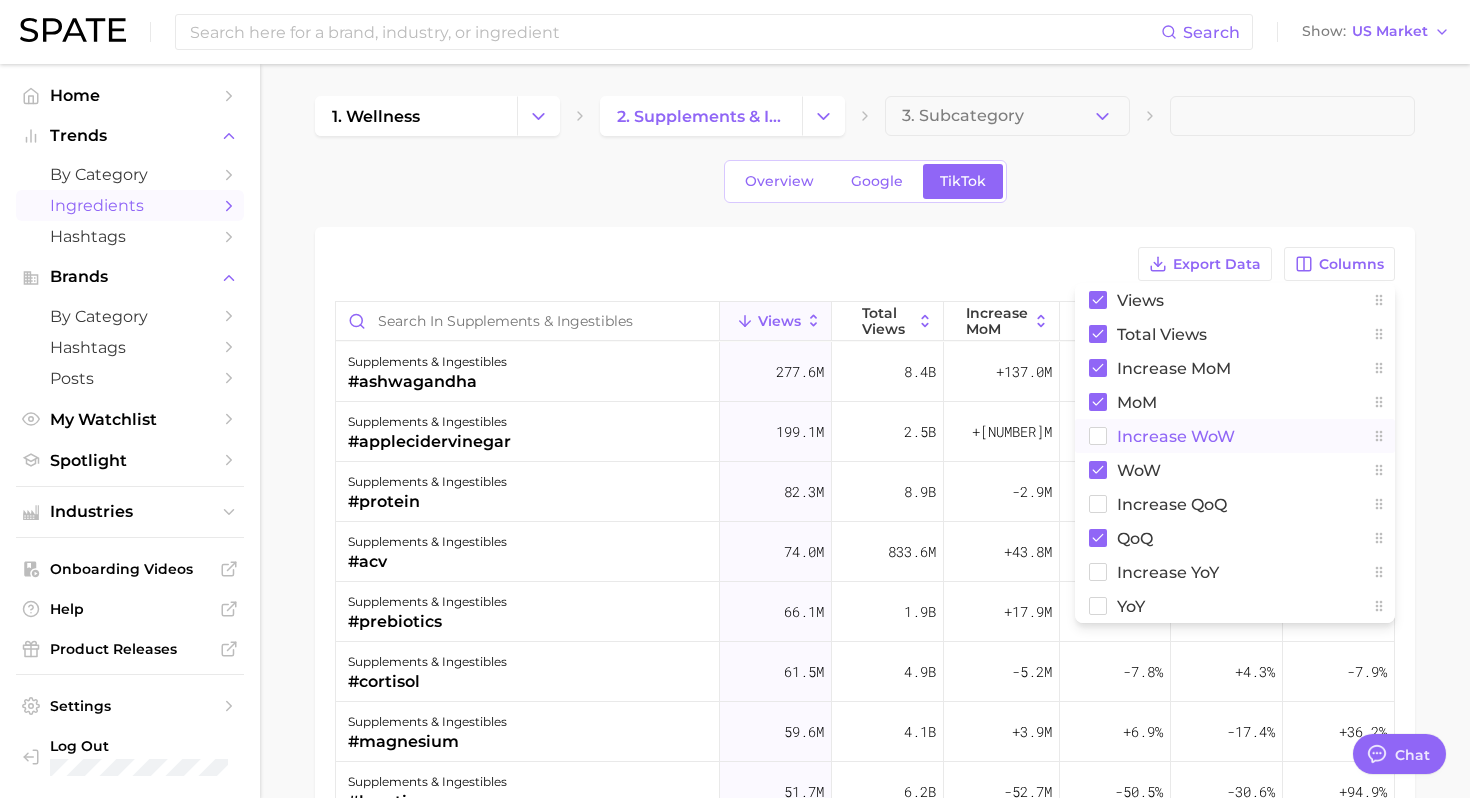 click on "Increase WoW" at bounding box center [1176, 436] 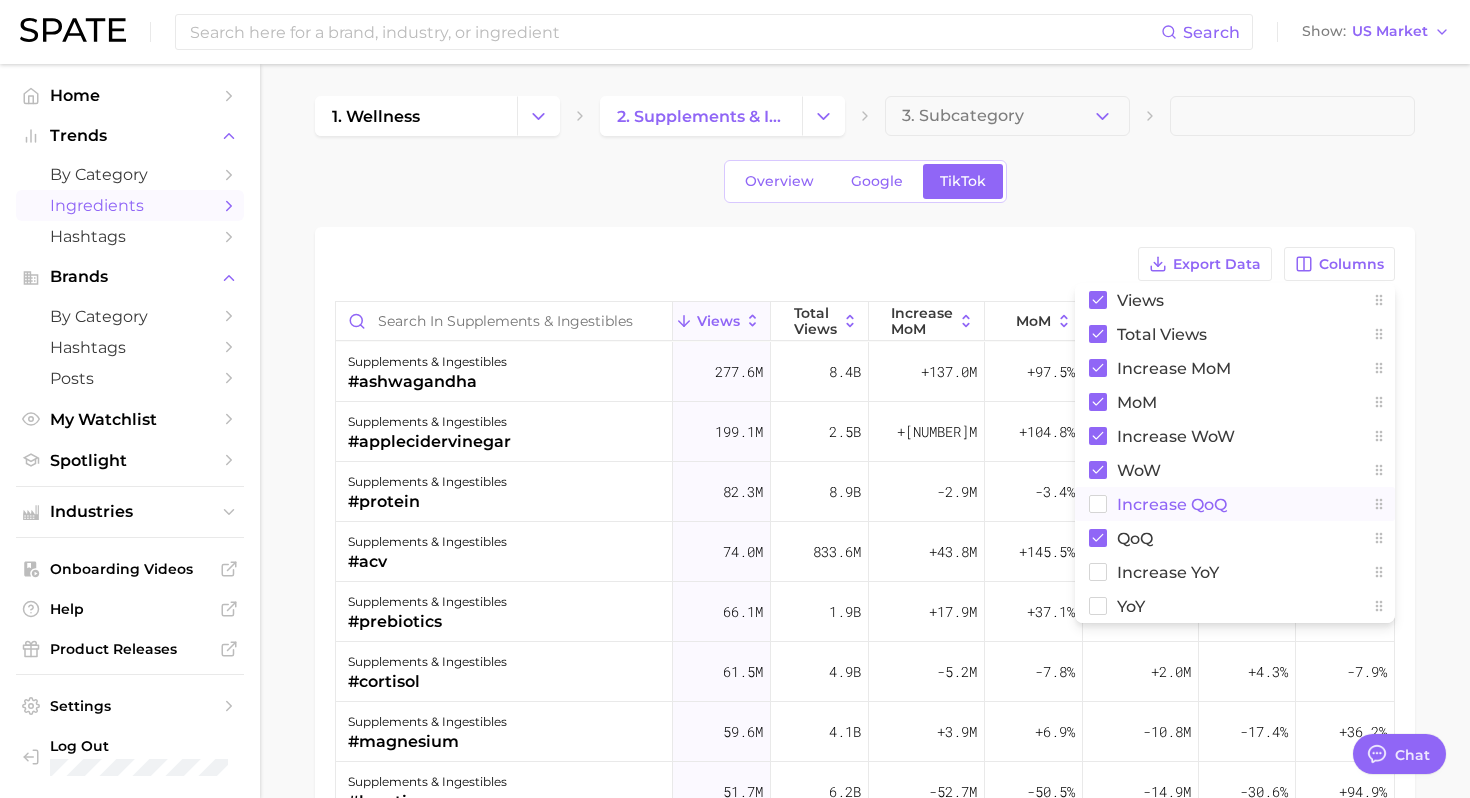 click on "increase QoQ" at bounding box center [1172, 504] 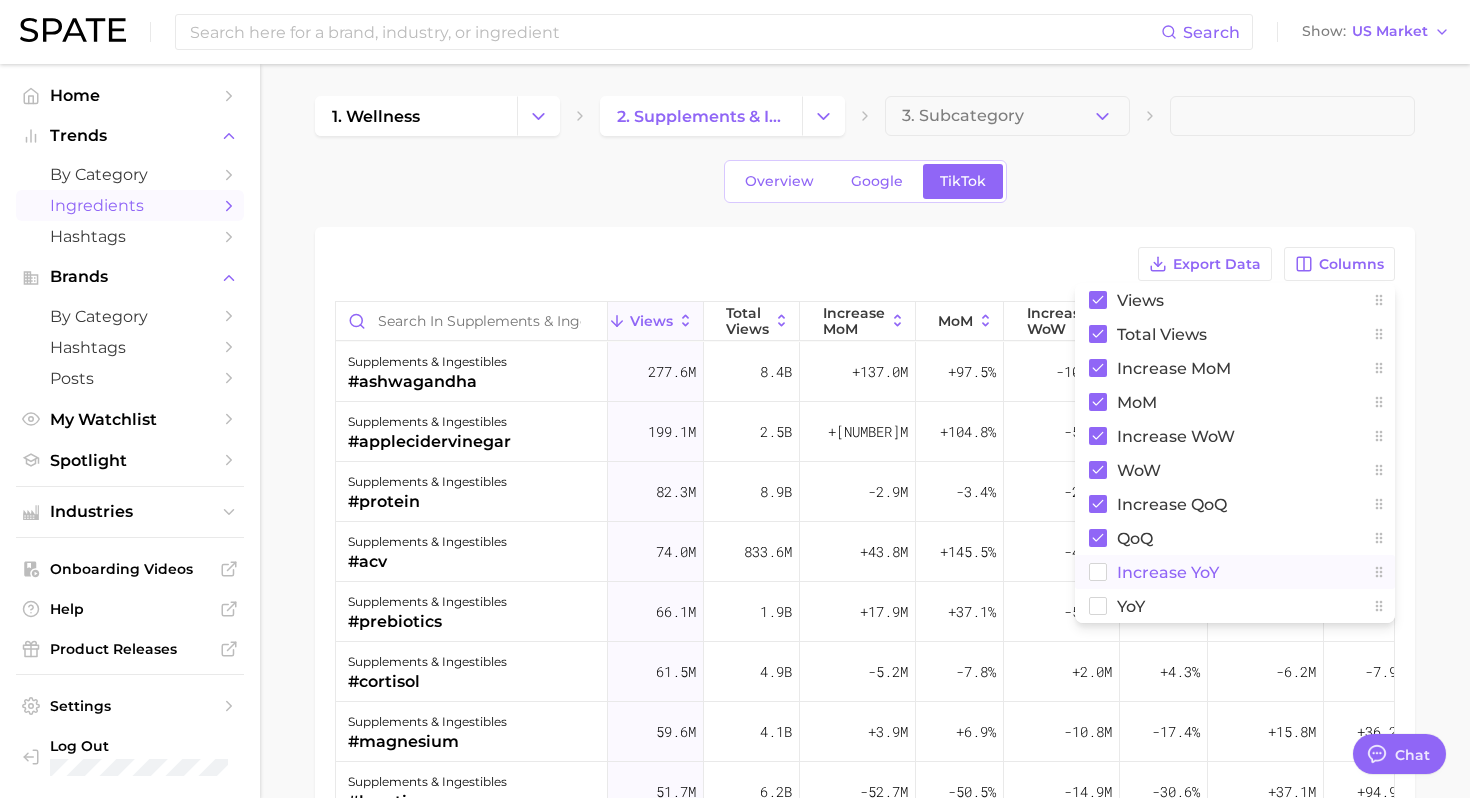 click on "increase YoY" at bounding box center [1168, 572] 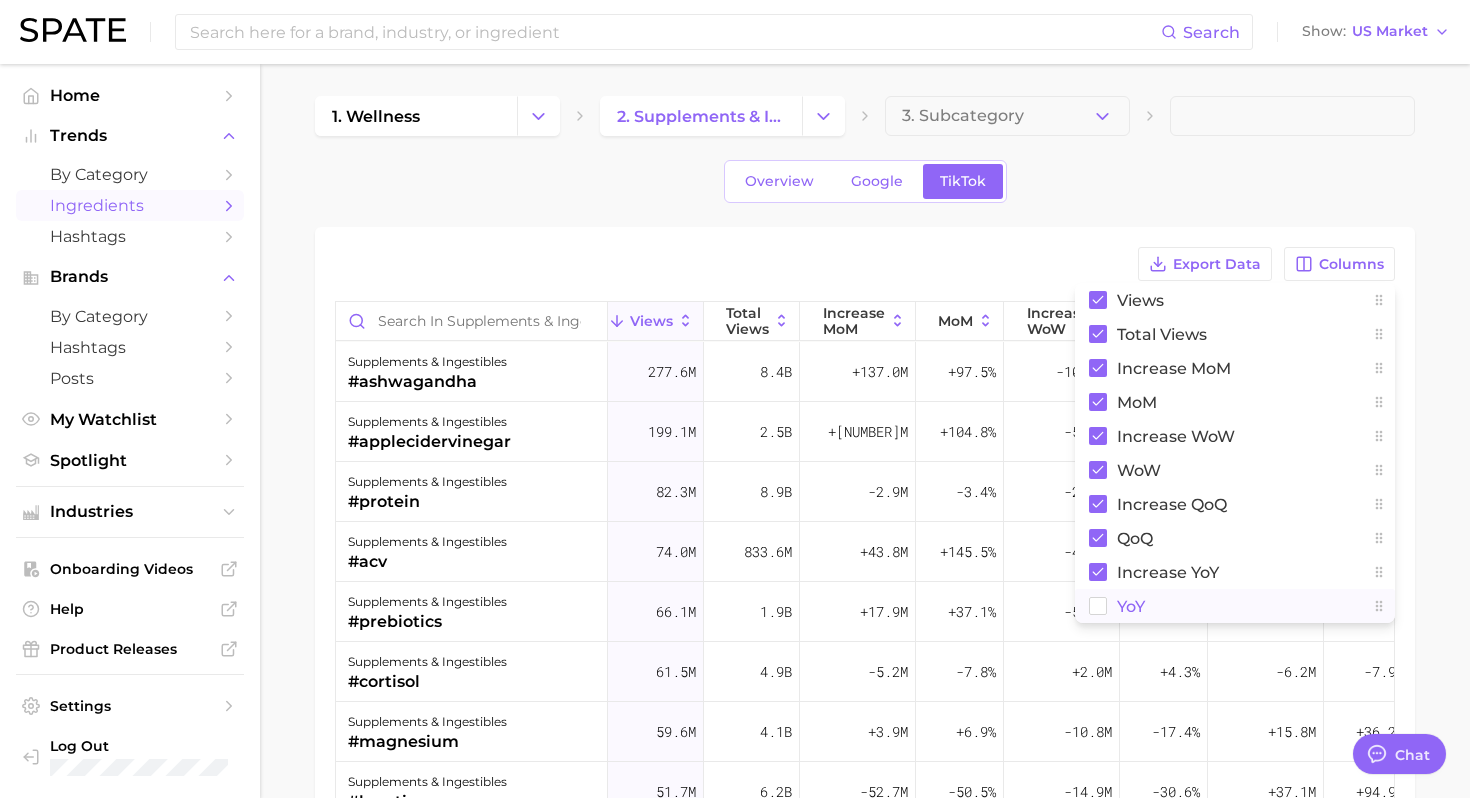 click on "YoY" at bounding box center (1235, 606) 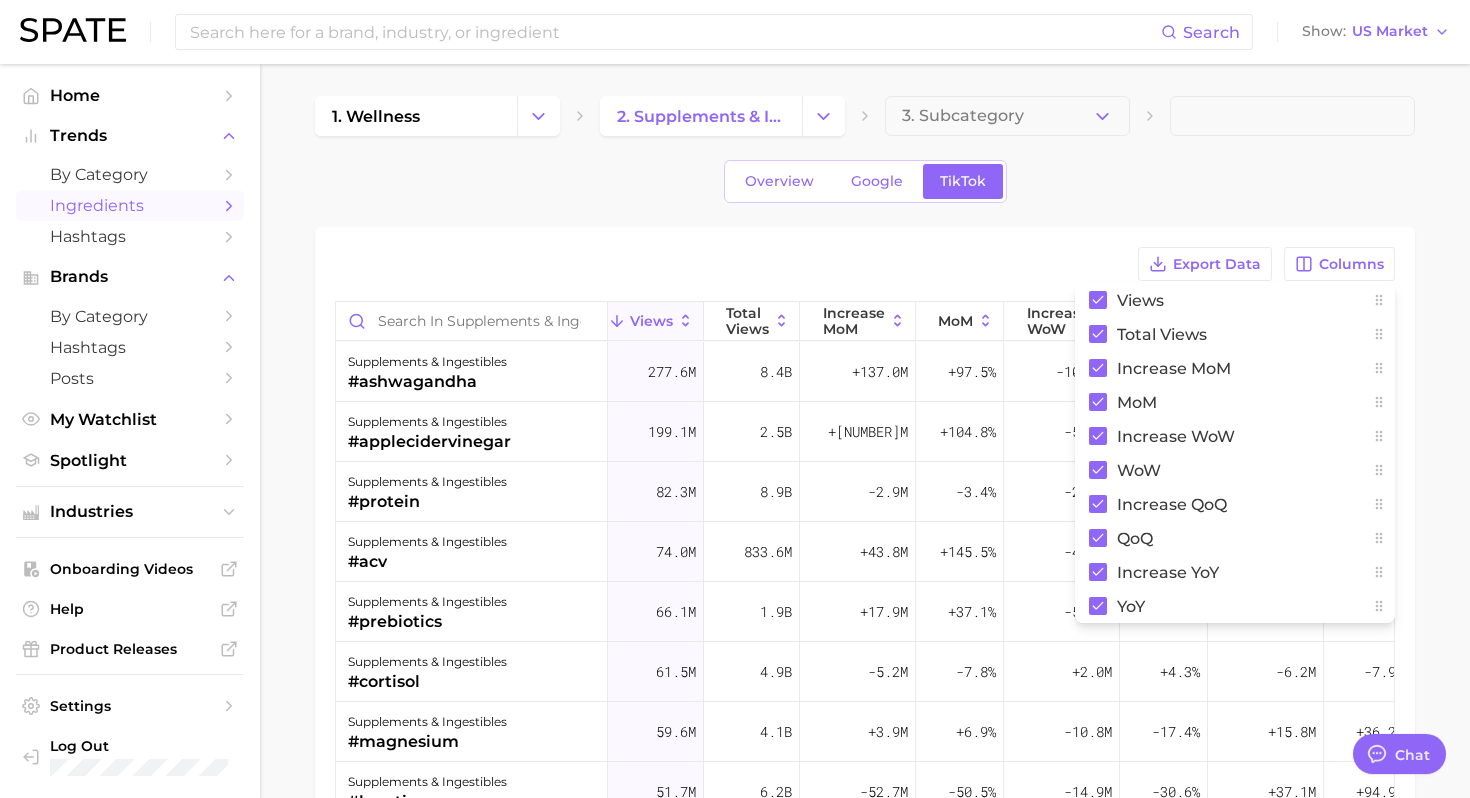 click at bounding box center [1292, 116] 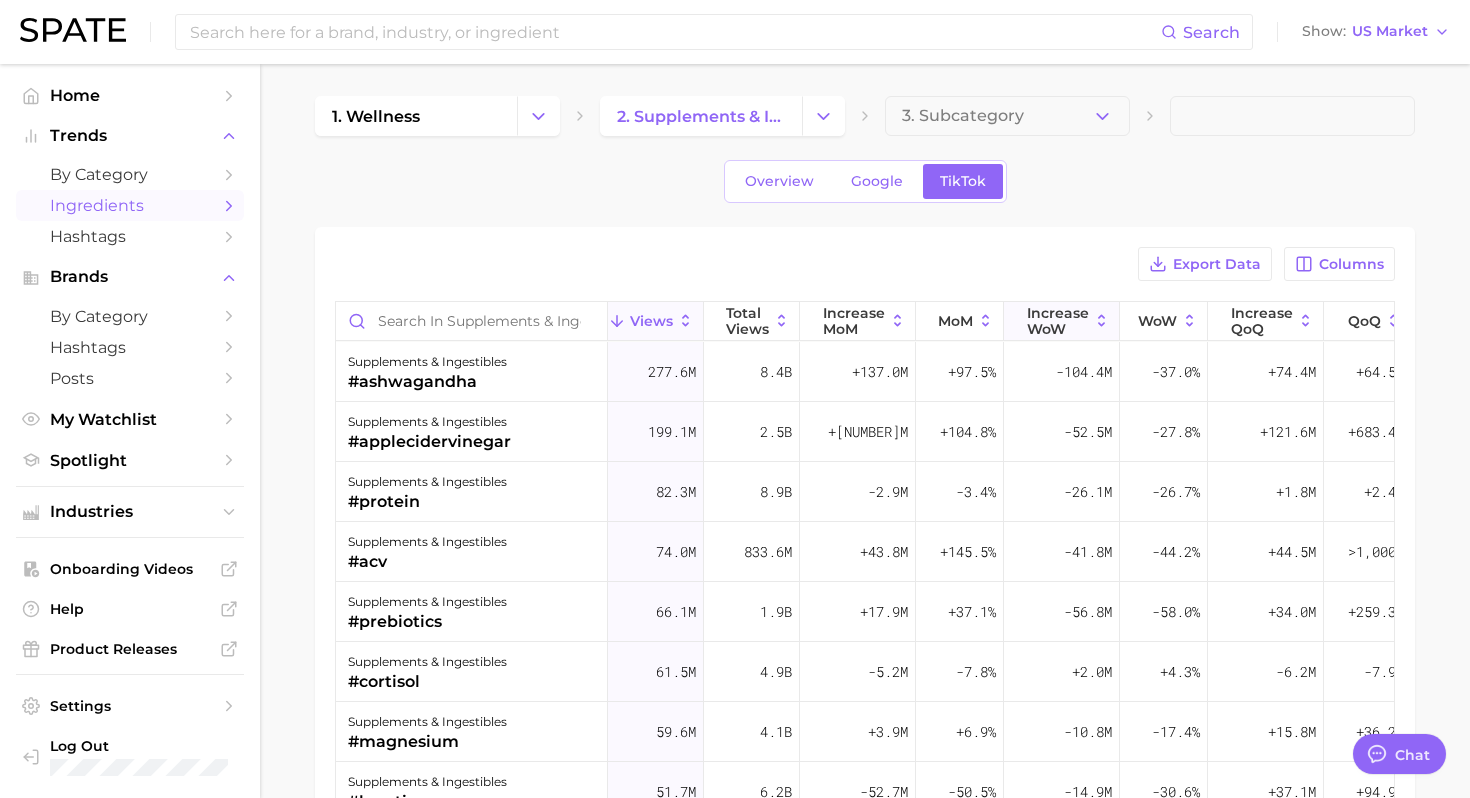 click on "Increase WoW" at bounding box center (1058, 321) 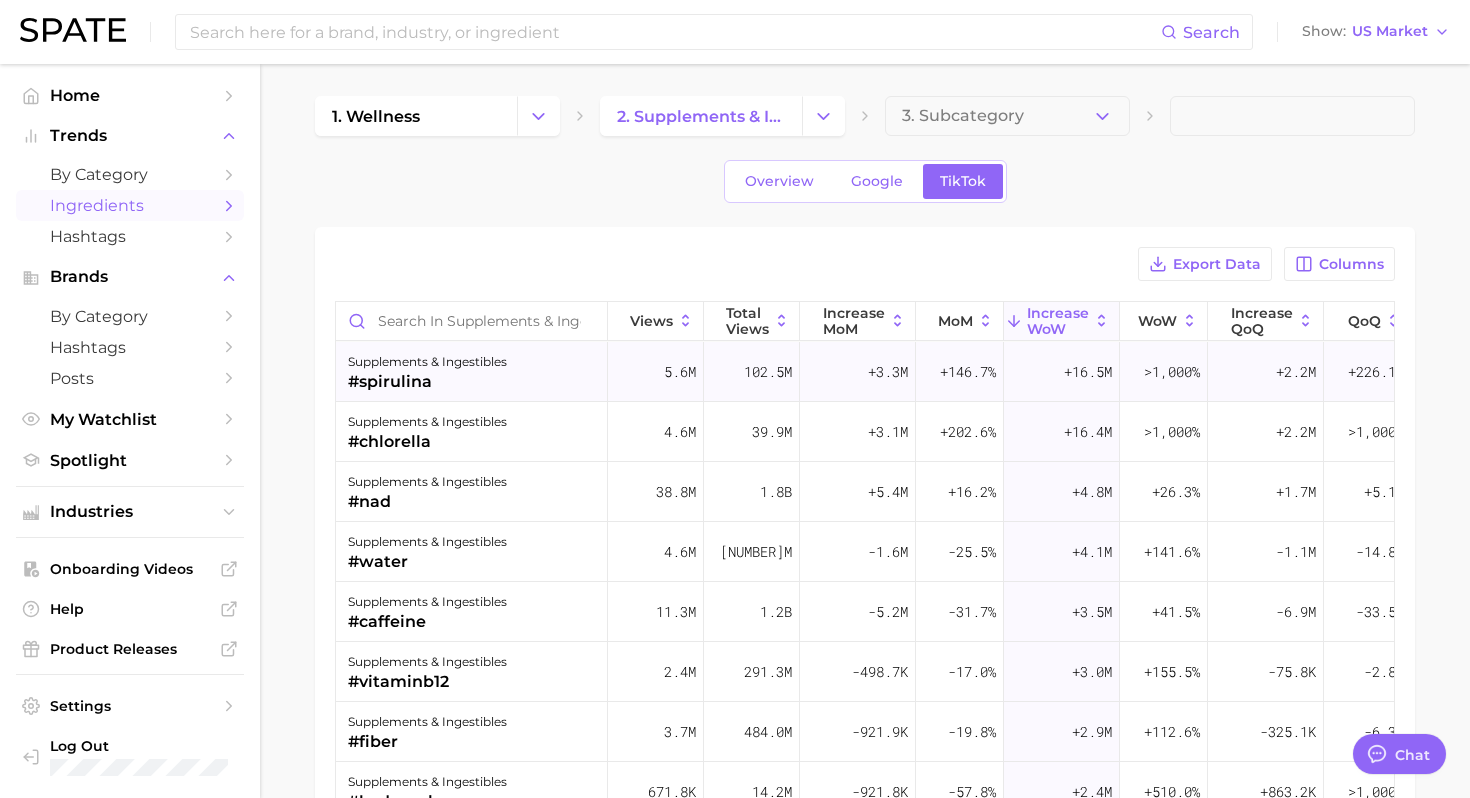 click on "supplements & ingestibles #spirulina" at bounding box center (472, 372) 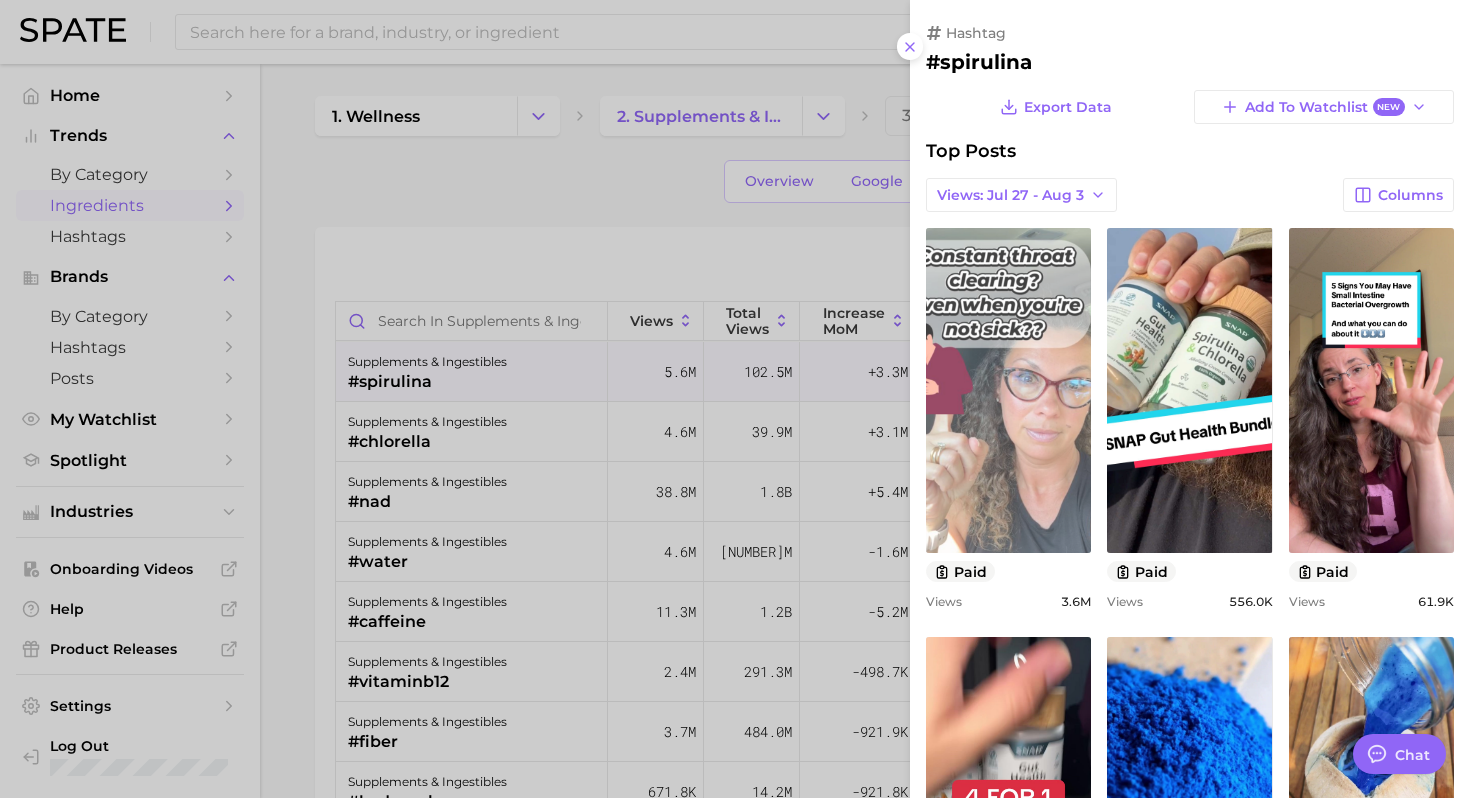 scroll, scrollTop: 0, scrollLeft: 0, axis: both 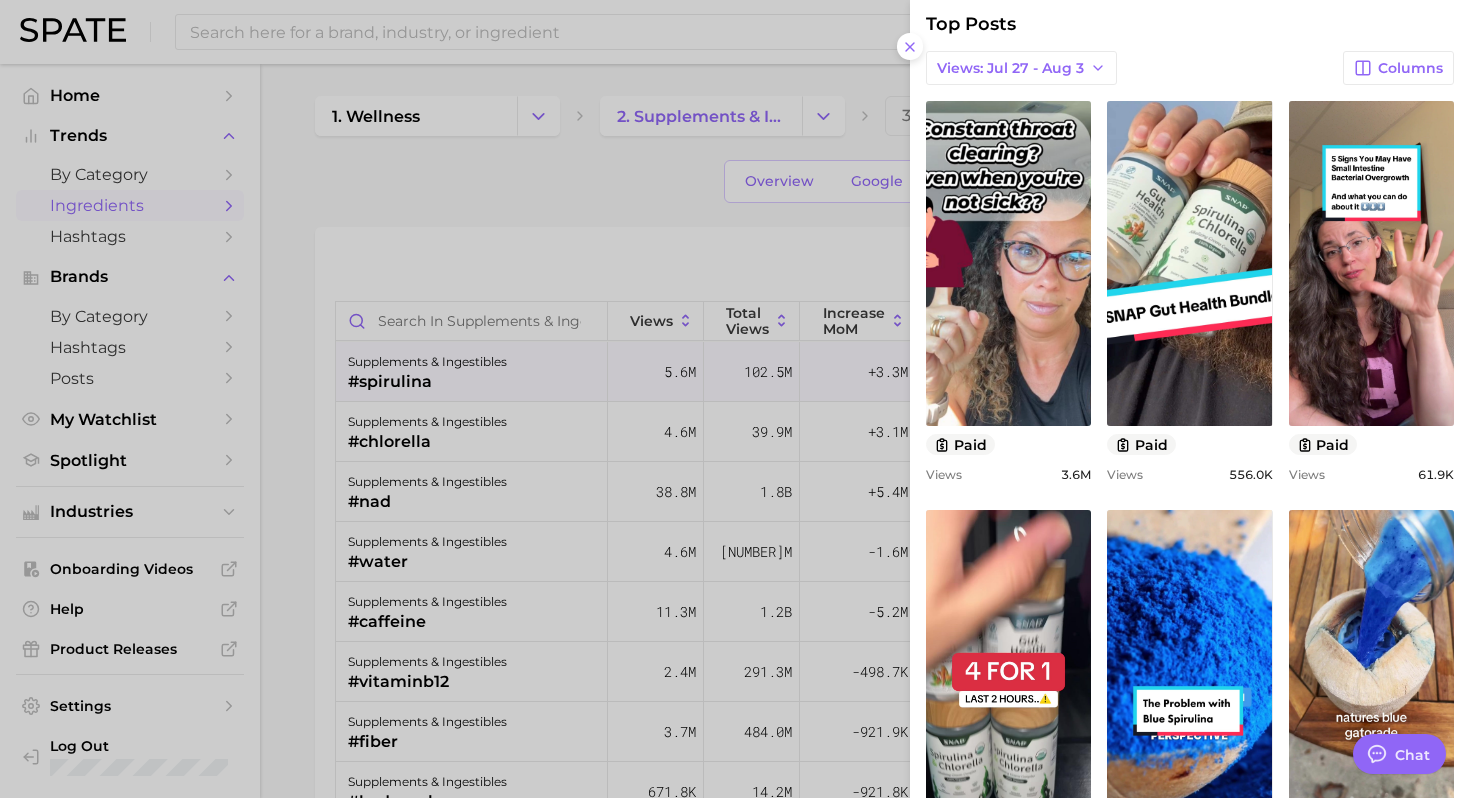 click at bounding box center [735, 399] 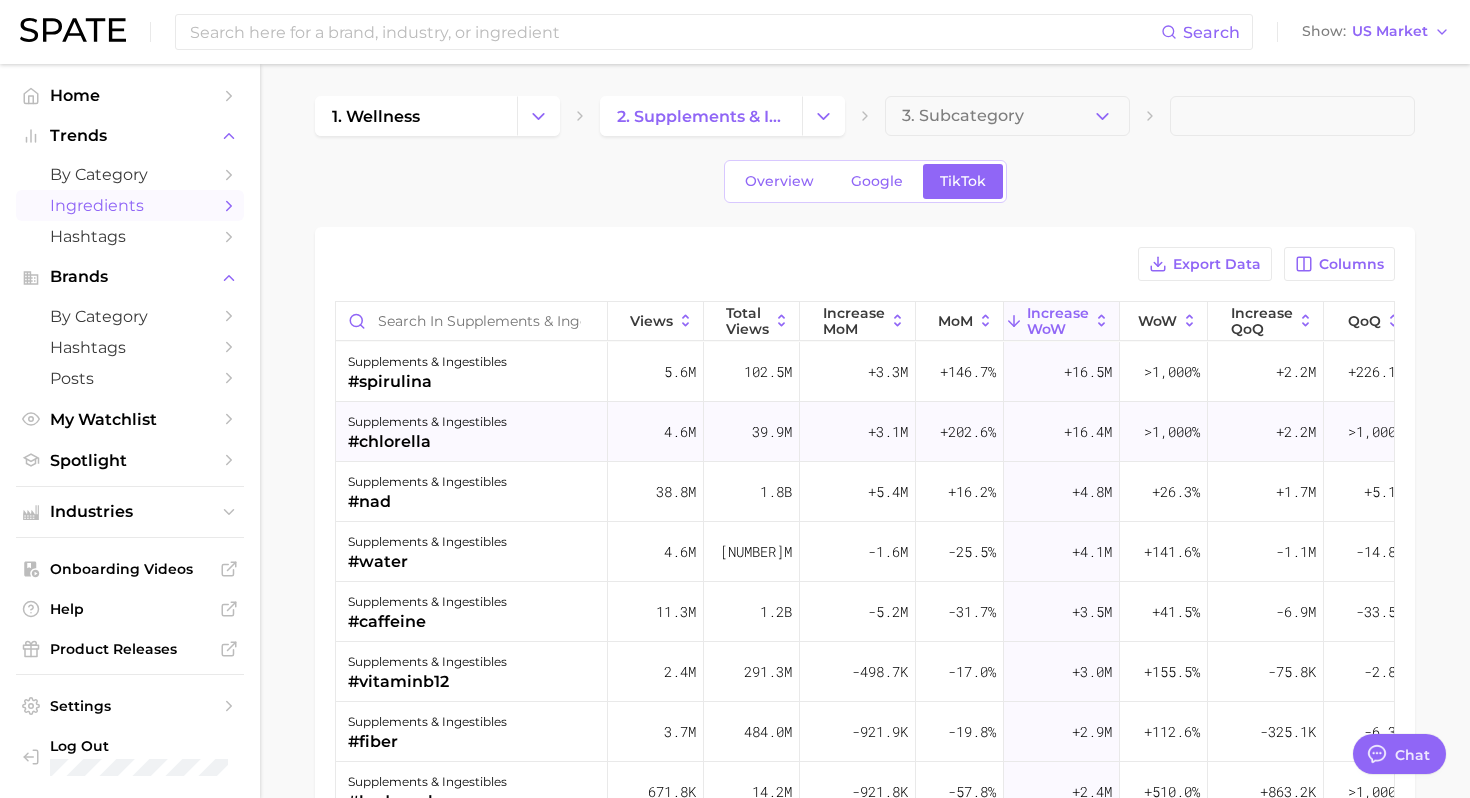 click on "#chlorella" at bounding box center [427, 442] 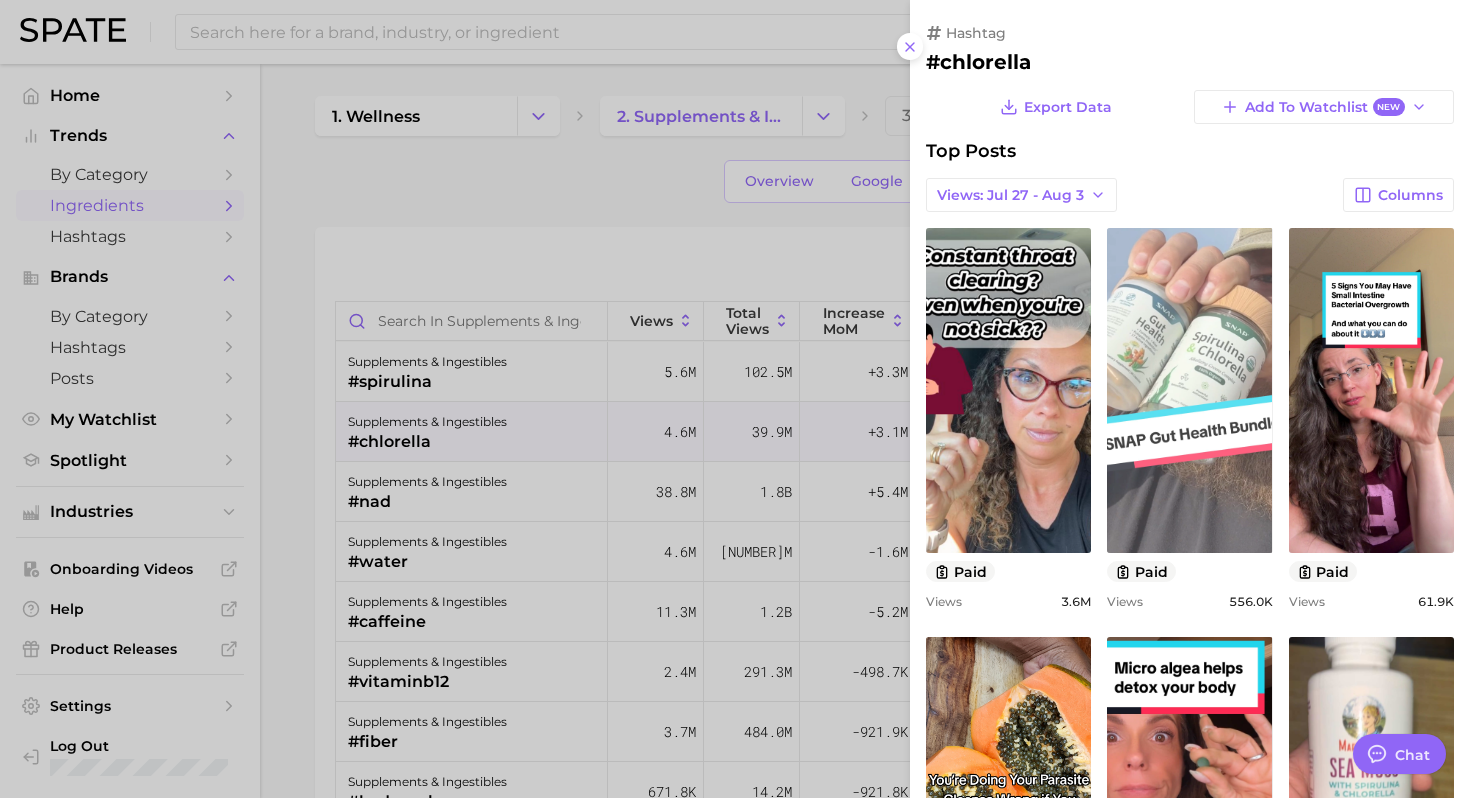 scroll, scrollTop: 0, scrollLeft: 0, axis: both 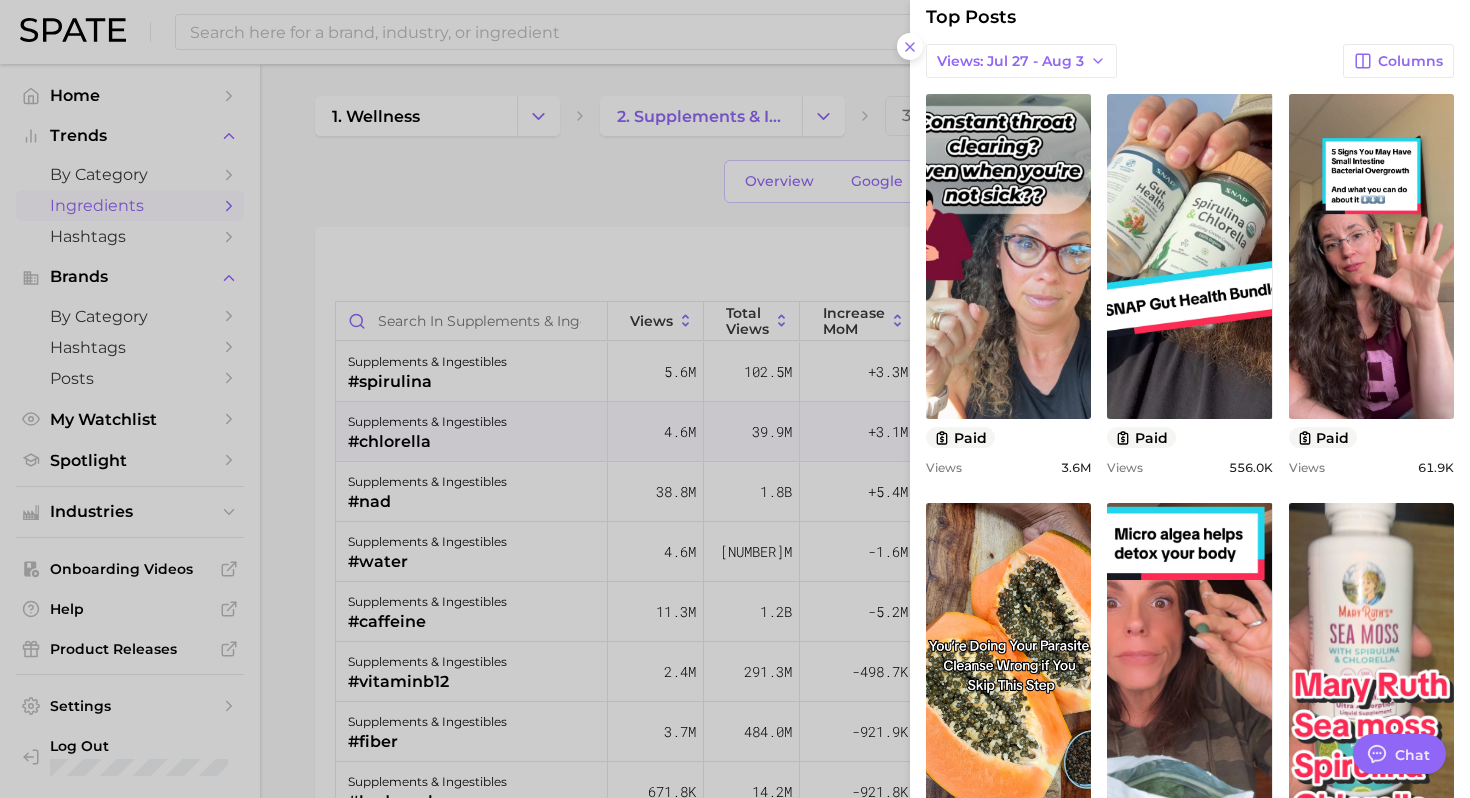 click at bounding box center (735, 399) 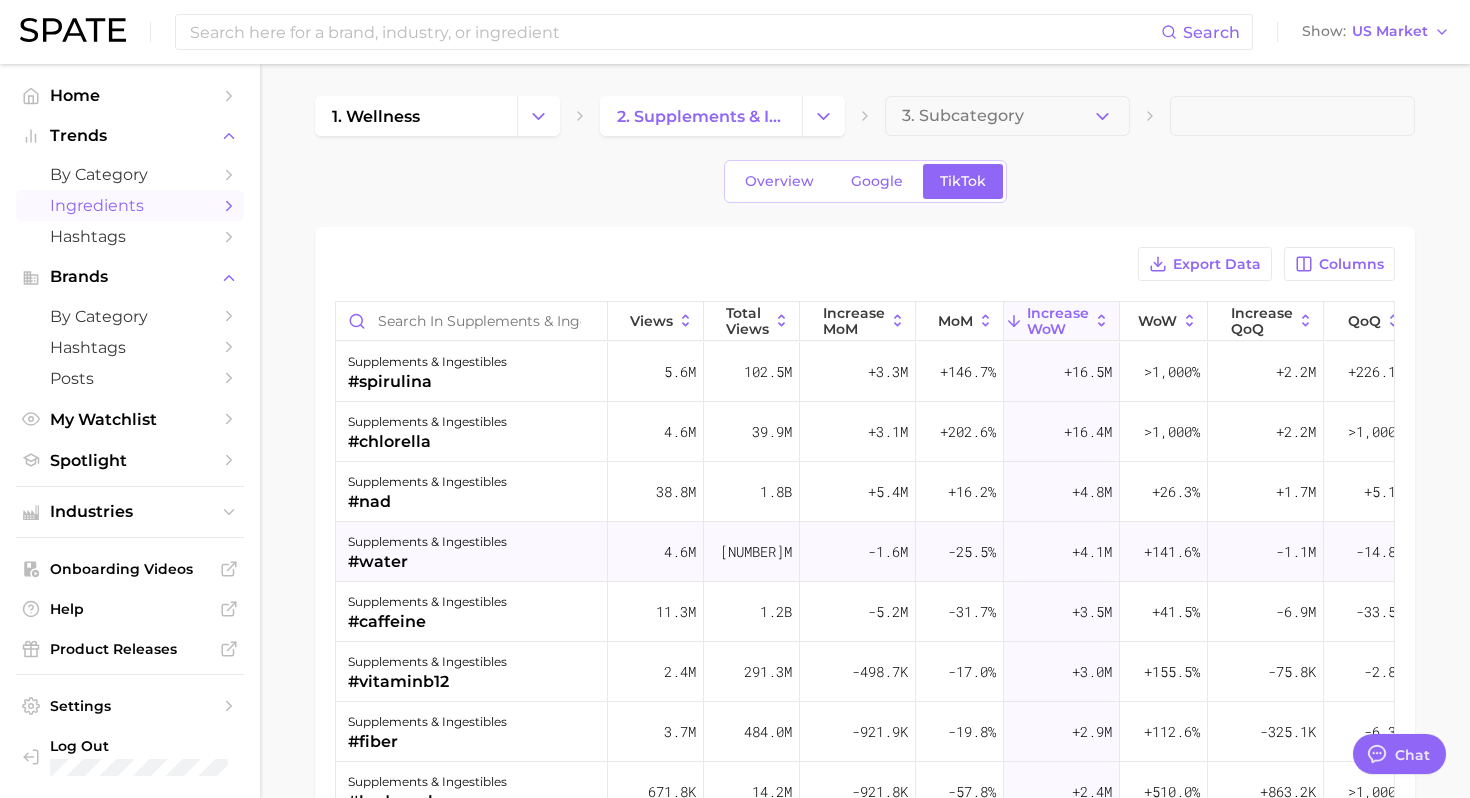 click on "#water" at bounding box center [427, 562] 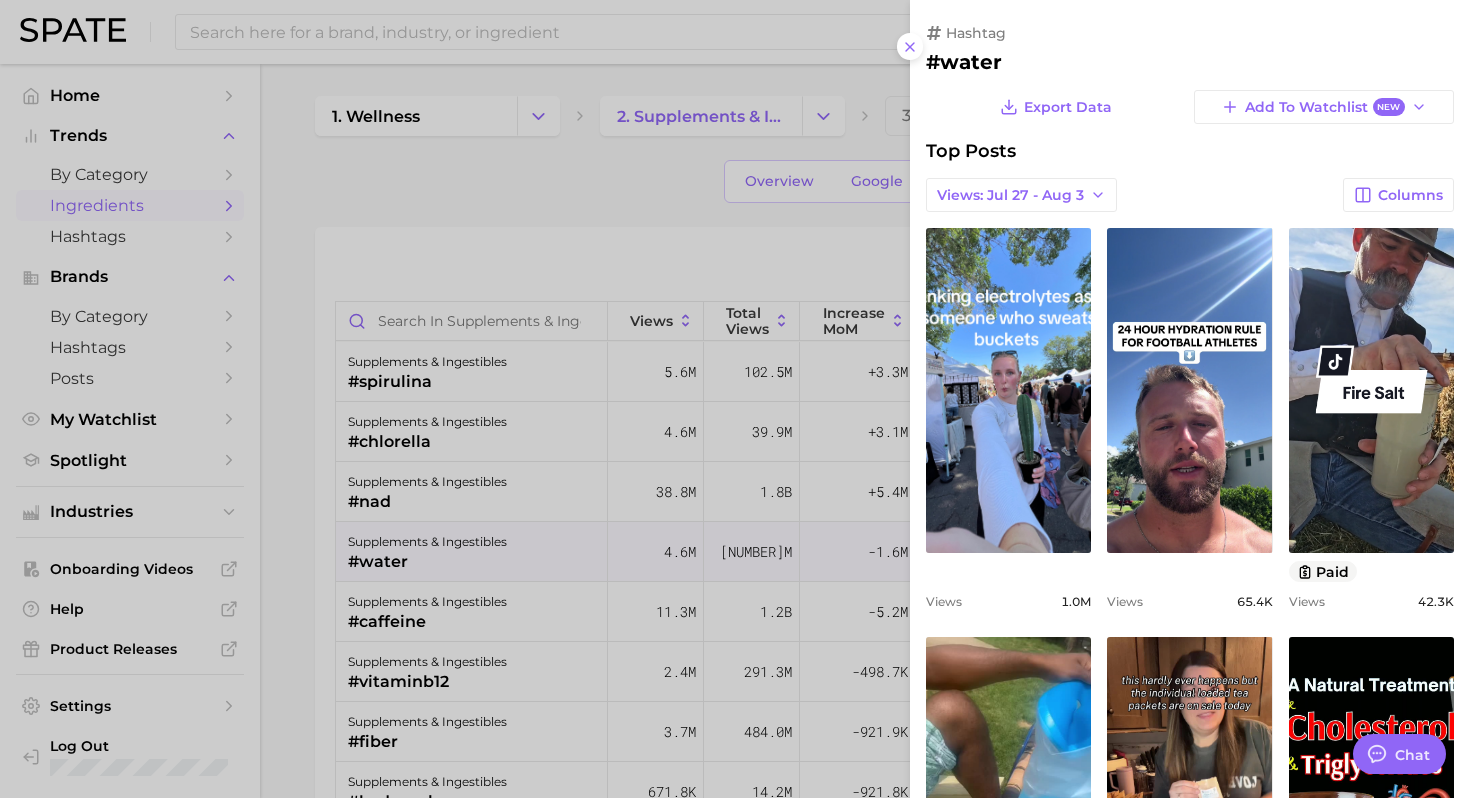 scroll, scrollTop: 0, scrollLeft: 0, axis: both 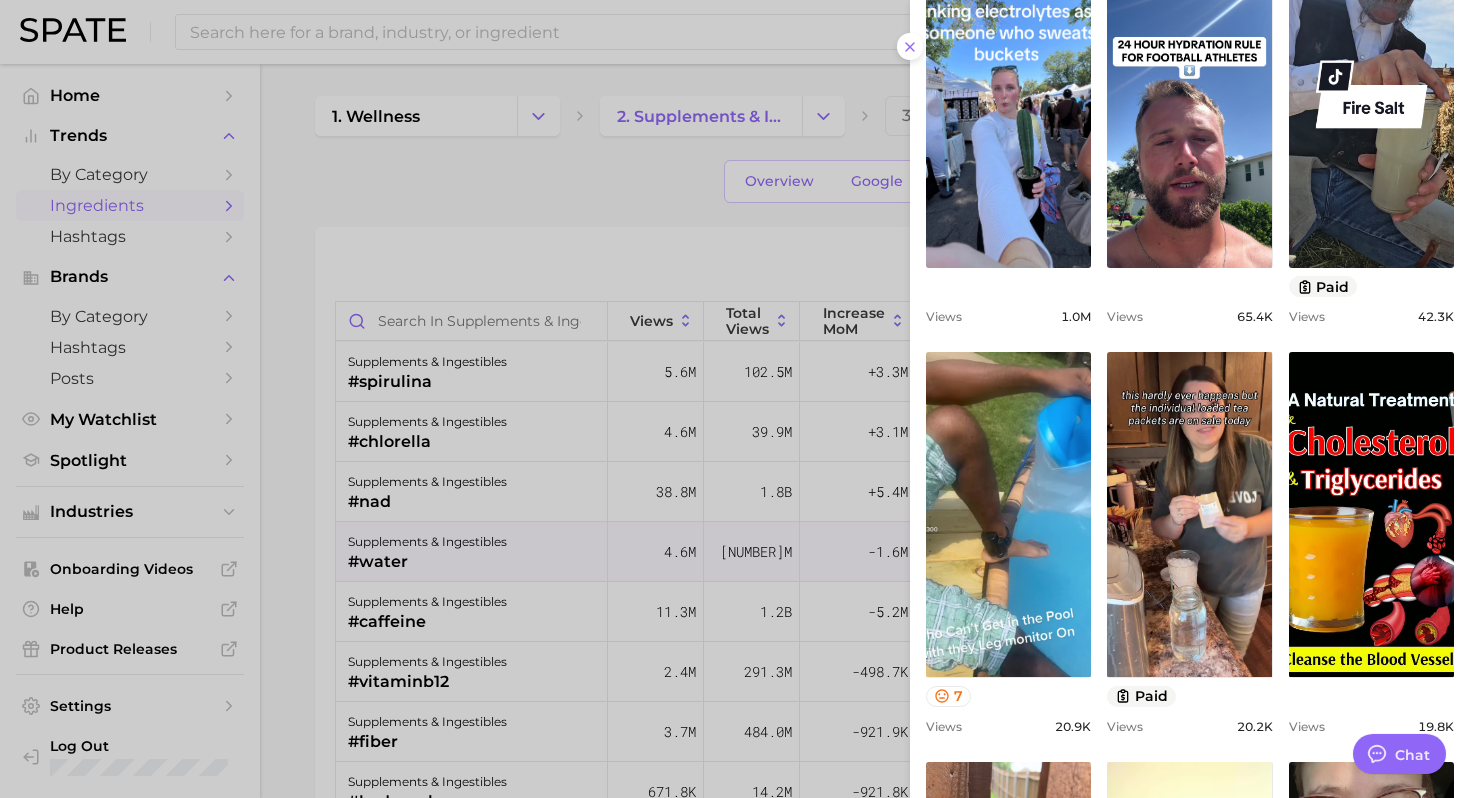 click at bounding box center (735, 399) 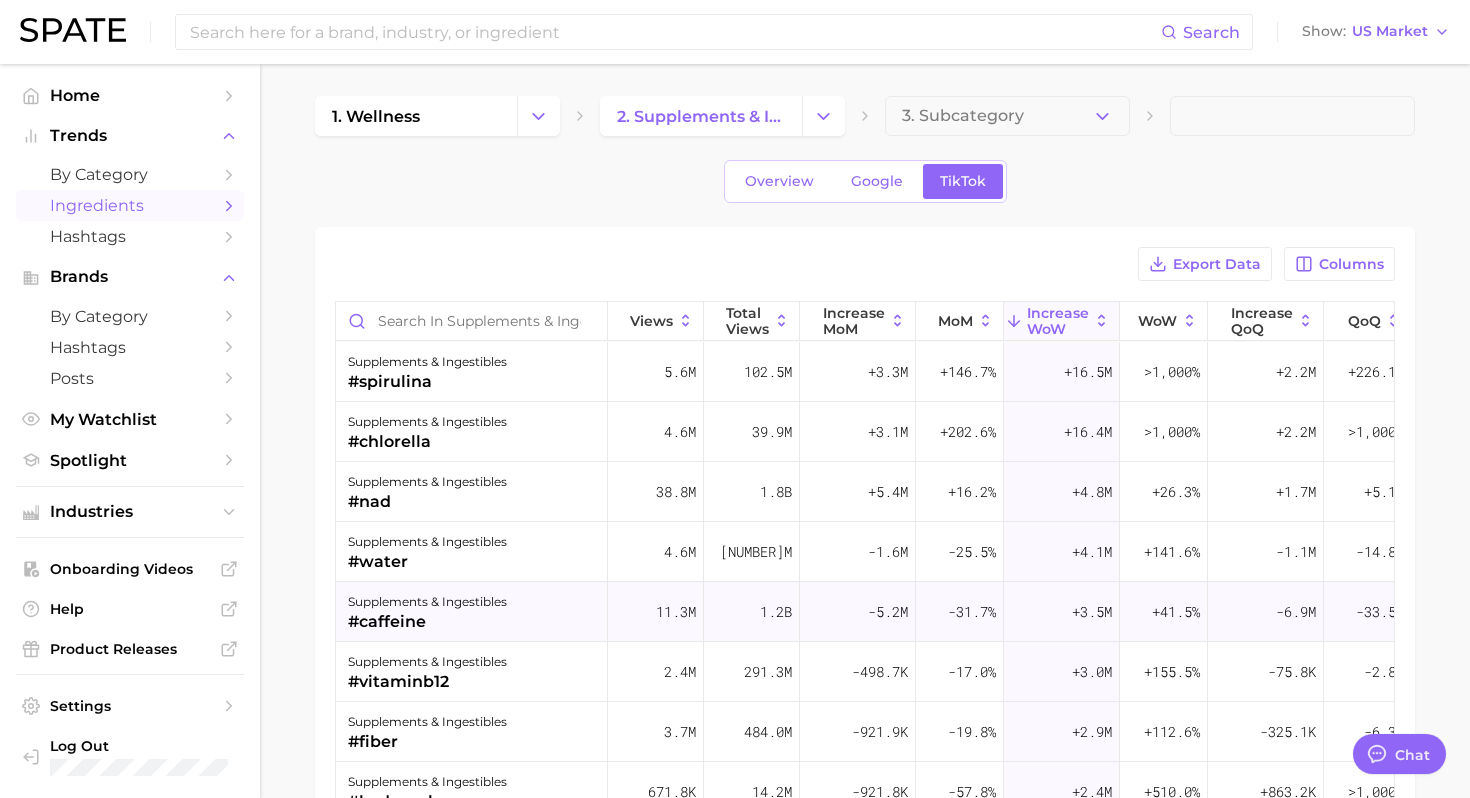 click on "#caffeine" at bounding box center (427, 622) 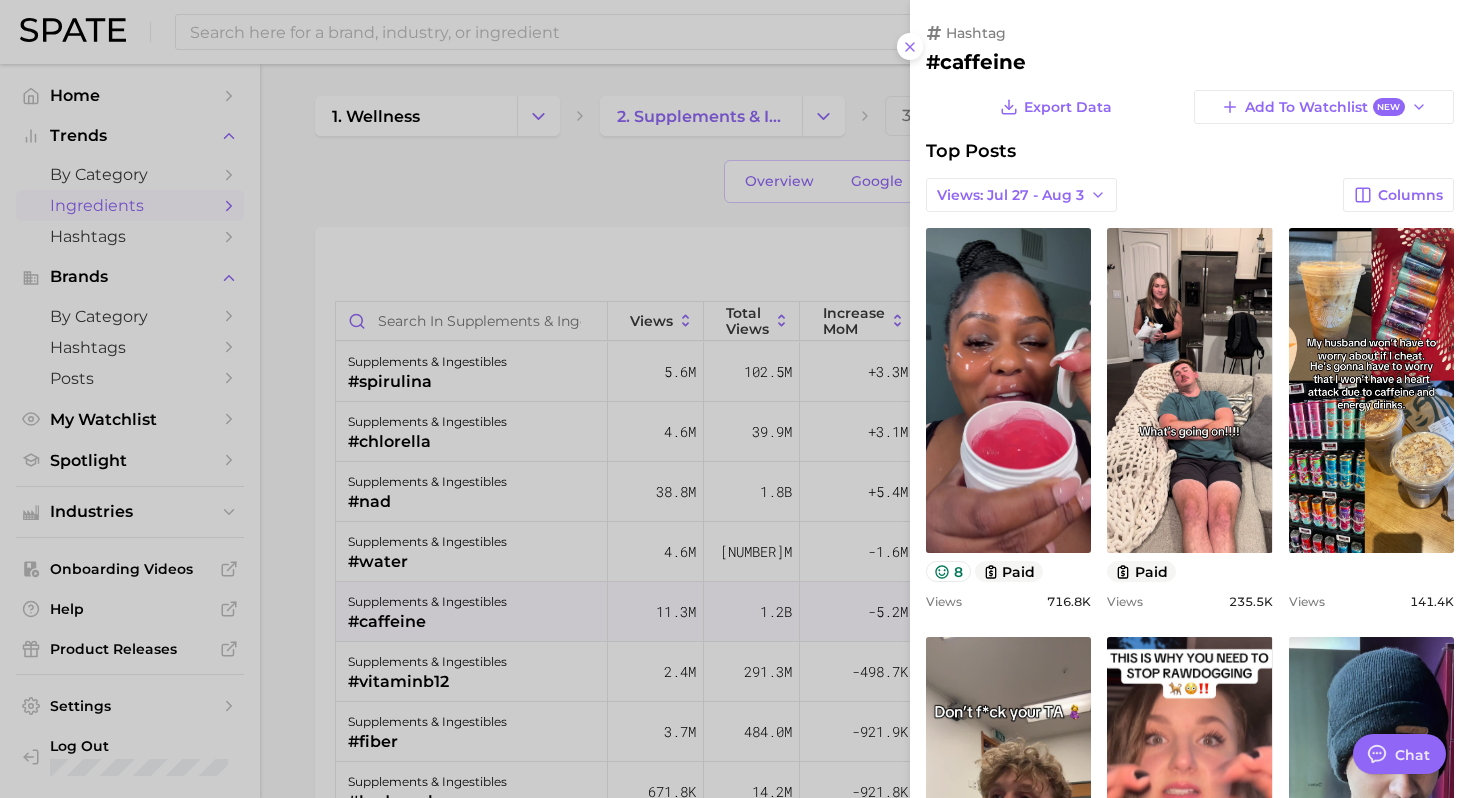 click at bounding box center (735, 399) 